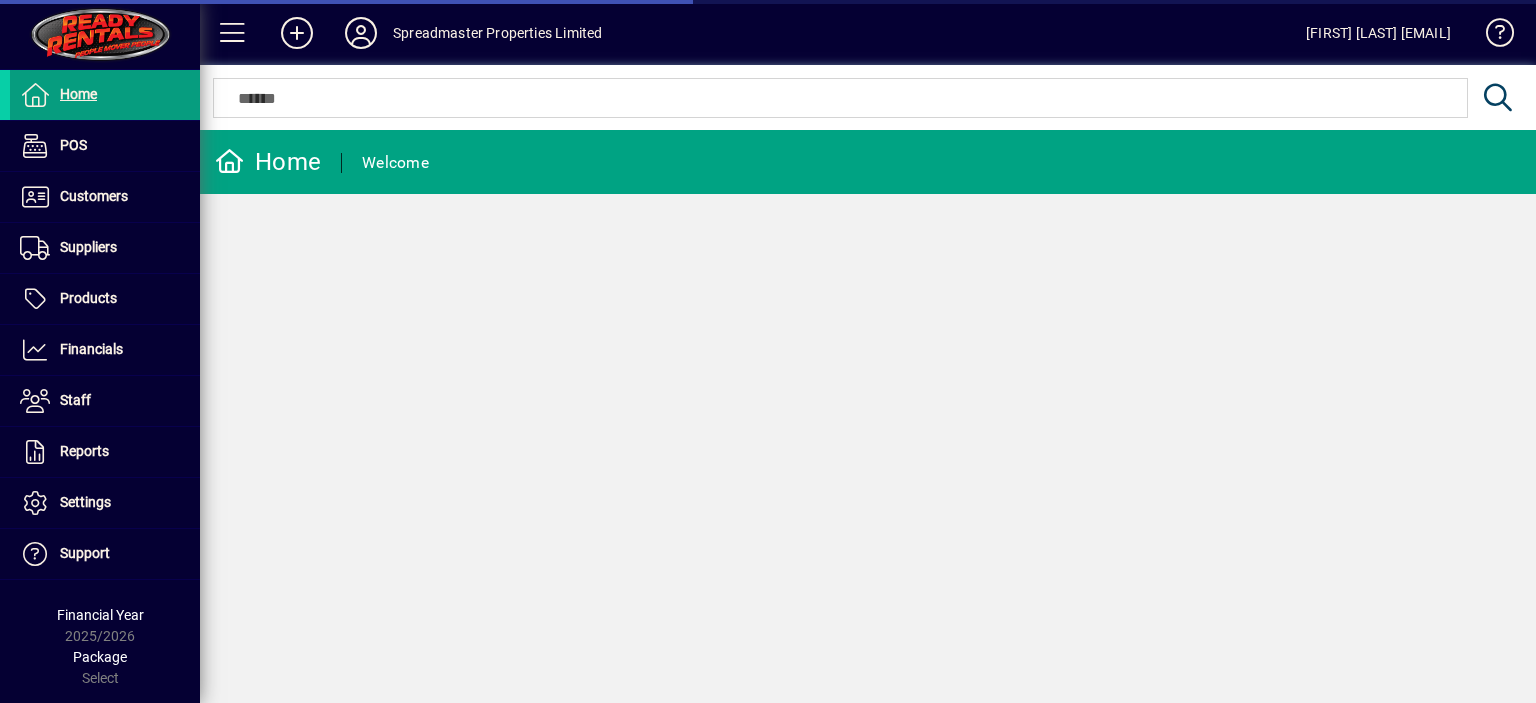 scroll, scrollTop: 0, scrollLeft: 0, axis: both 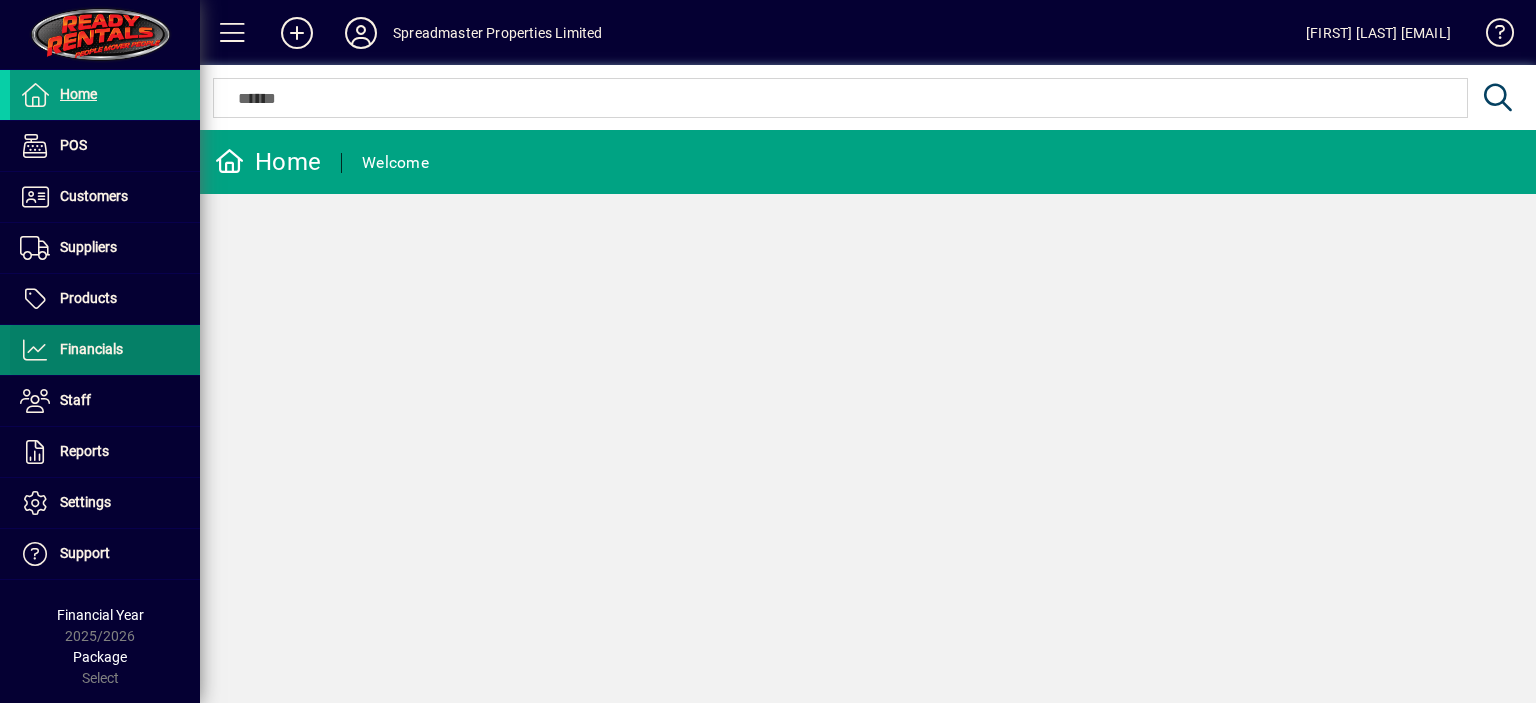 click on "Financials" at bounding box center (91, 349) 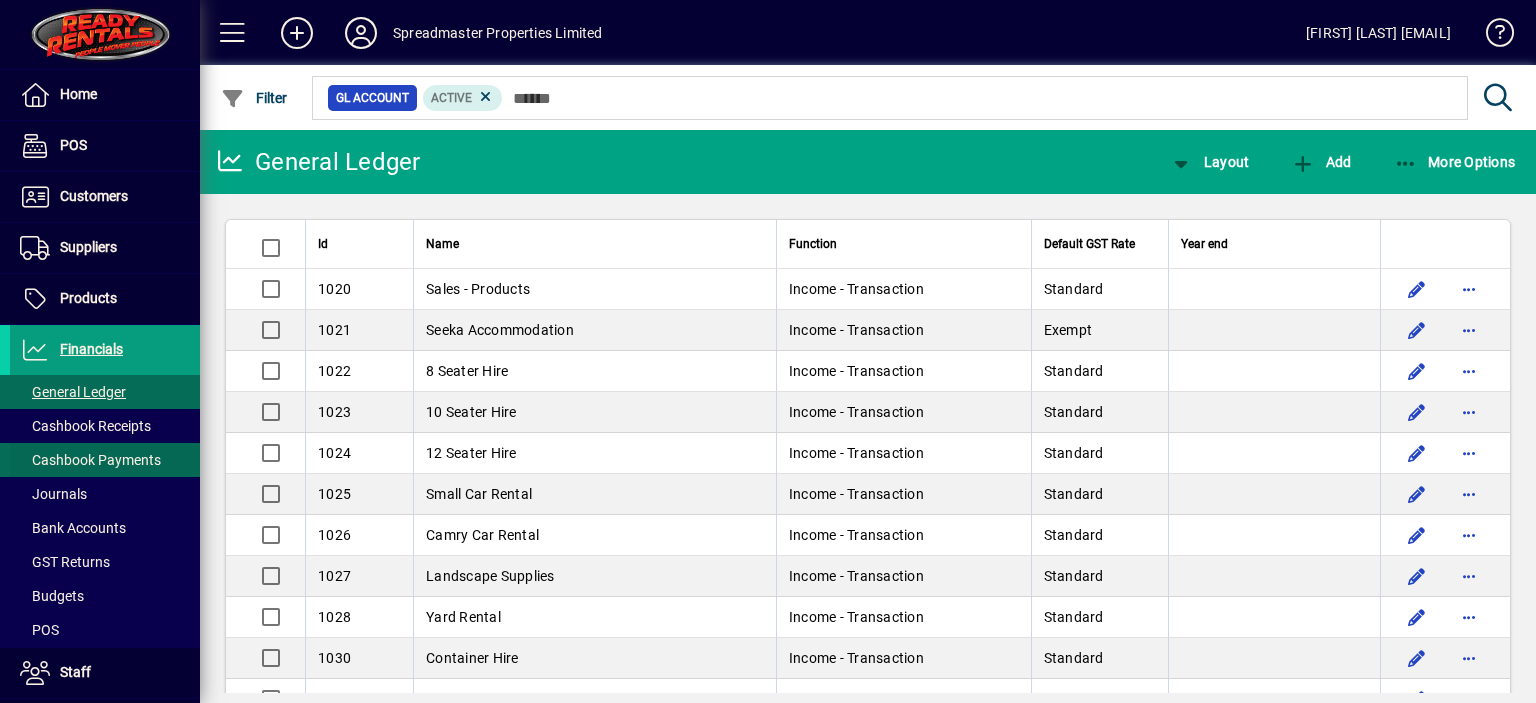 click on "Cashbook Payments" at bounding box center (90, 460) 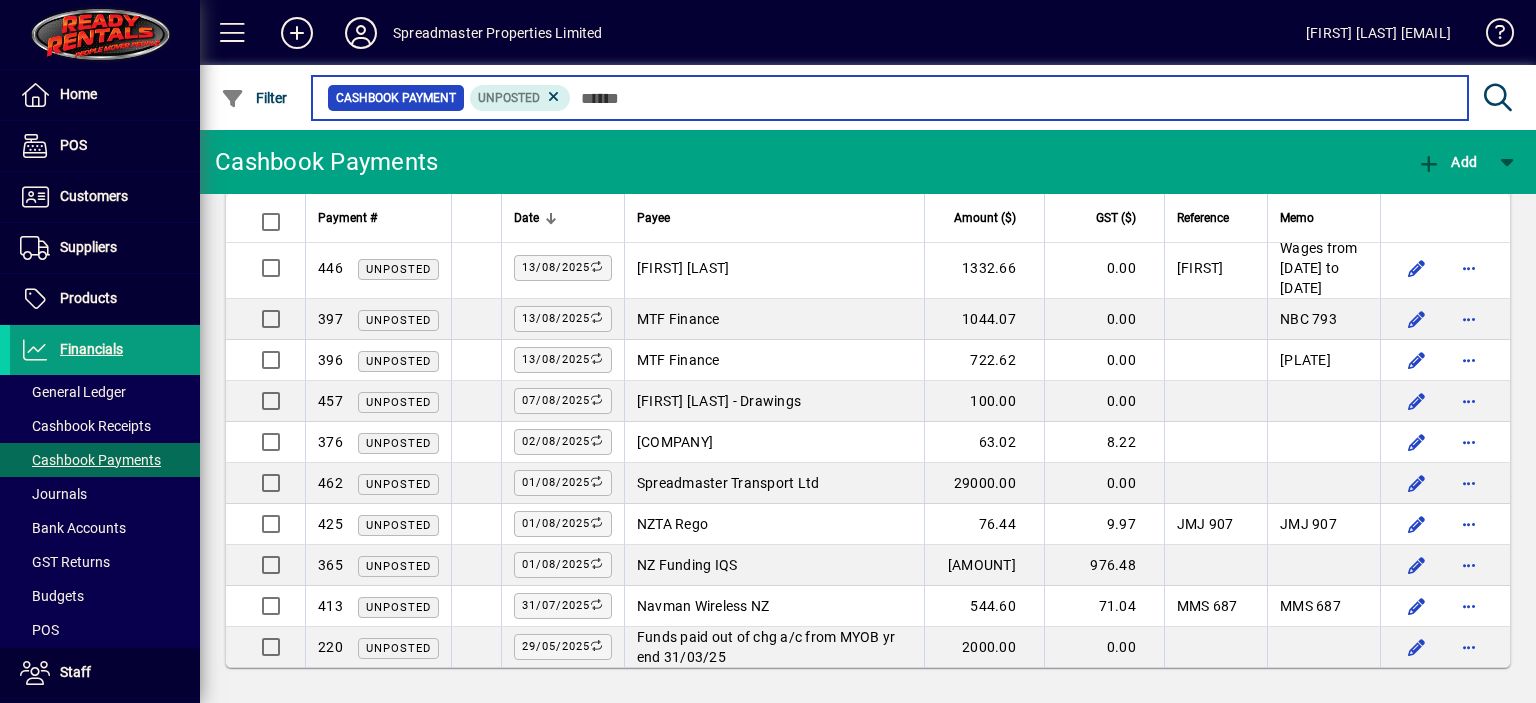 scroll, scrollTop: 1387, scrollLeft: 0, axis: vertical 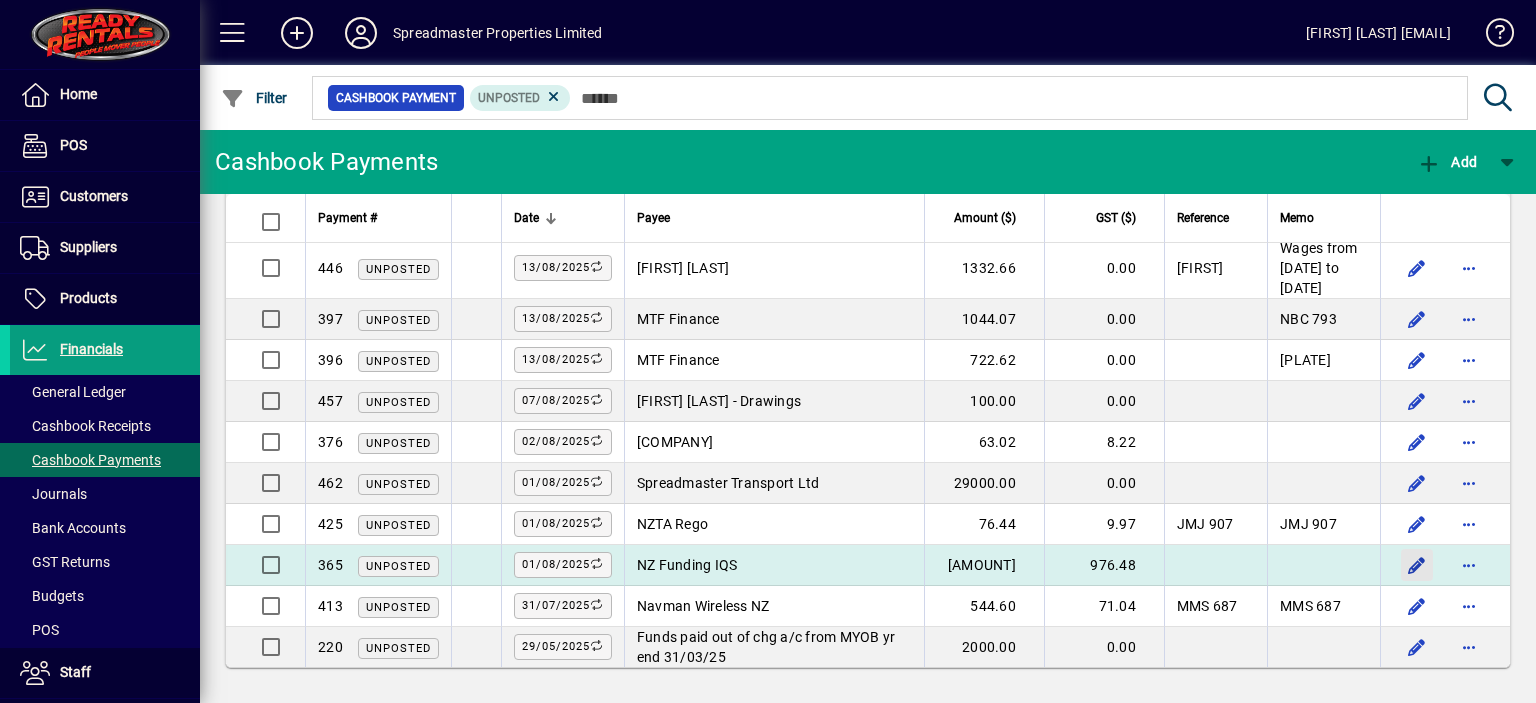 click at bounding box center [1417, 565] 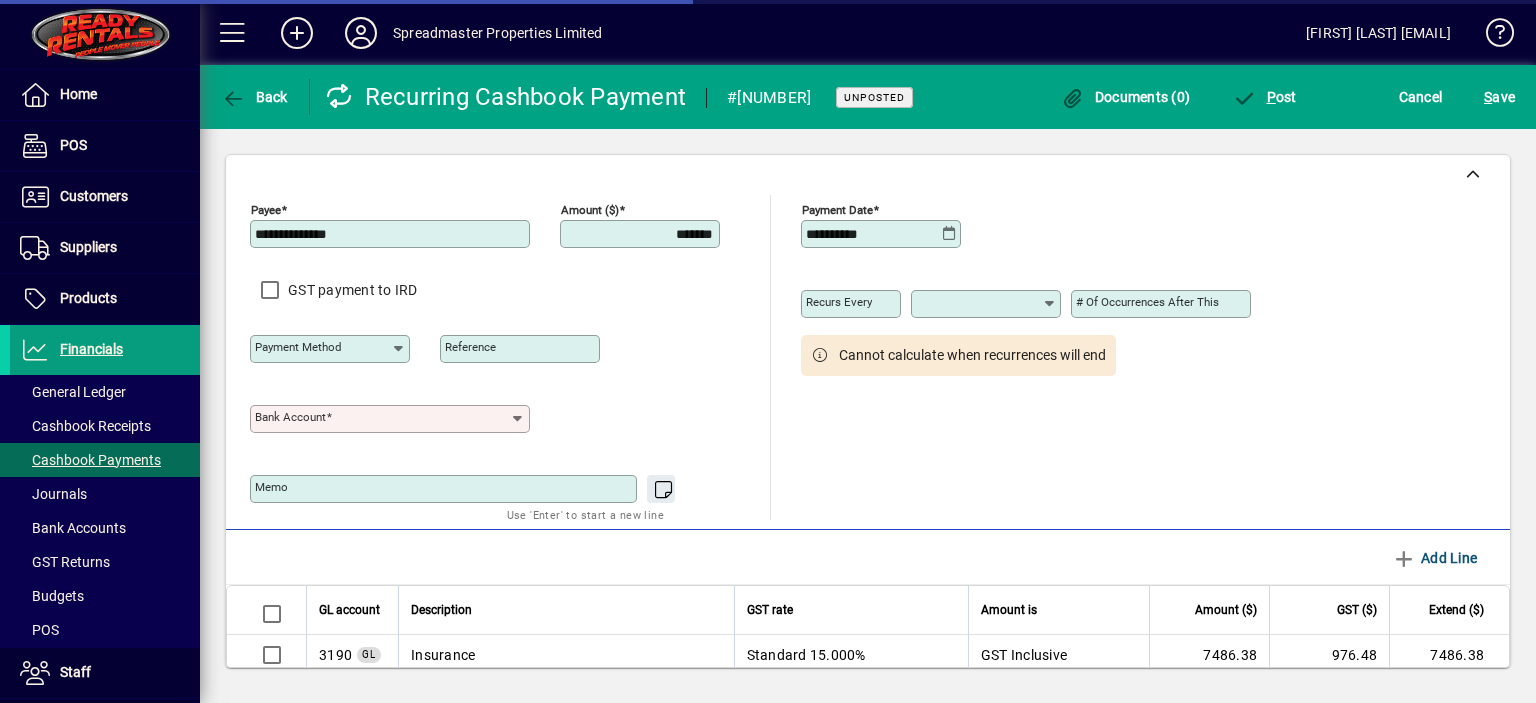type on "**********" 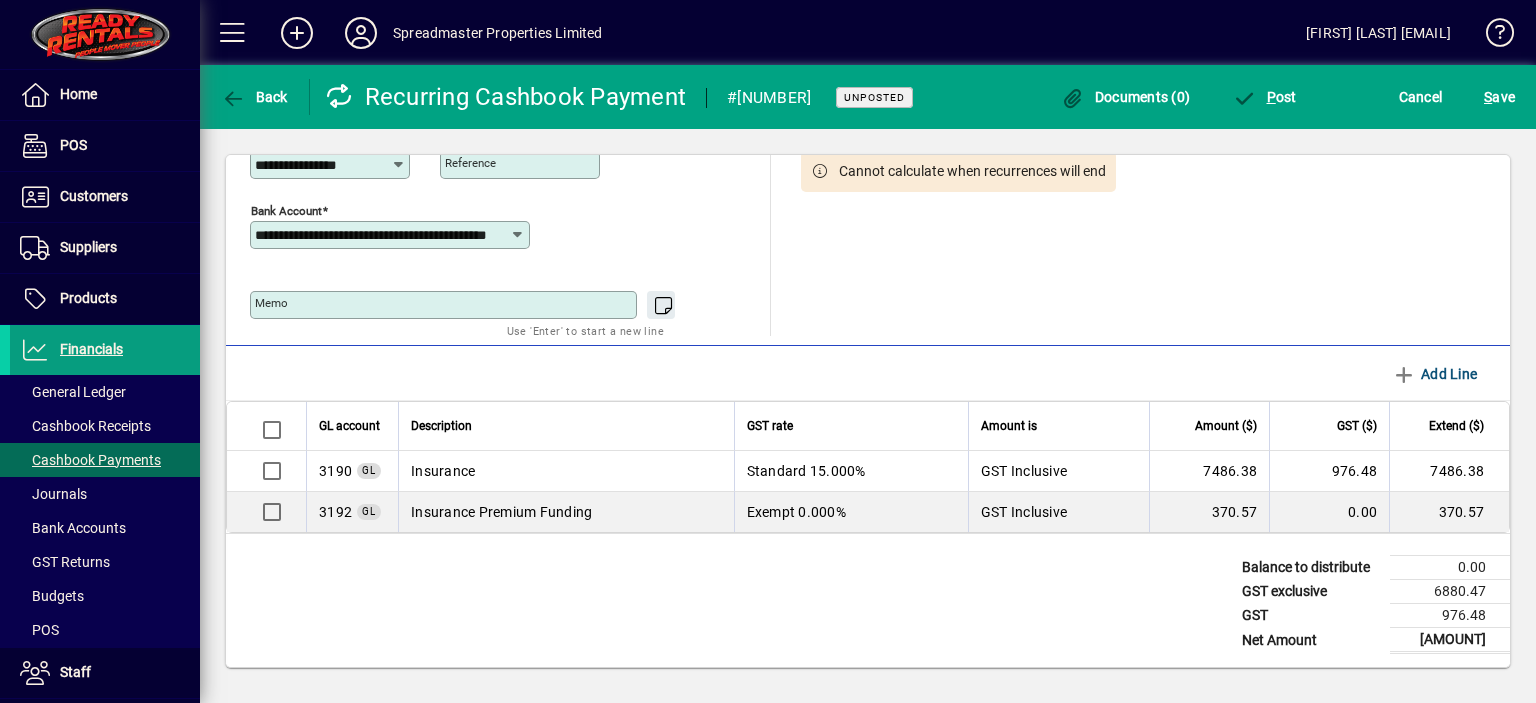 scroll, scrollTop: 0, scrollLeft: 0, axis: both 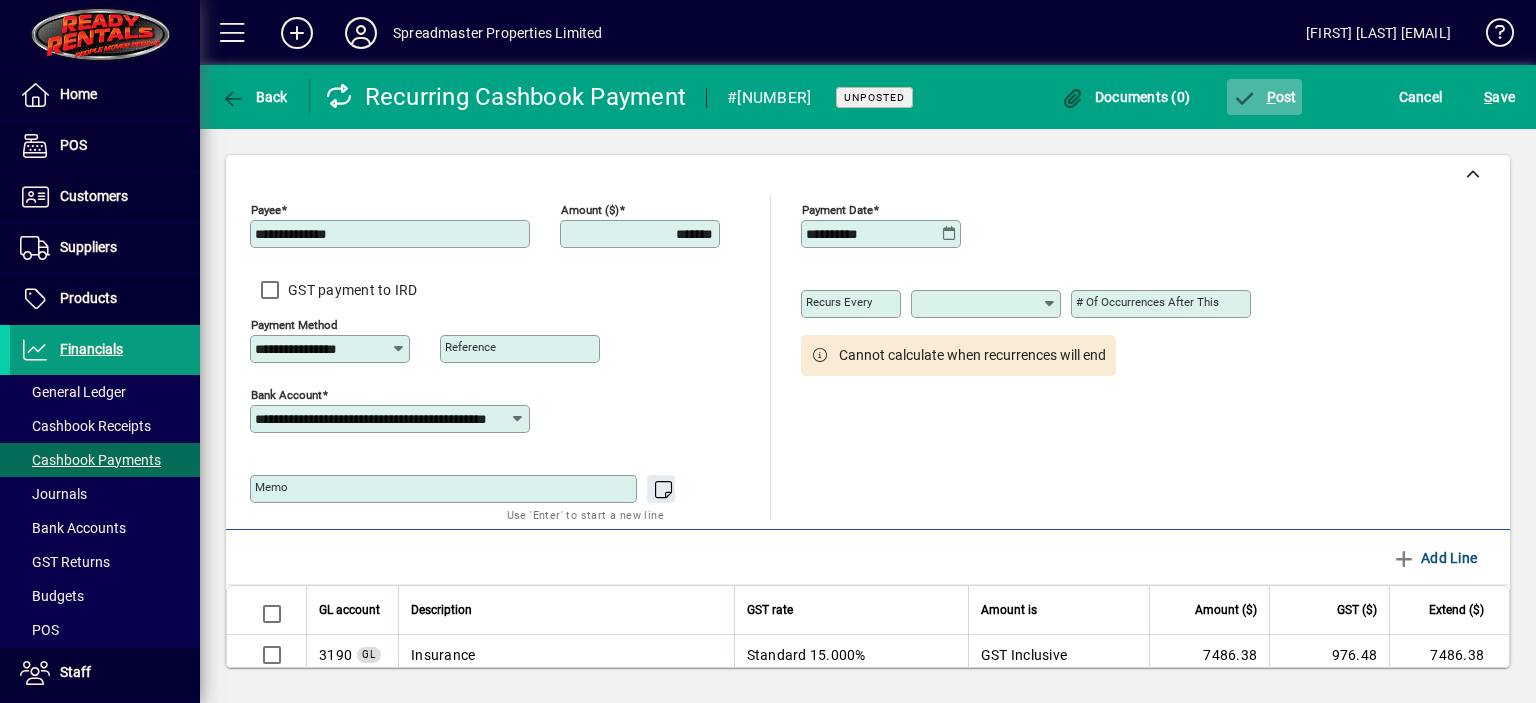 click on "P ost" 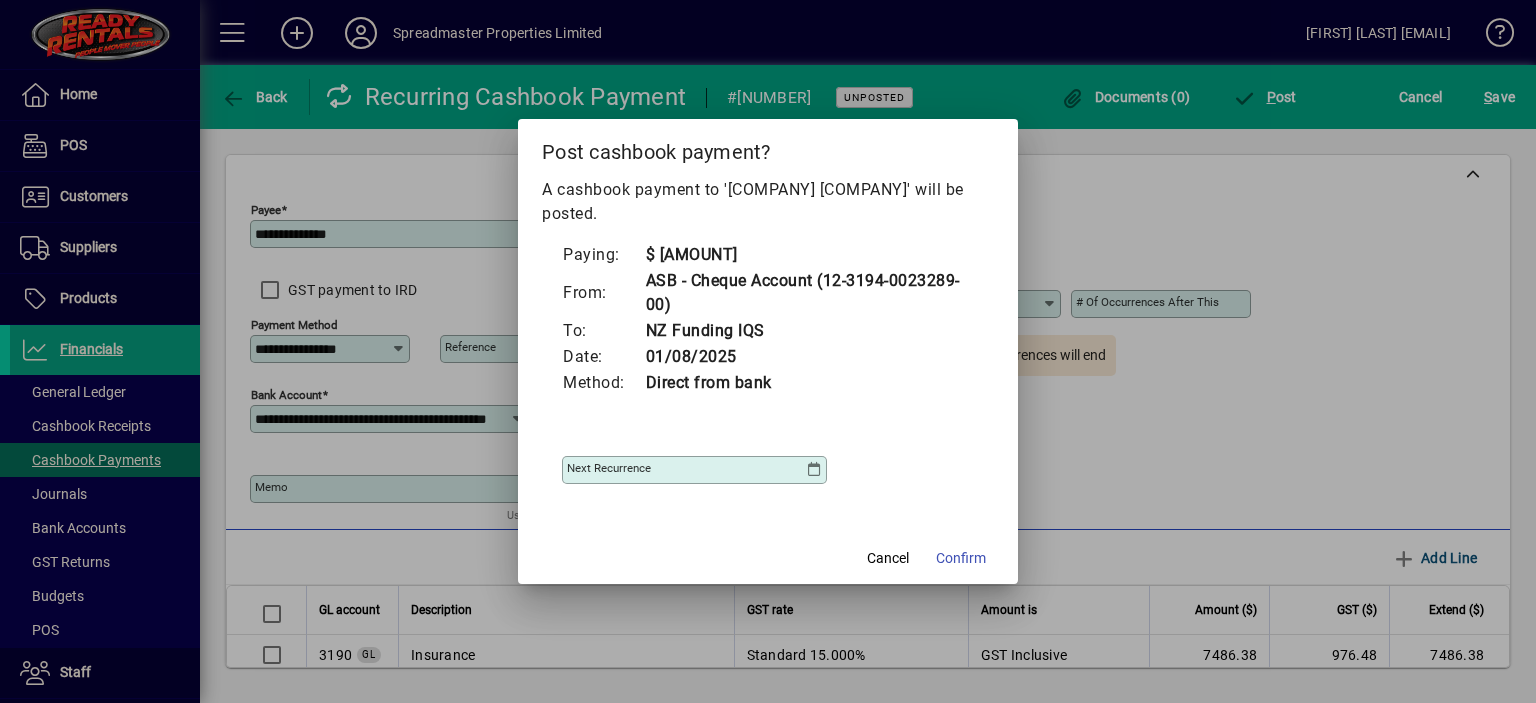 click at bounding box center (814, 470) 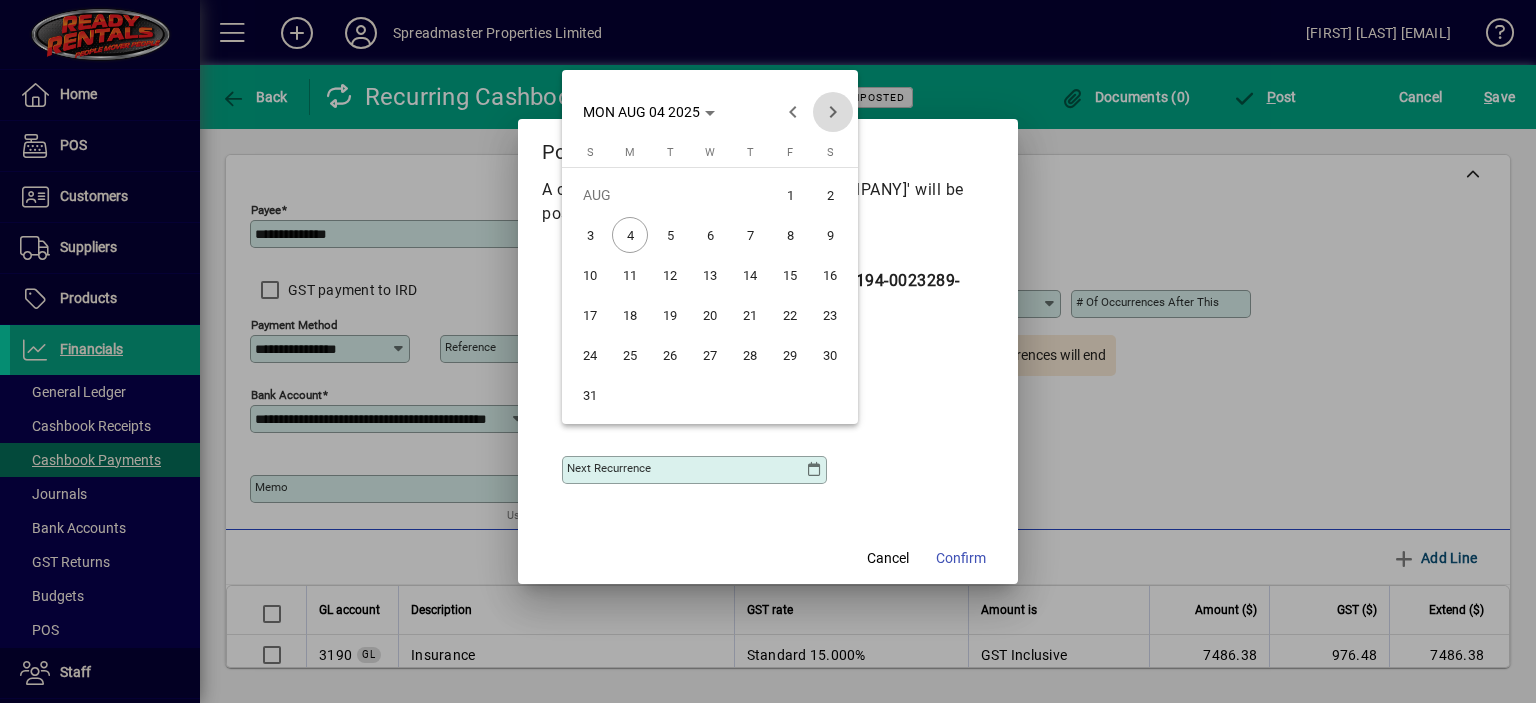 click at bounding box center [833, 112] 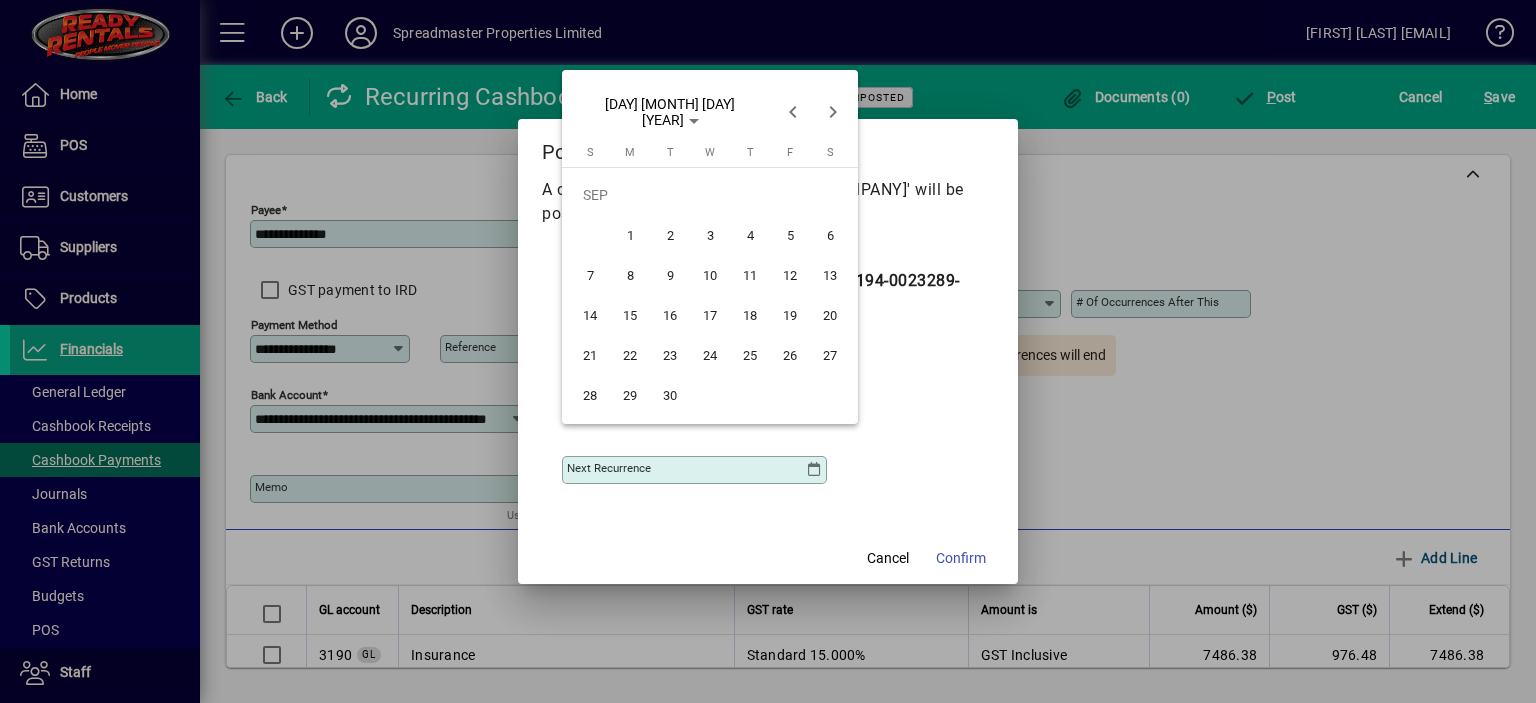 click on "1" at bounding box center [630, 235] 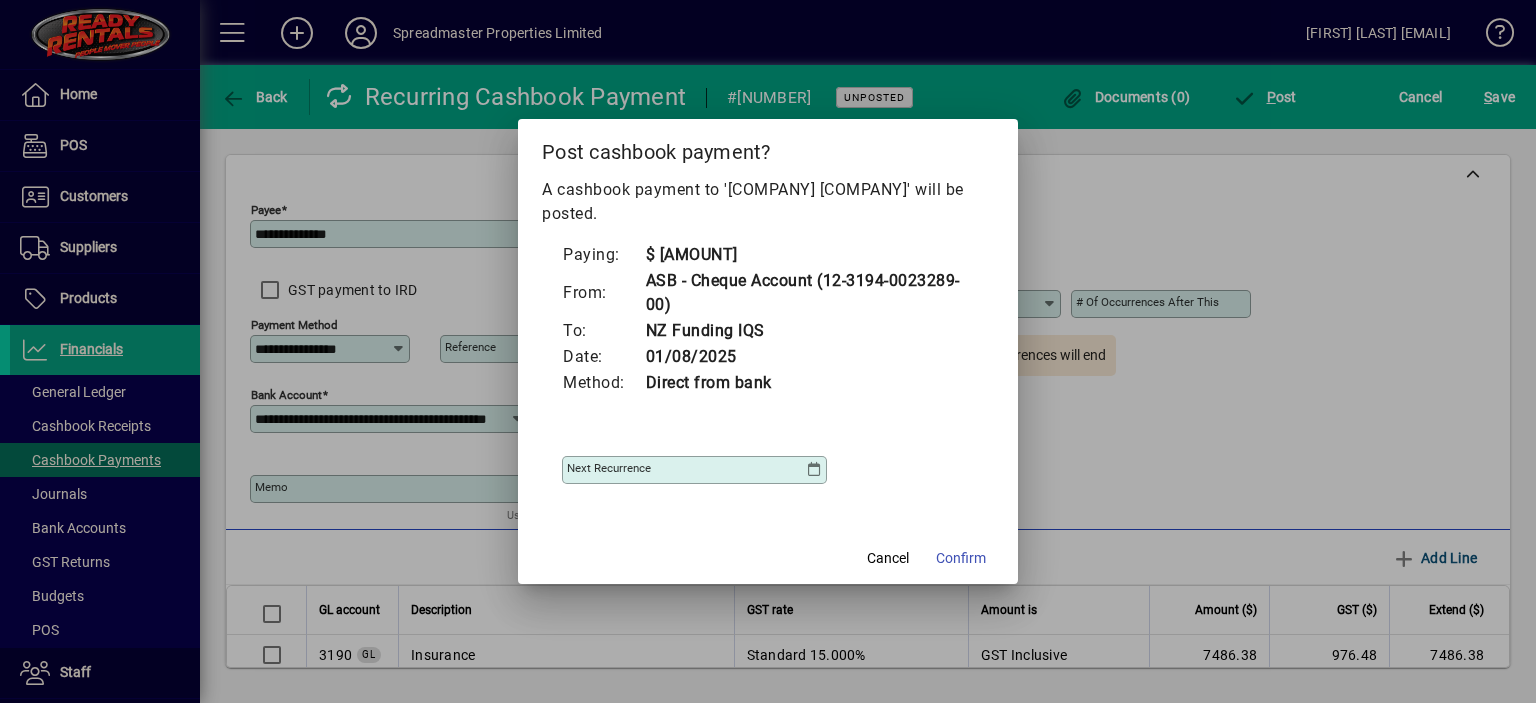 type on "**********" 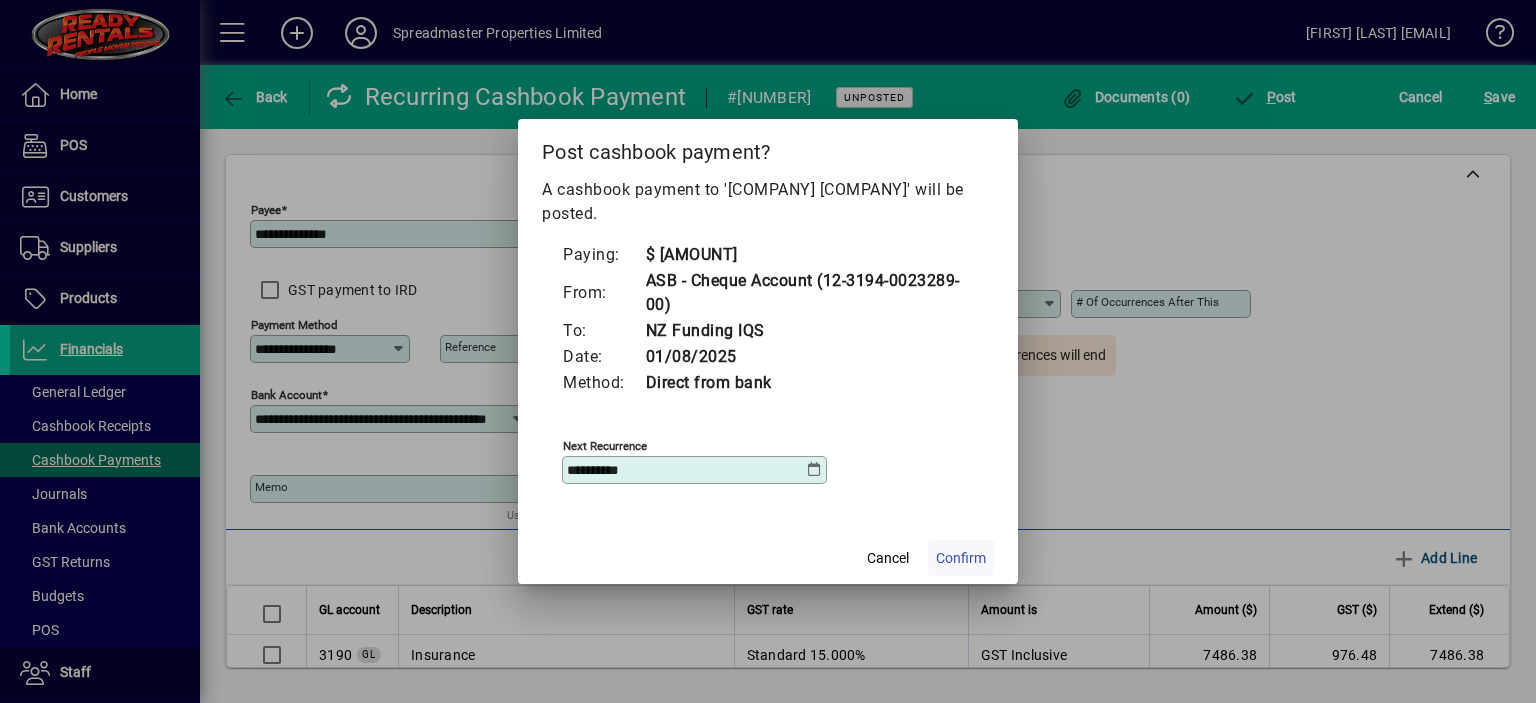 click on "Confirm" 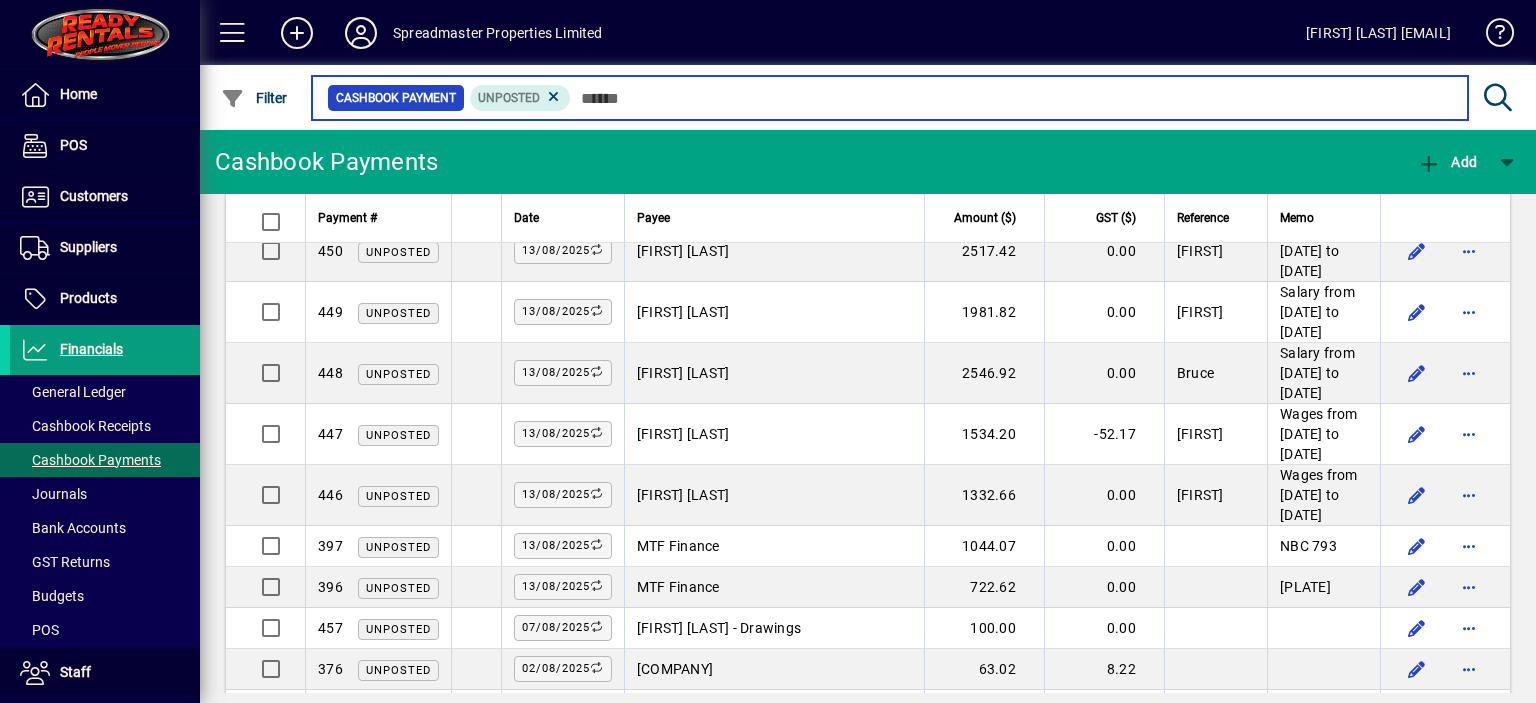scroll, scrollTop: 1387, scrollLeft: 0, axis: vertical 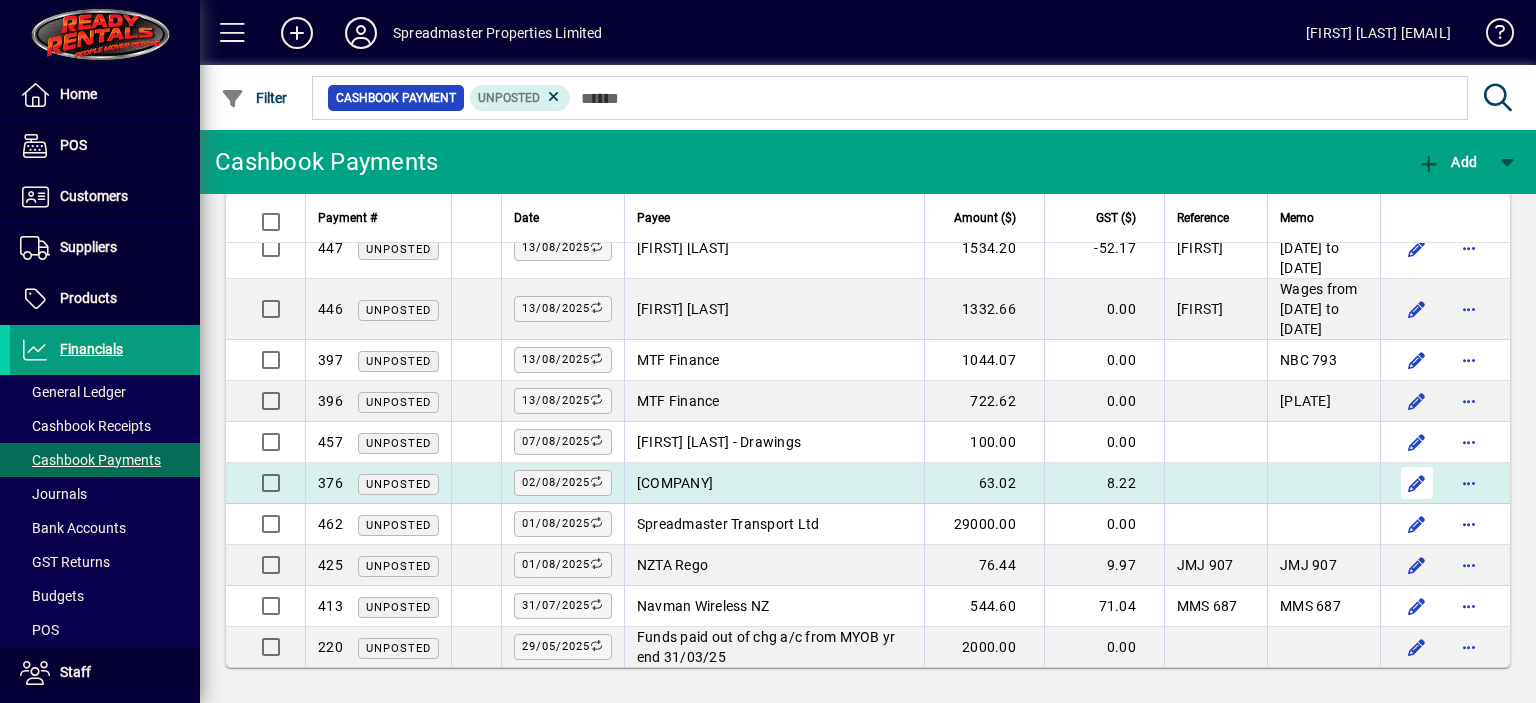click at bounding box center [1417, 483] 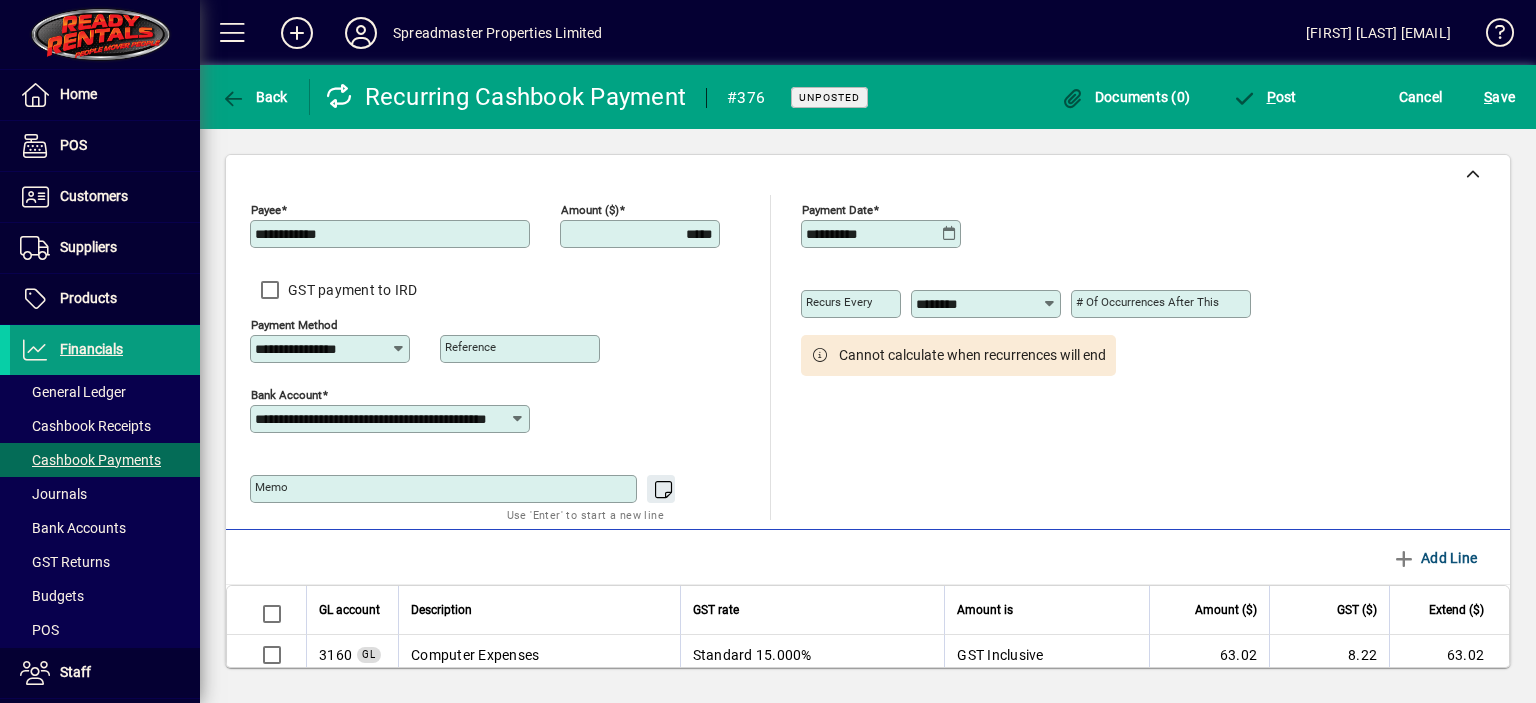 click on "*****" at bounding box center [642, 234] 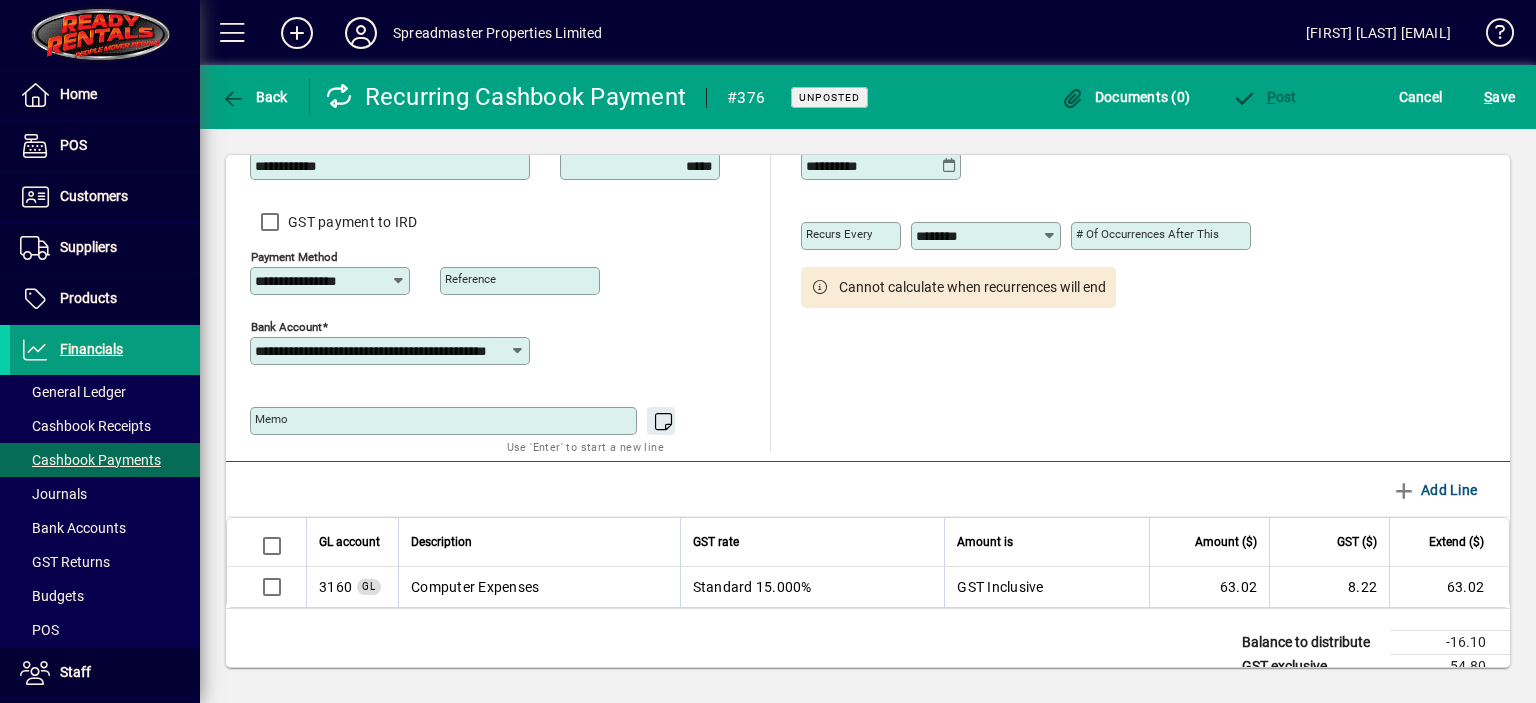 scroll, scrollTop: 100, scrollLeft: 0, axis: vertical 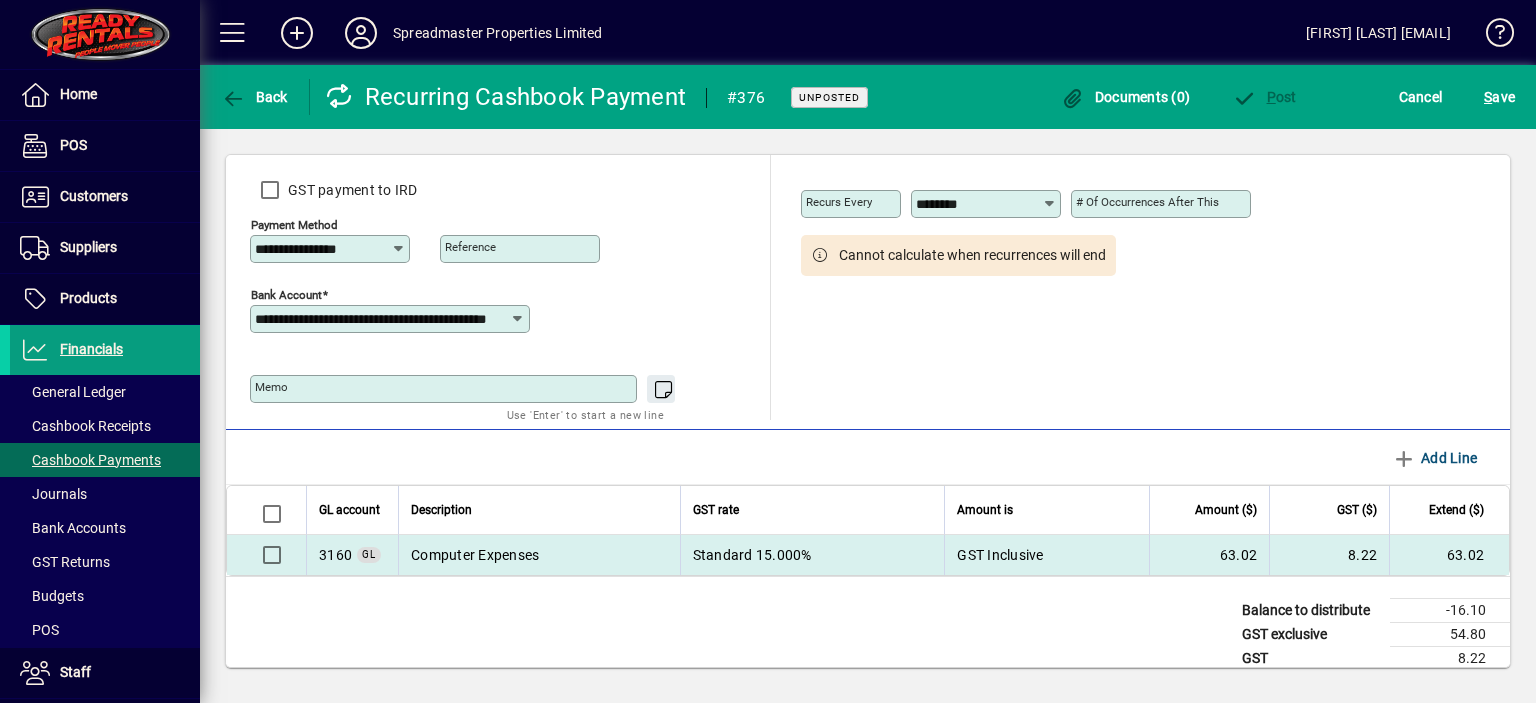 type on "*****" 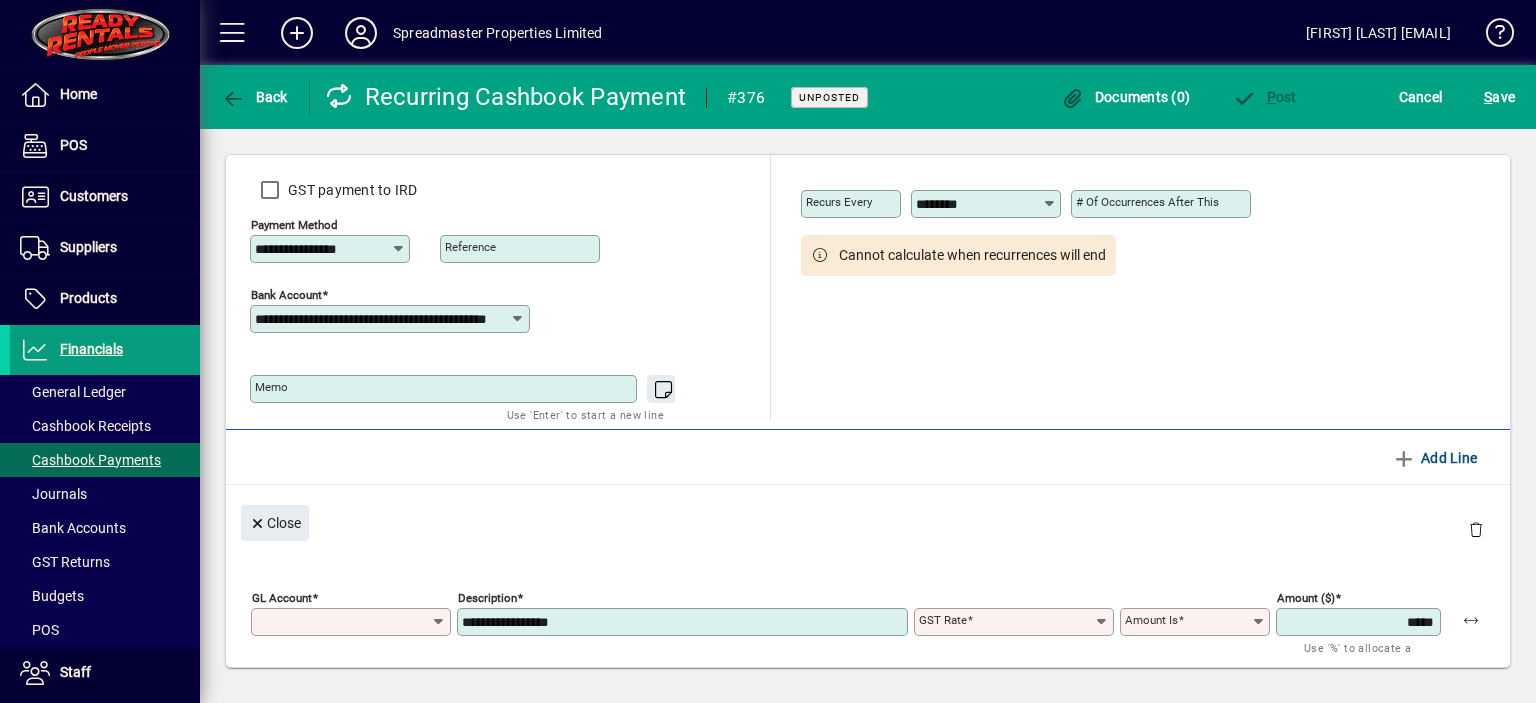 type on "****" 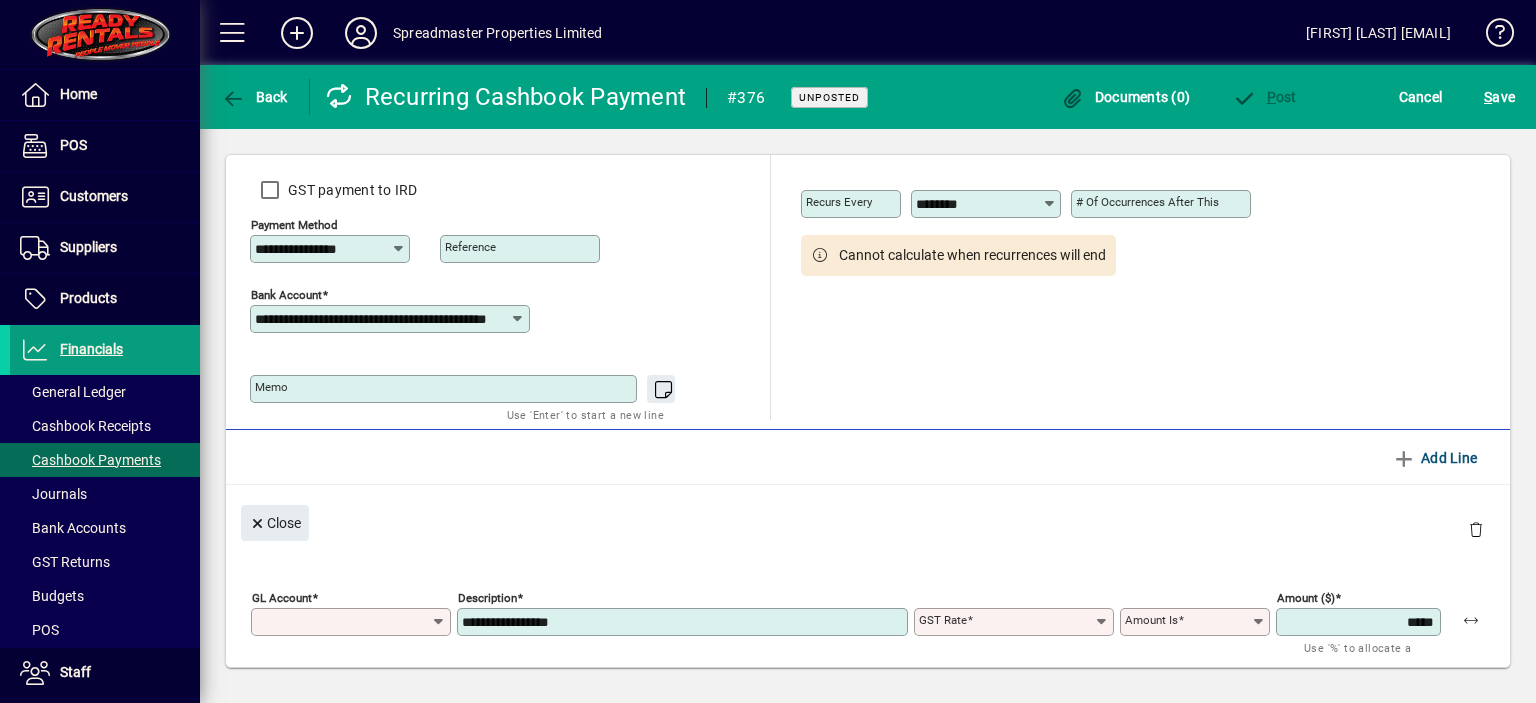 type on "********" 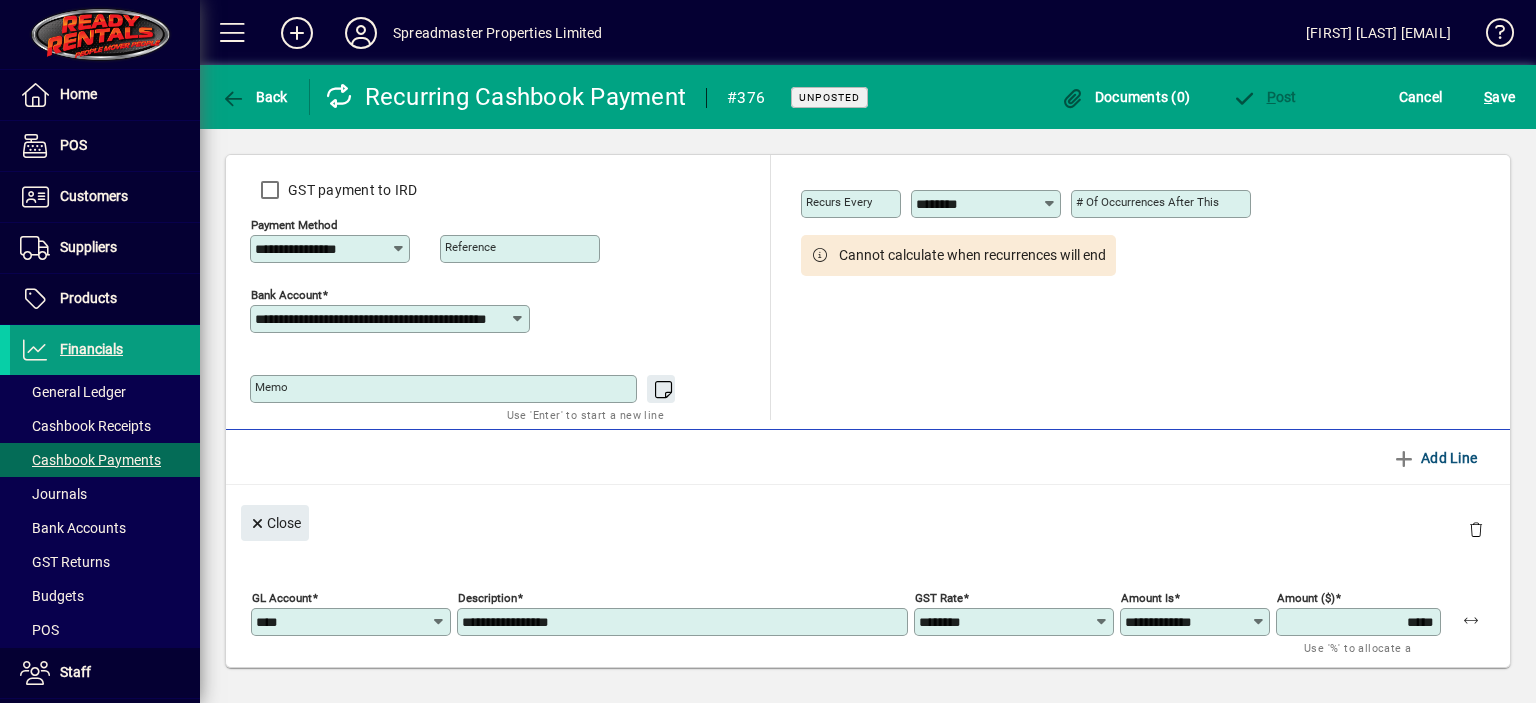 click on "*****" at bounding box center (1360, 622) 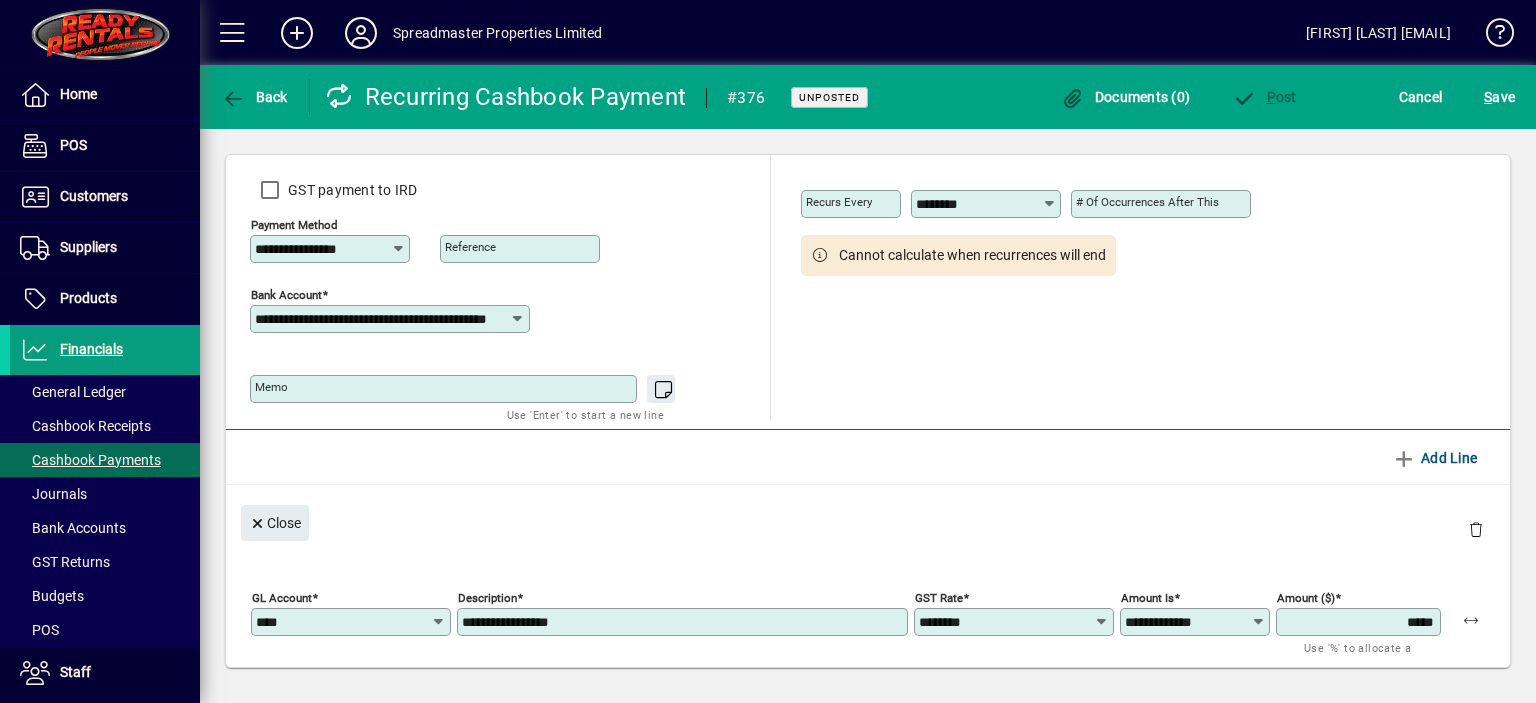 type on "*****" 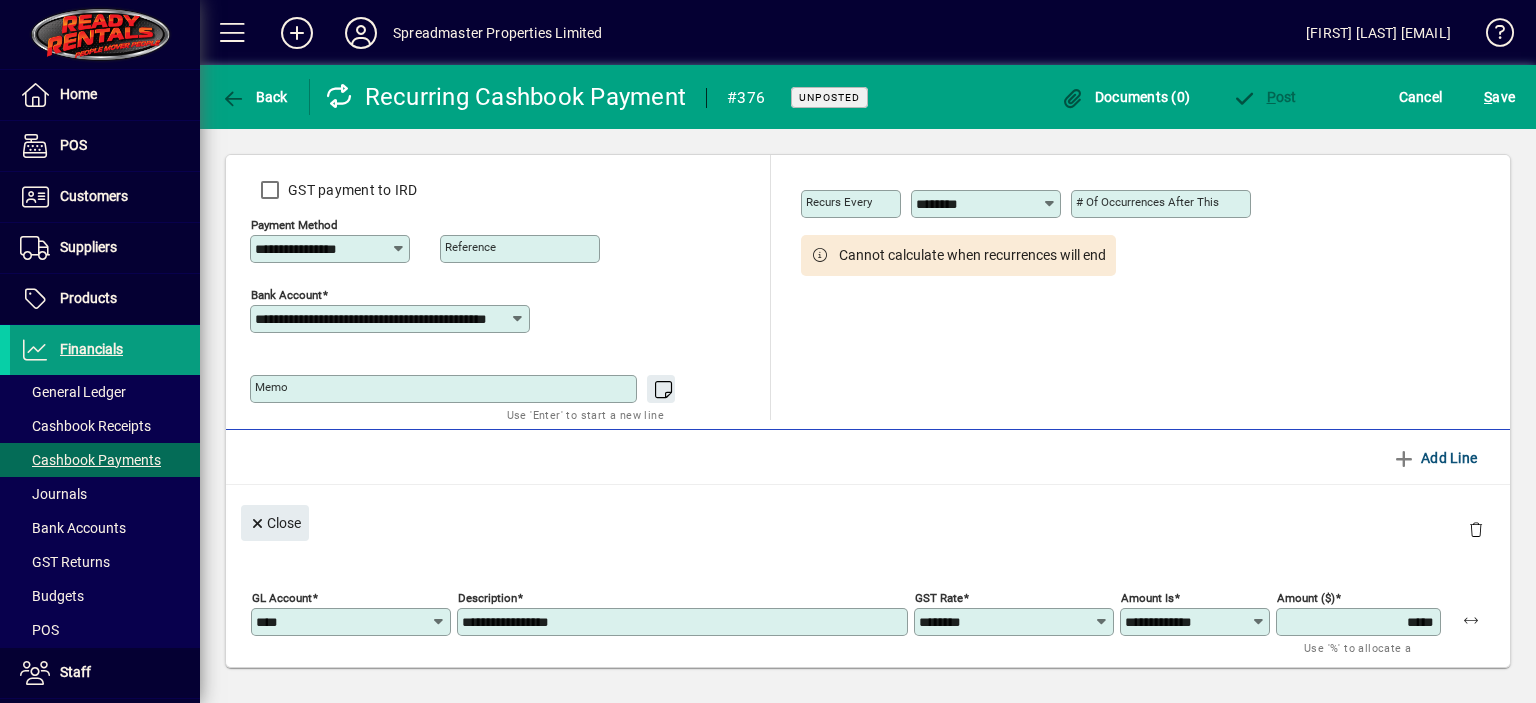 type 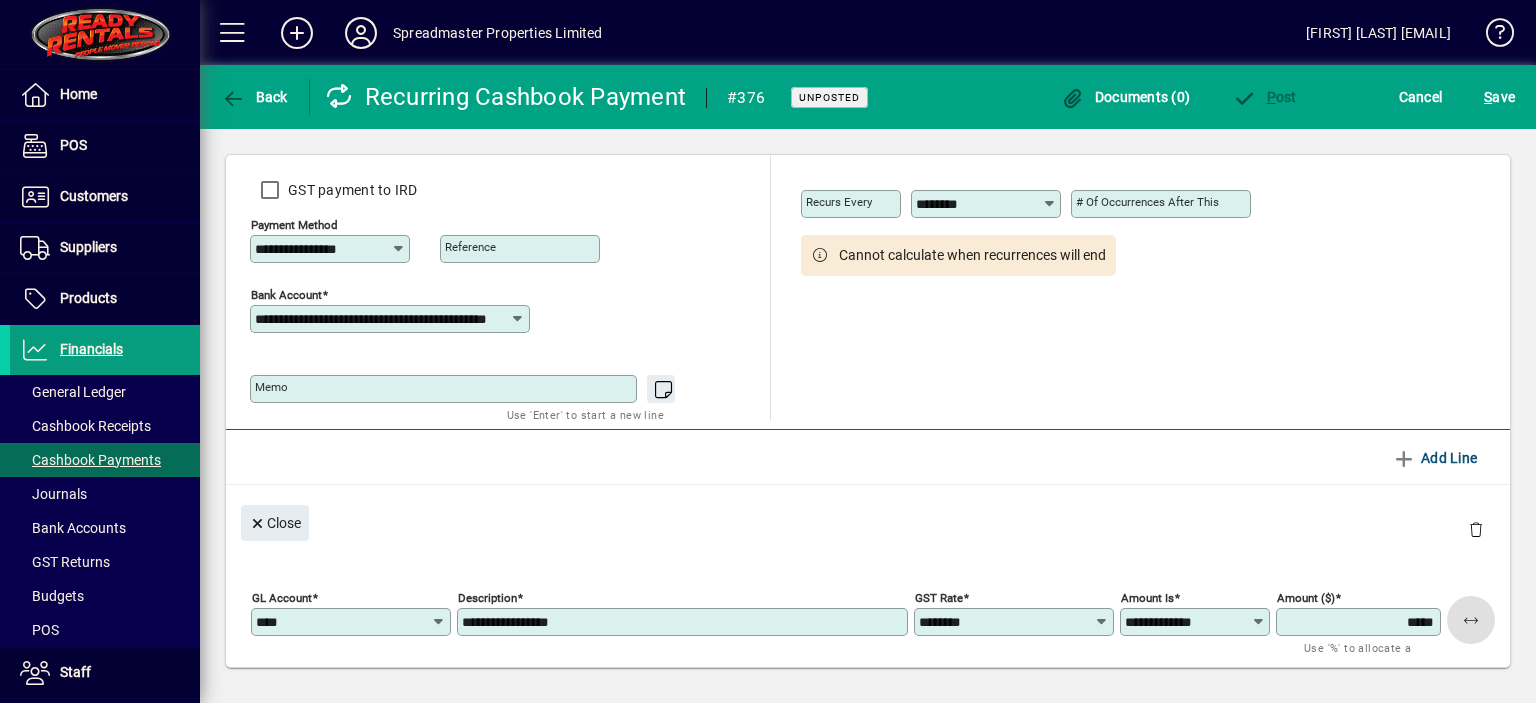 click on "Amount ($) ***** Use '%' to allocate a percentage" 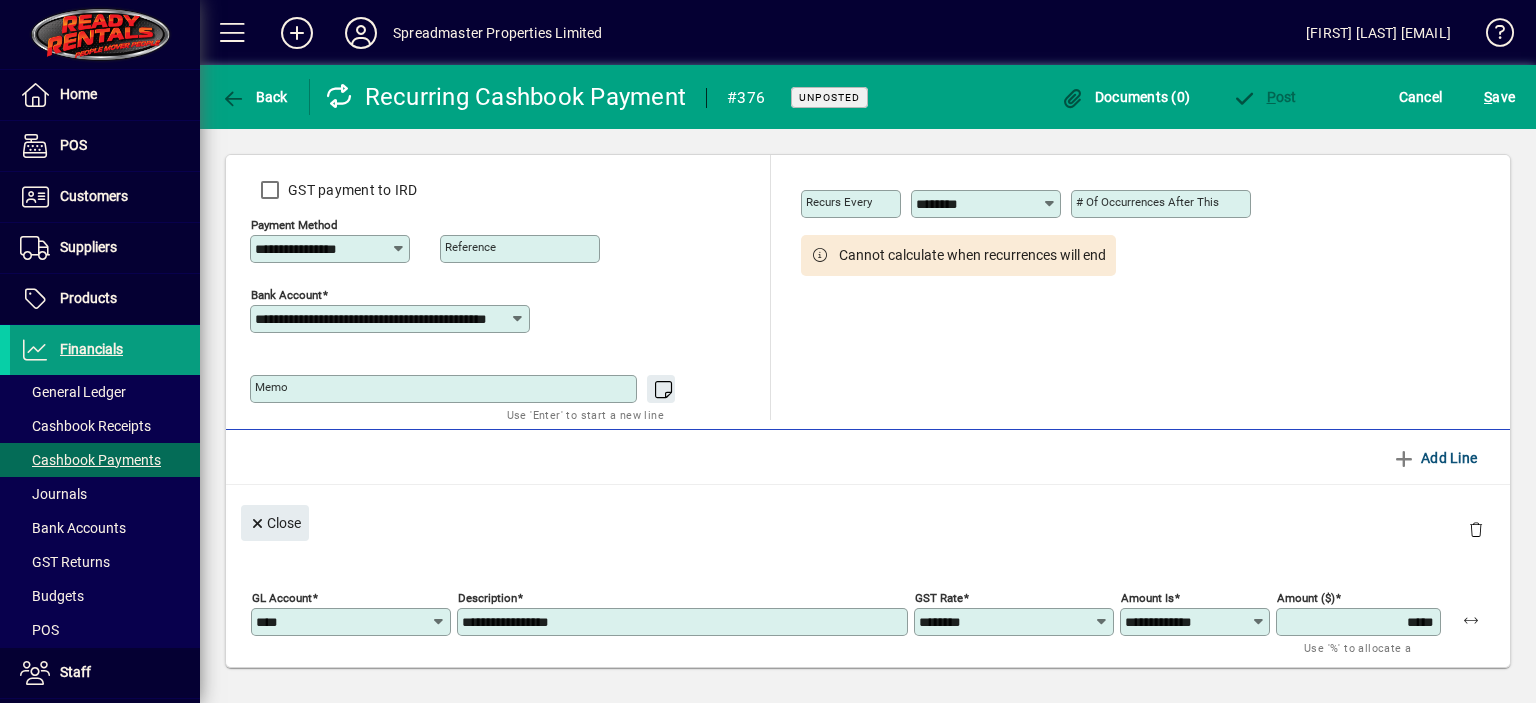 click 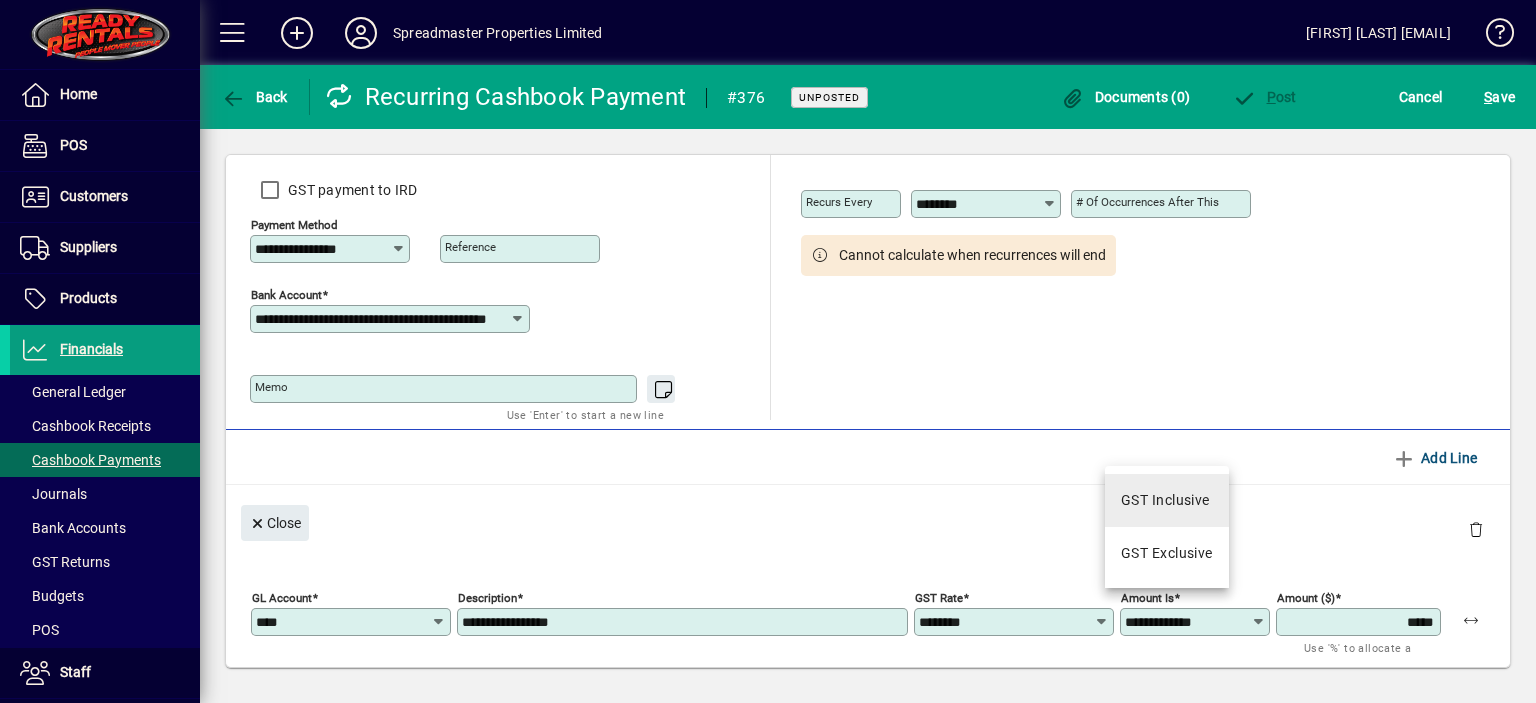 click on "GST Inclusive" at bounding box center [1165, 500] 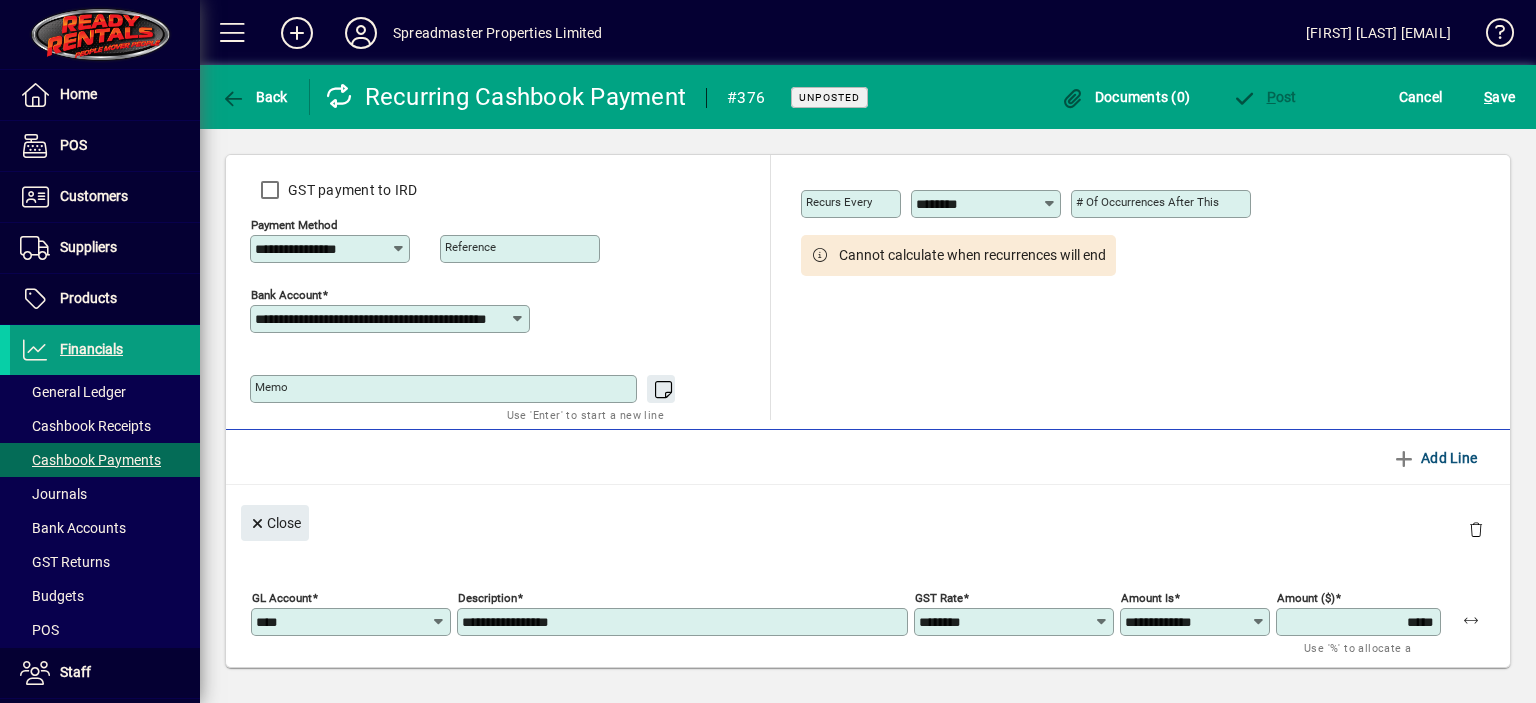type on "**********" 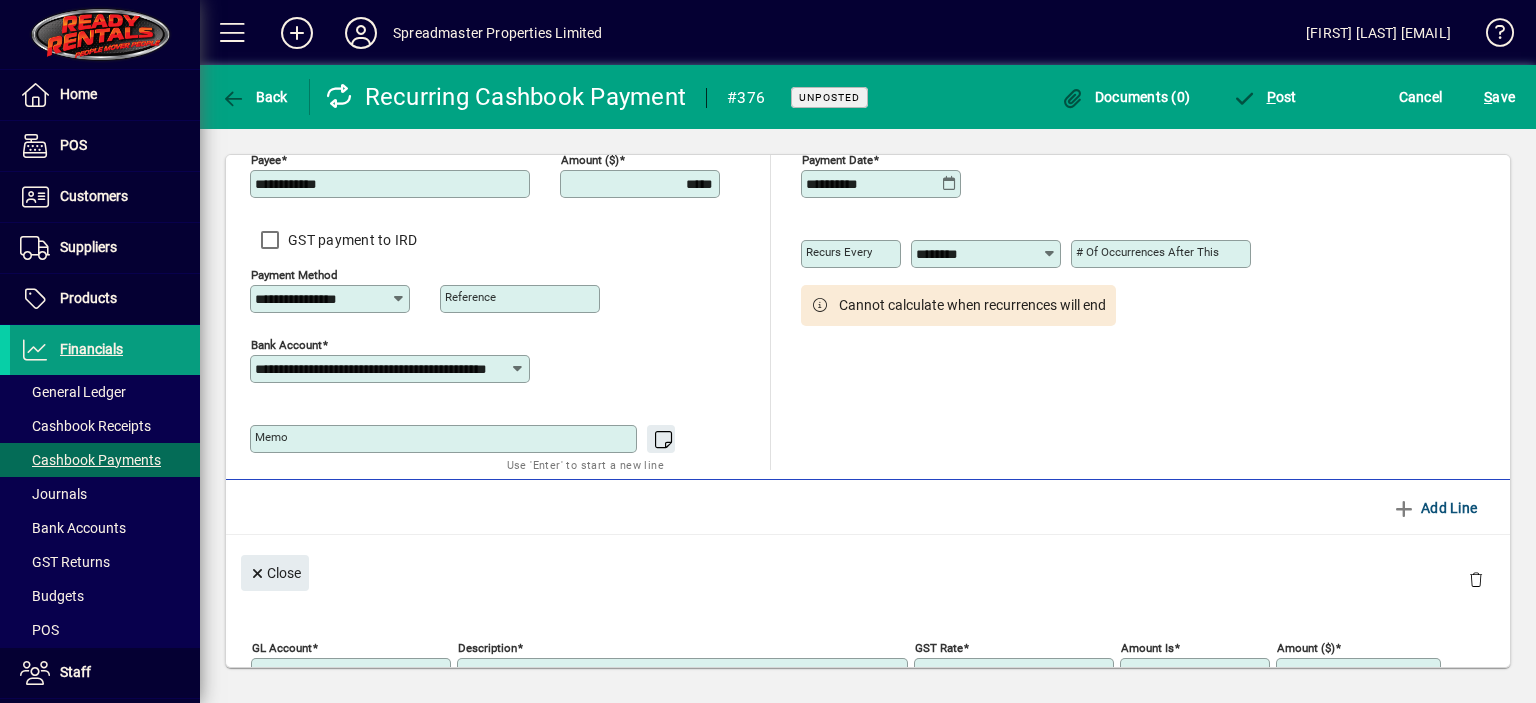 scroll, scrollTop: 0, scrollLeft: 0, axis: both 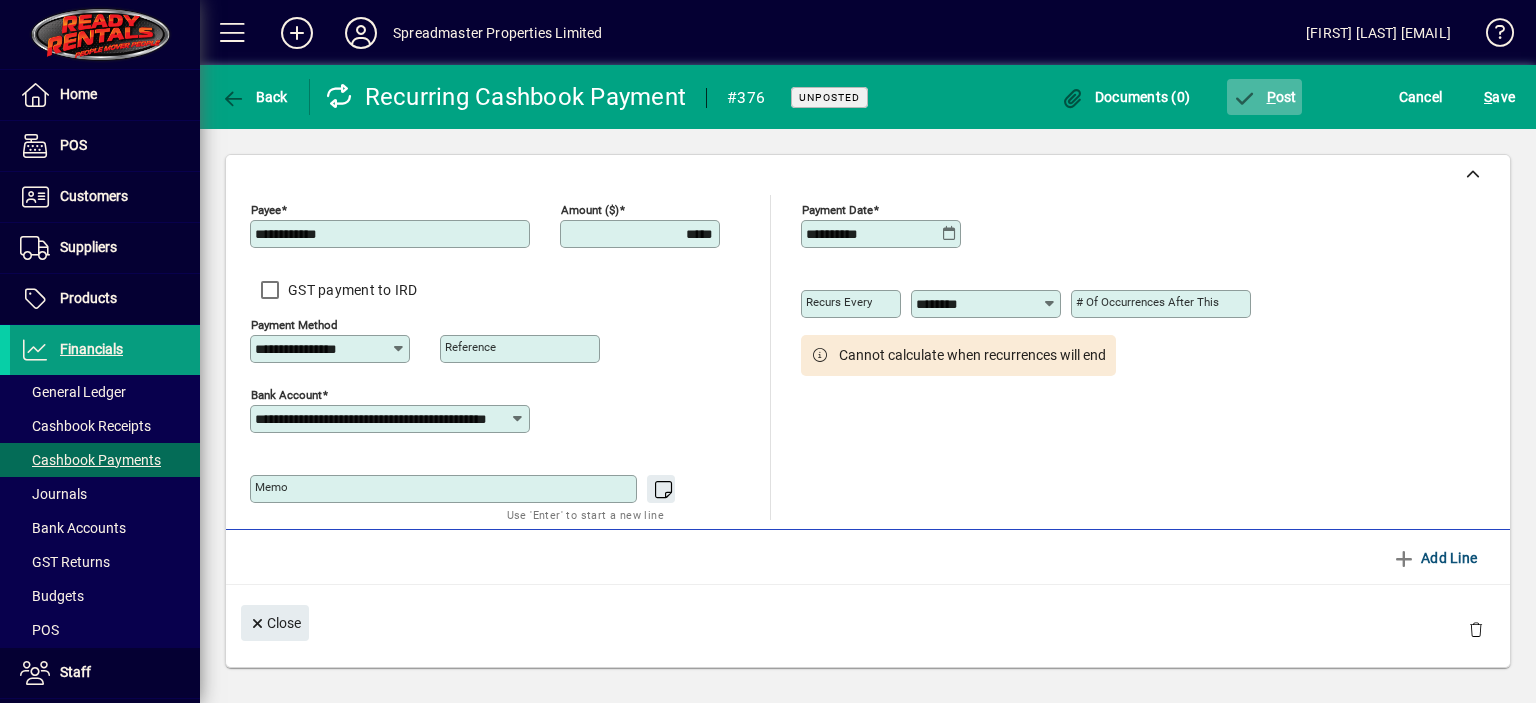 click on "P ost" 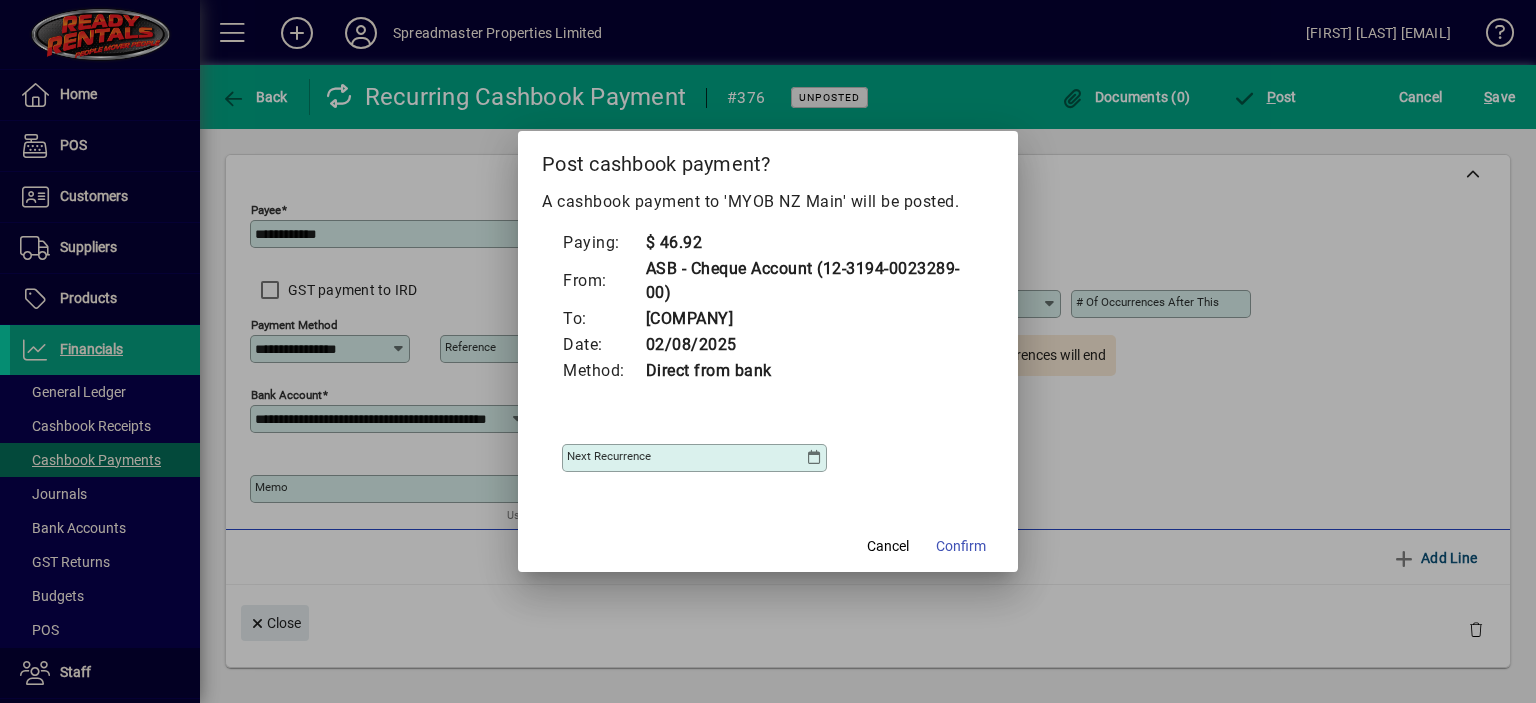 click at bounding box center (814, 458) 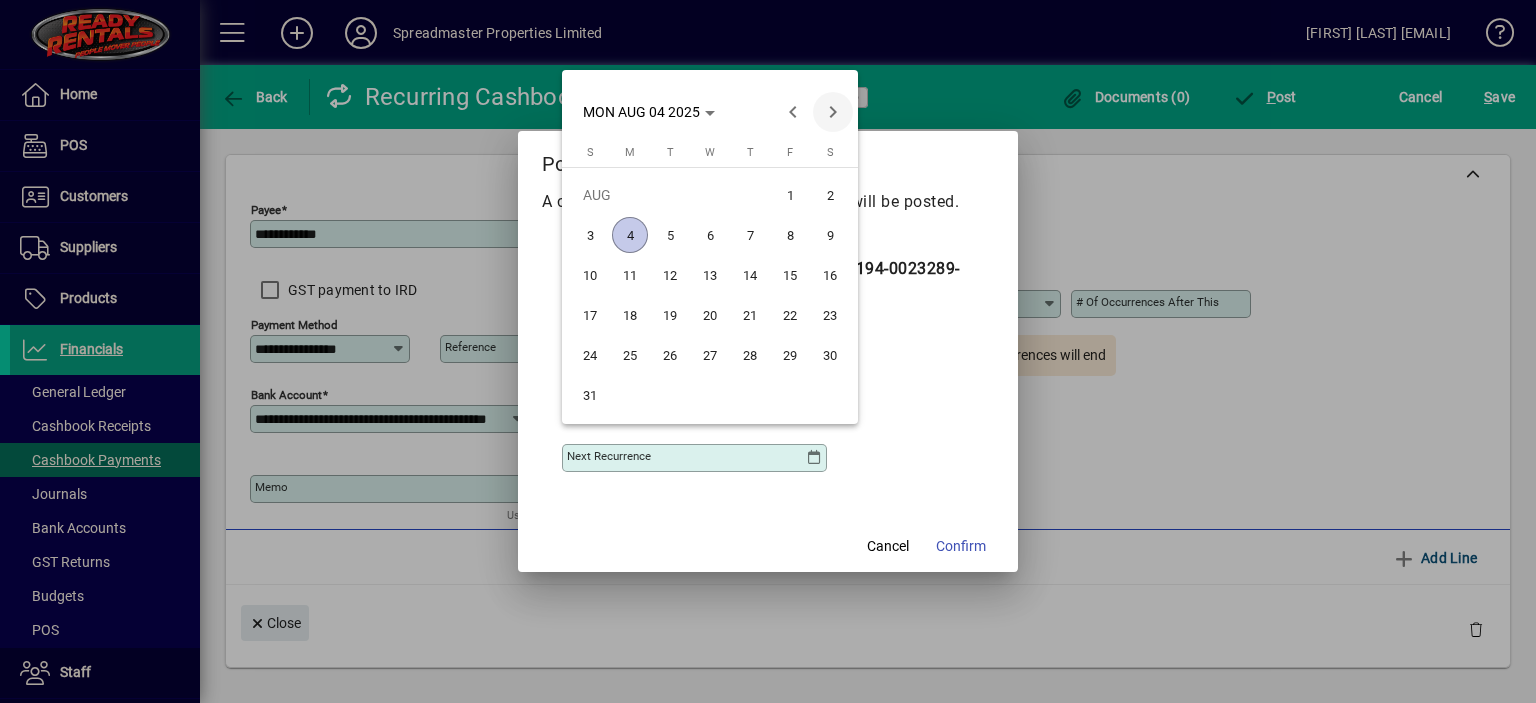 click at bounding box center (833, 112) 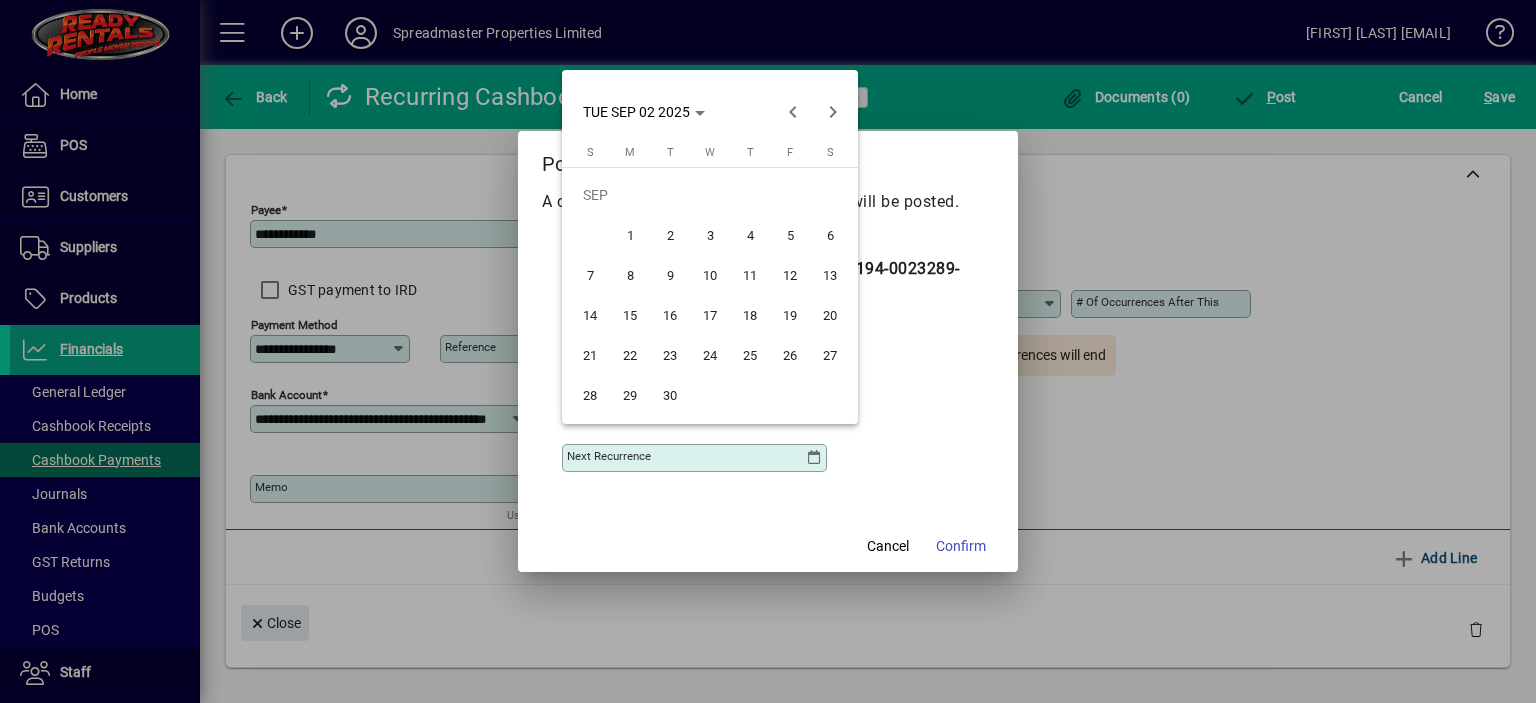click on "2" at bounding box center (670, 235) 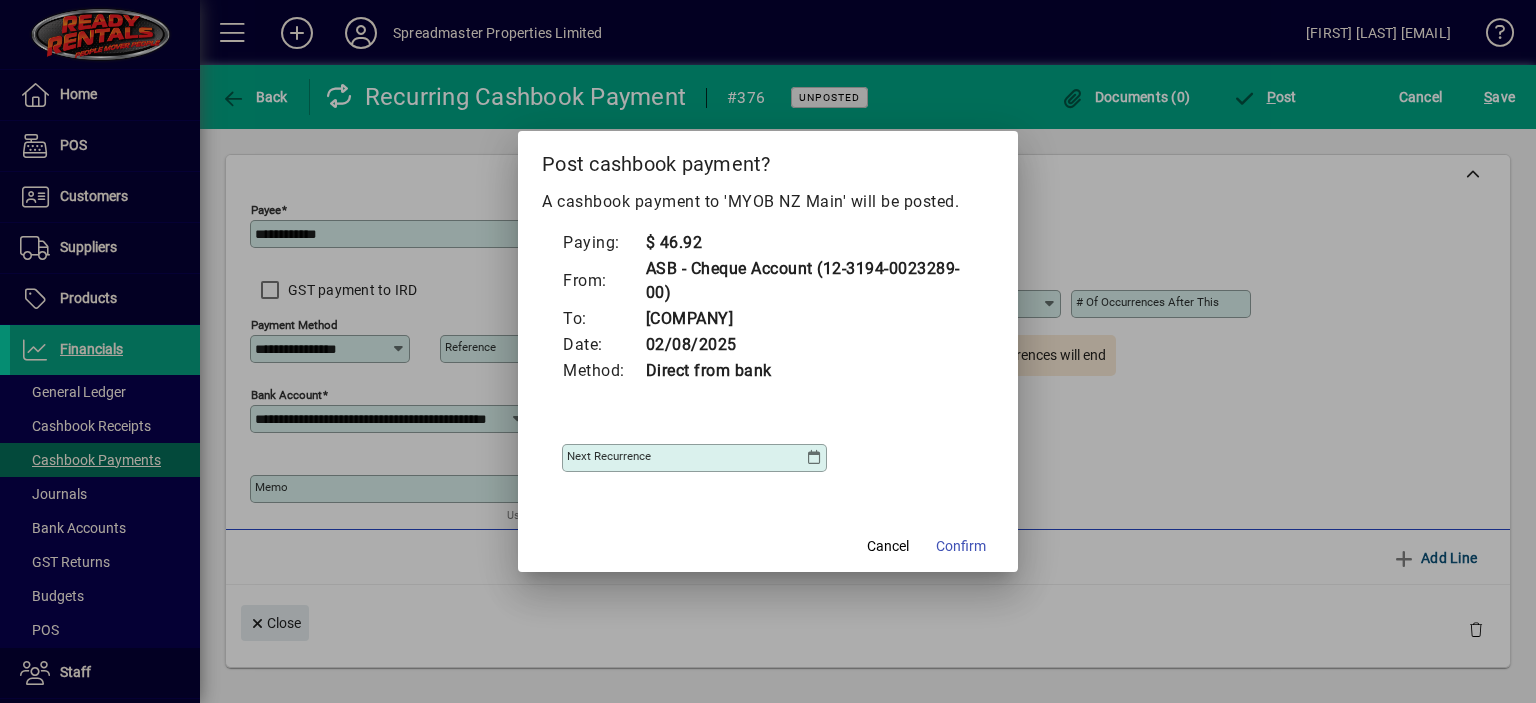 type on "**********" 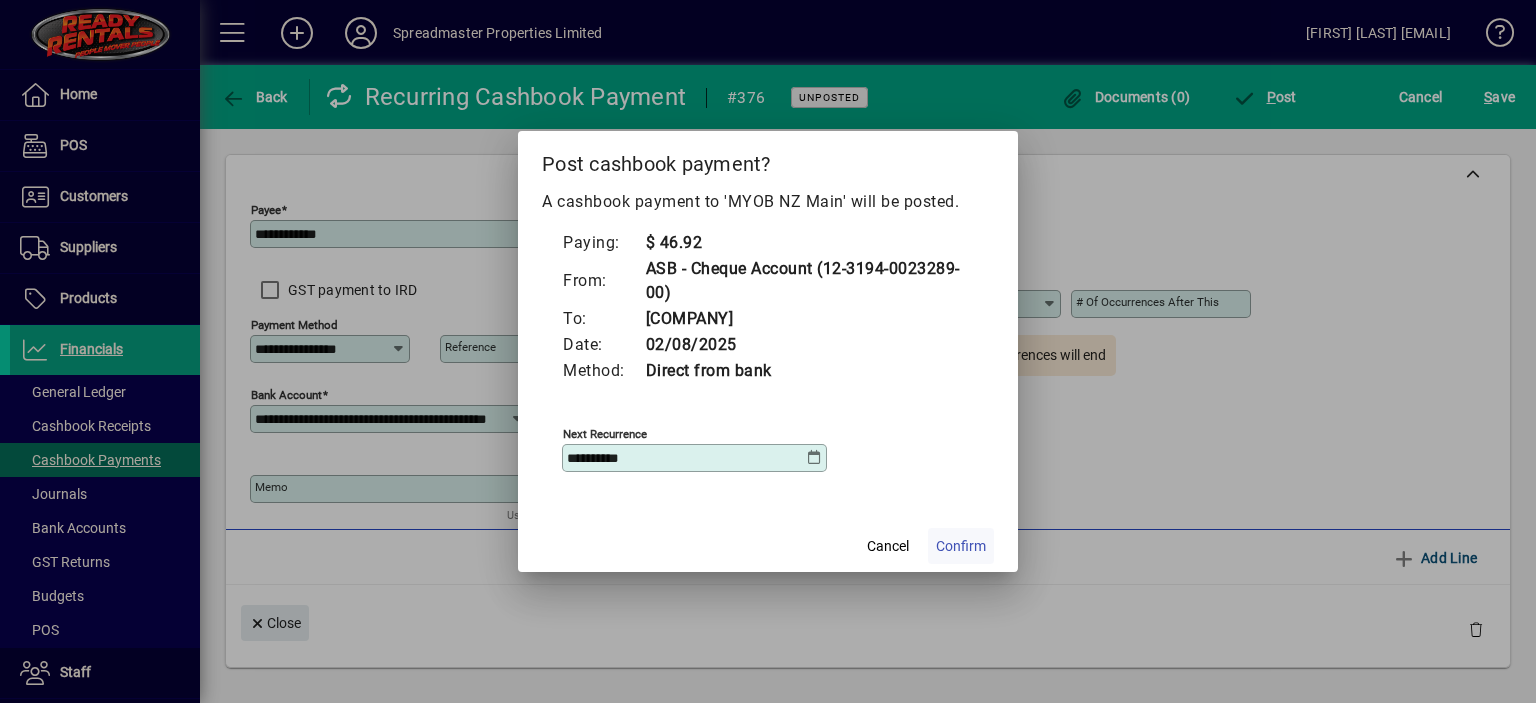 click on "Confirm" 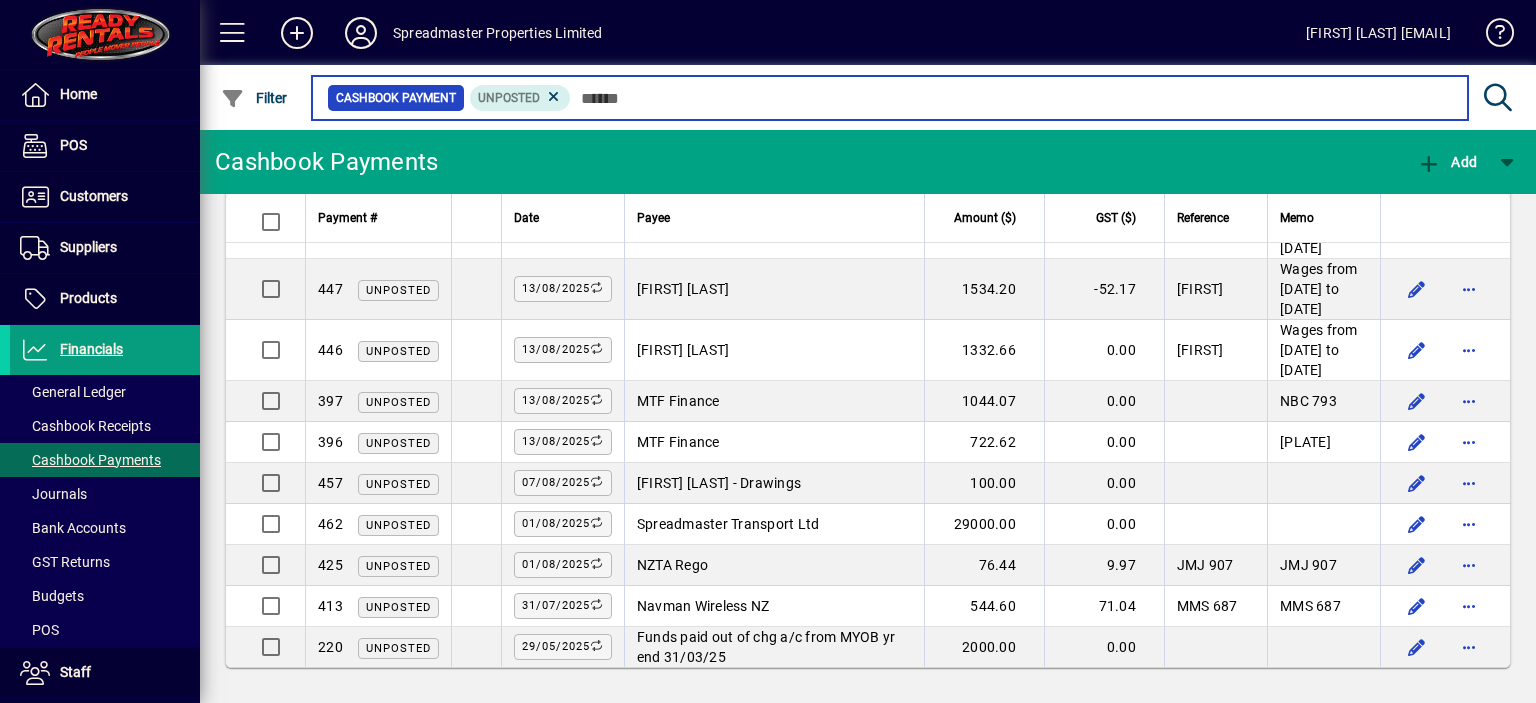 scroll, scrollTop: 1387, scrollLeft: 0, axis: vertical 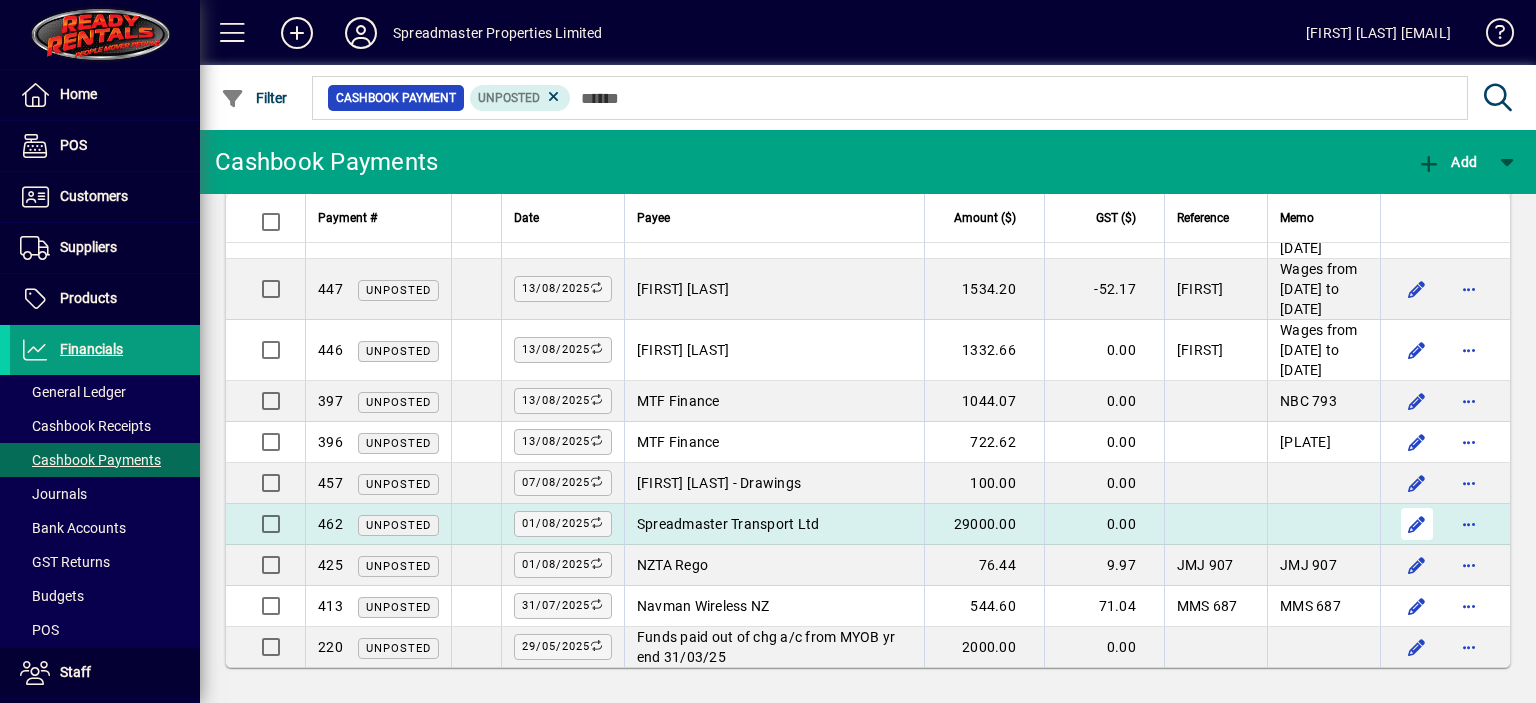 click at bounding box center [1417, 524] 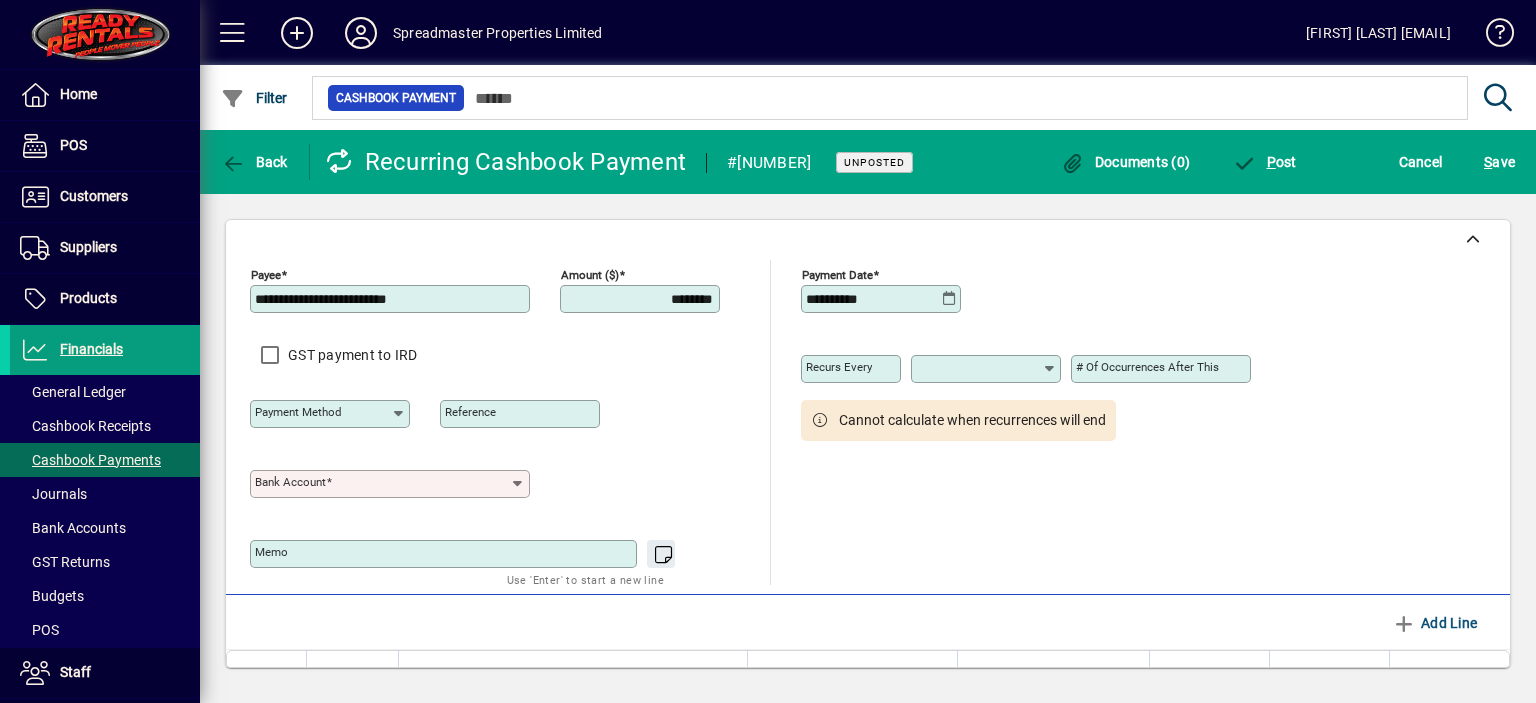 type on "**********" 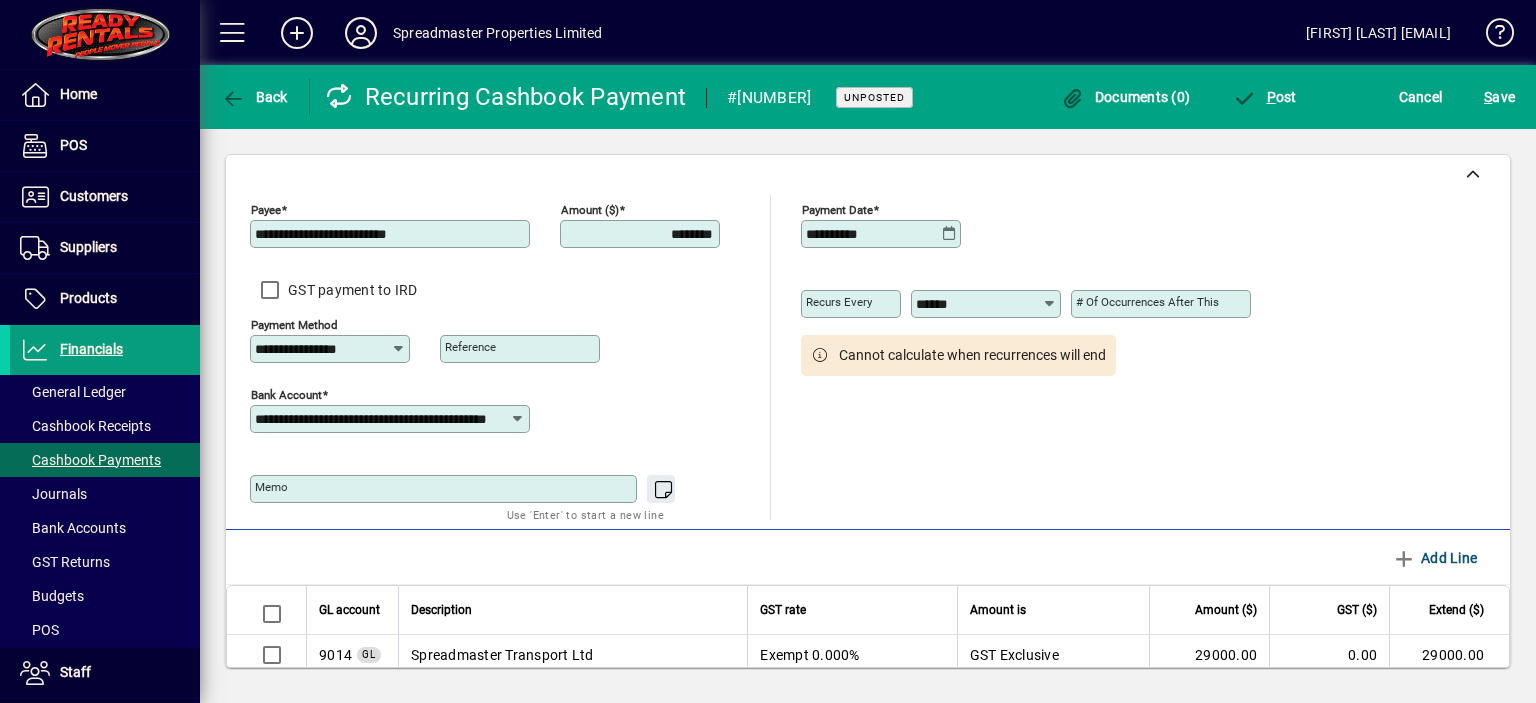 click on "********" at bounding box center [642, 234] 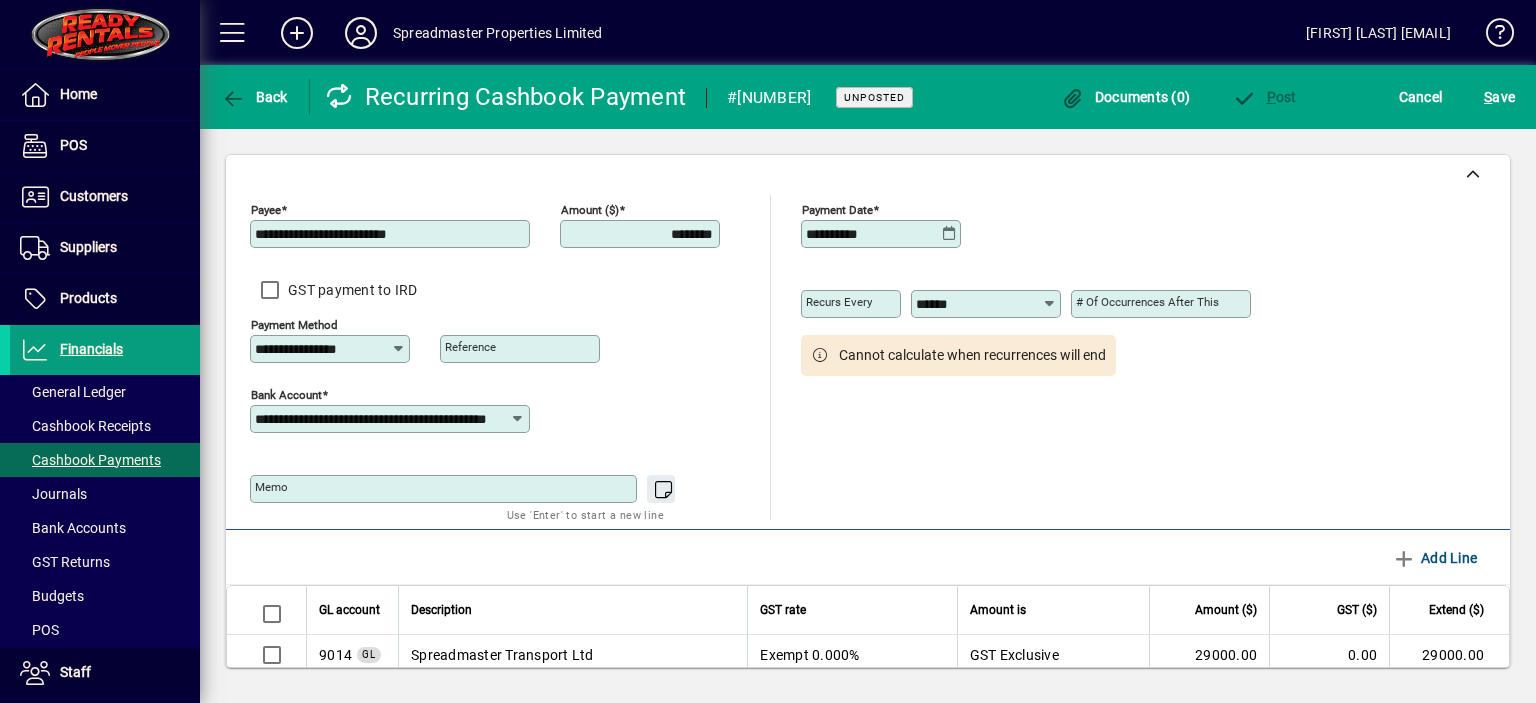 type on "********" 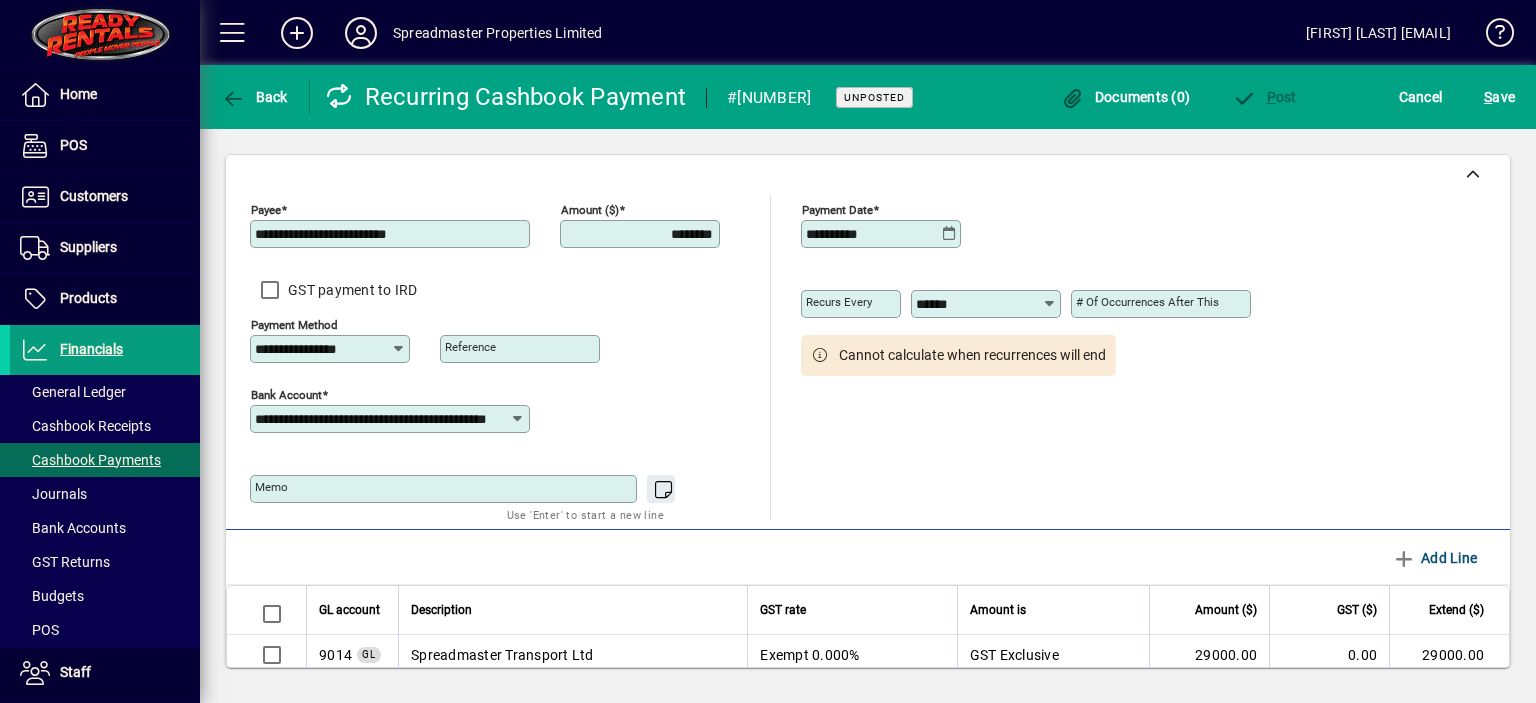 click 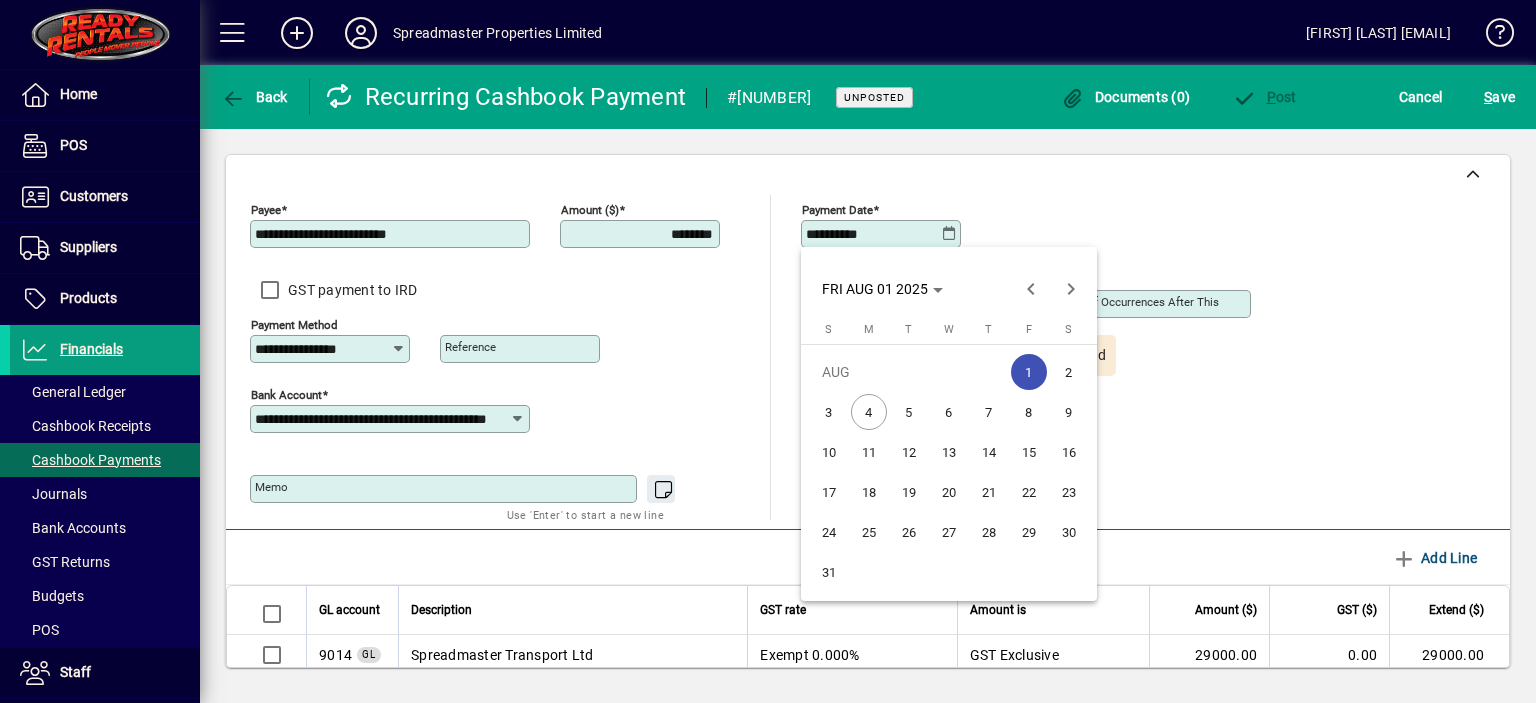 click on "4" at bounding box center (869, 412) 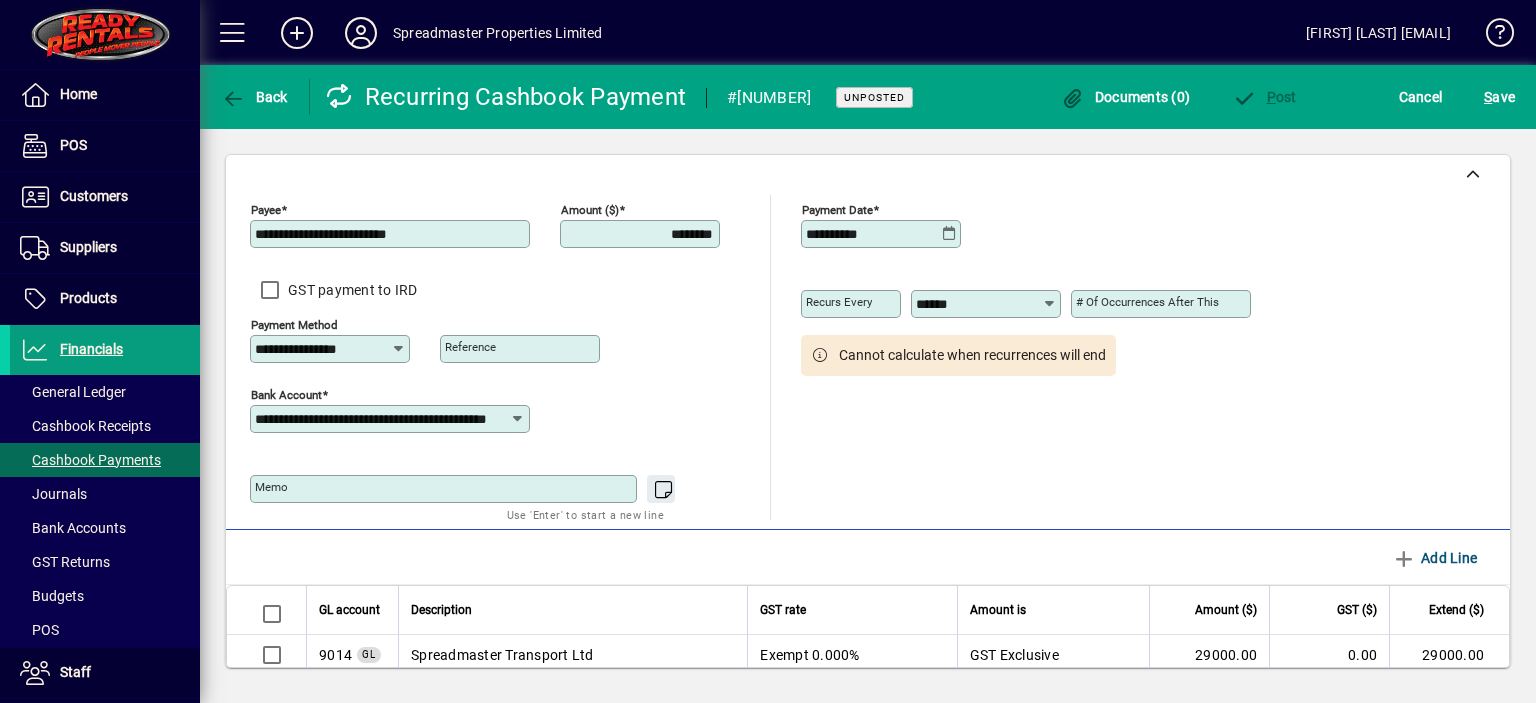 type on "**********" 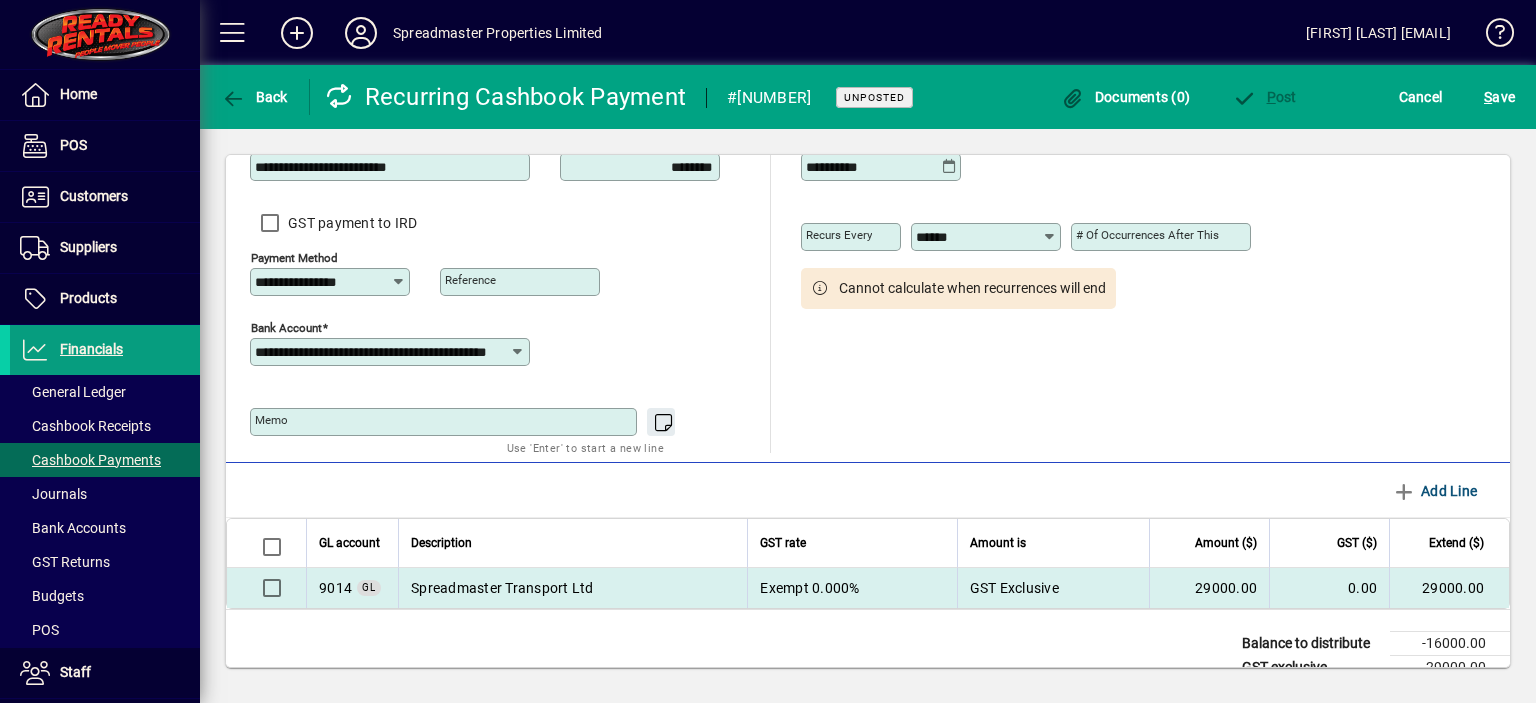 scroll, scrollTop: 143, scrollLeft: 0, axis: vertical 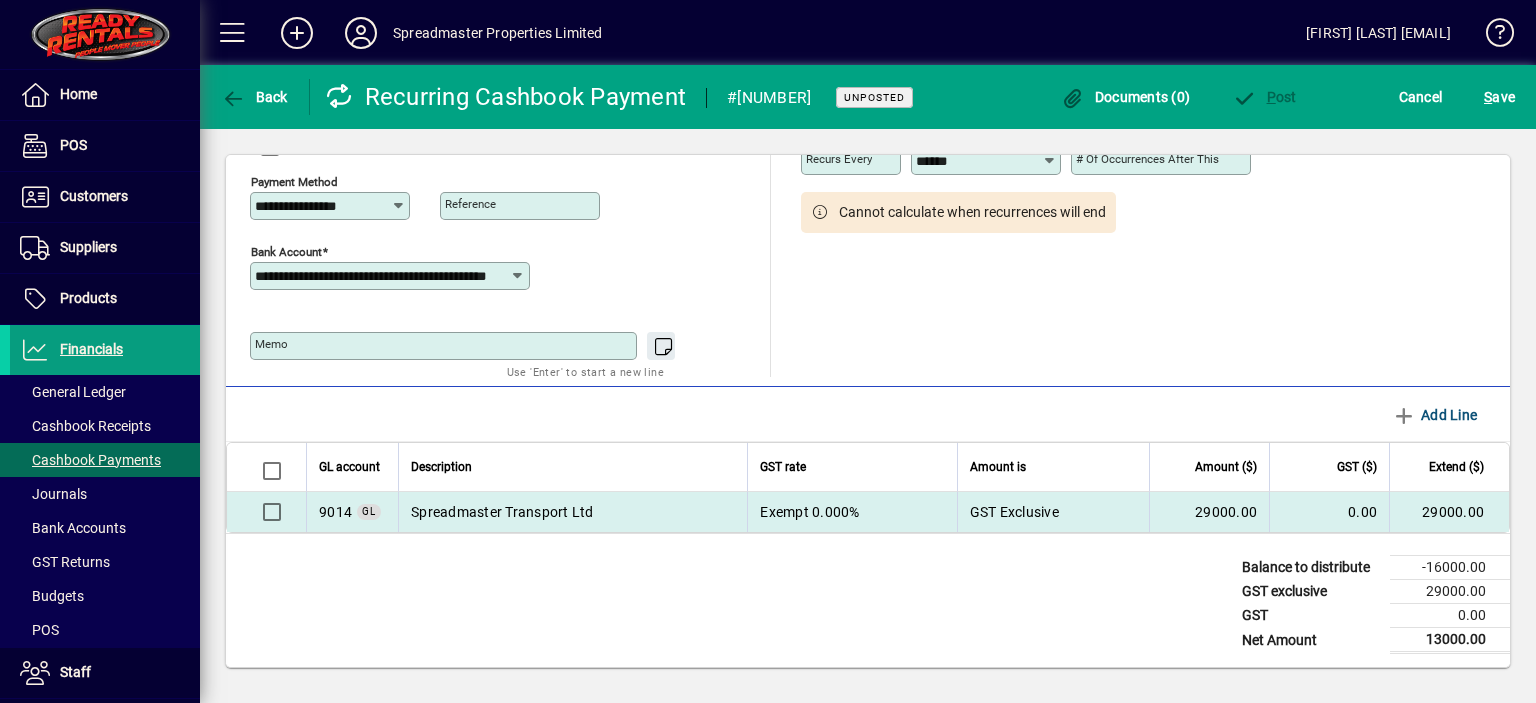 click on "Exempt 0.000%" at bounding box center (851, 512) 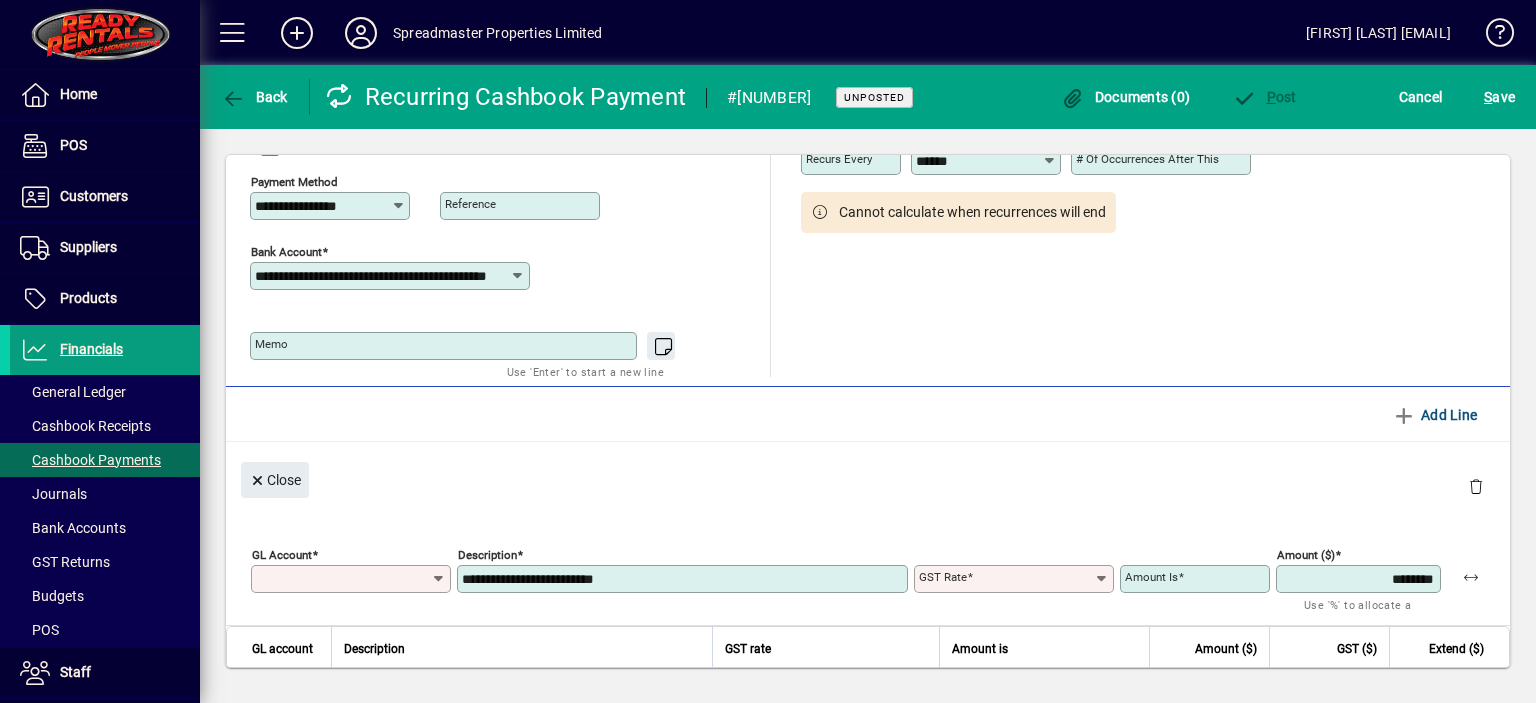 type on "****" 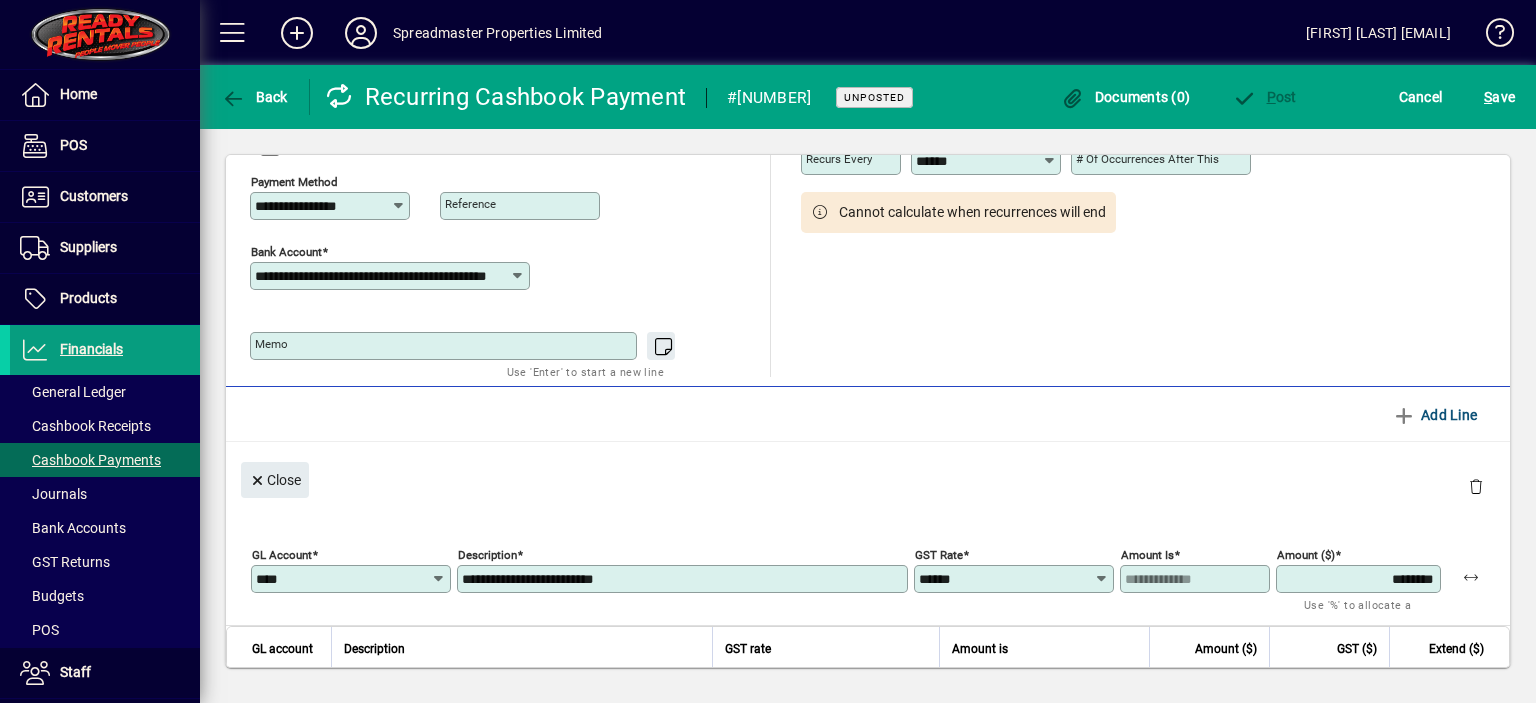 click on "********" at bounding box center (1360, 579) 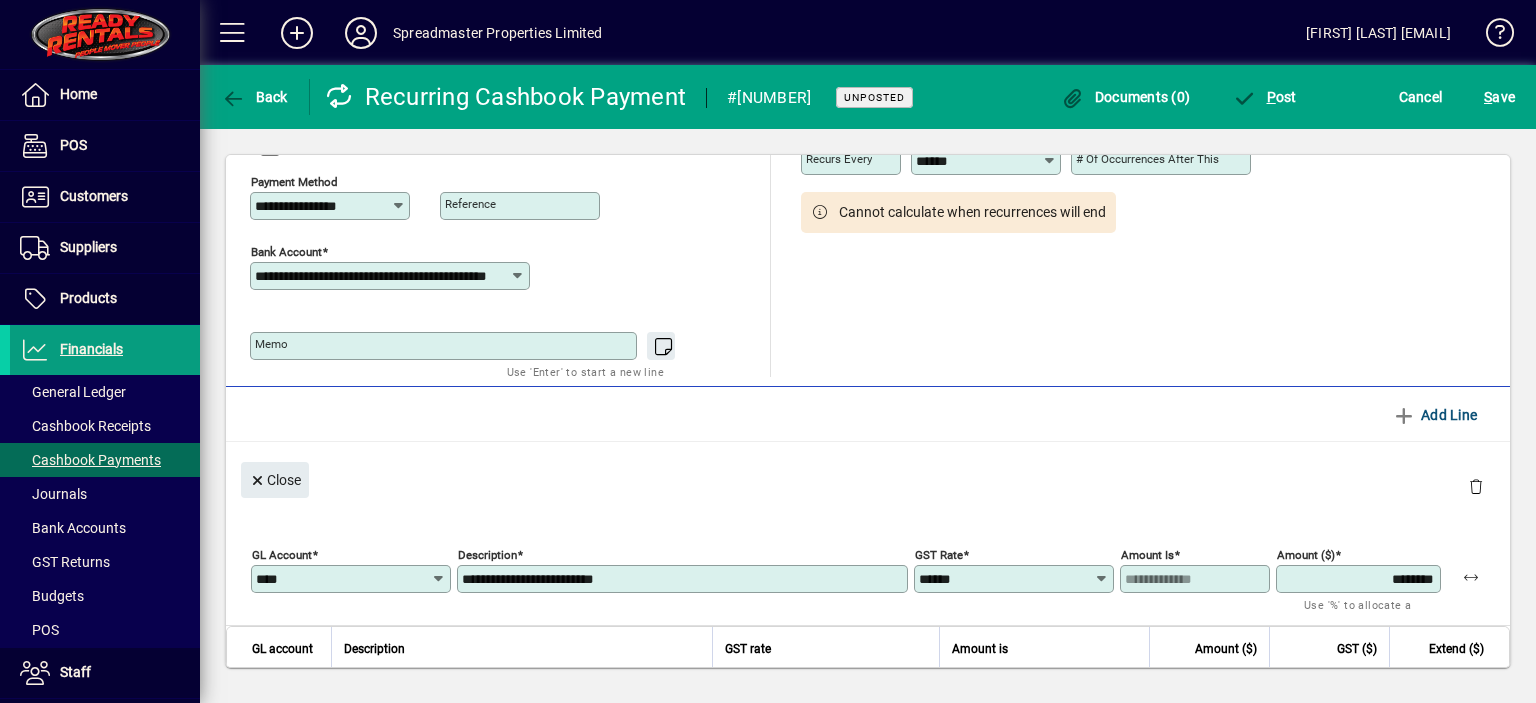 type on "********" 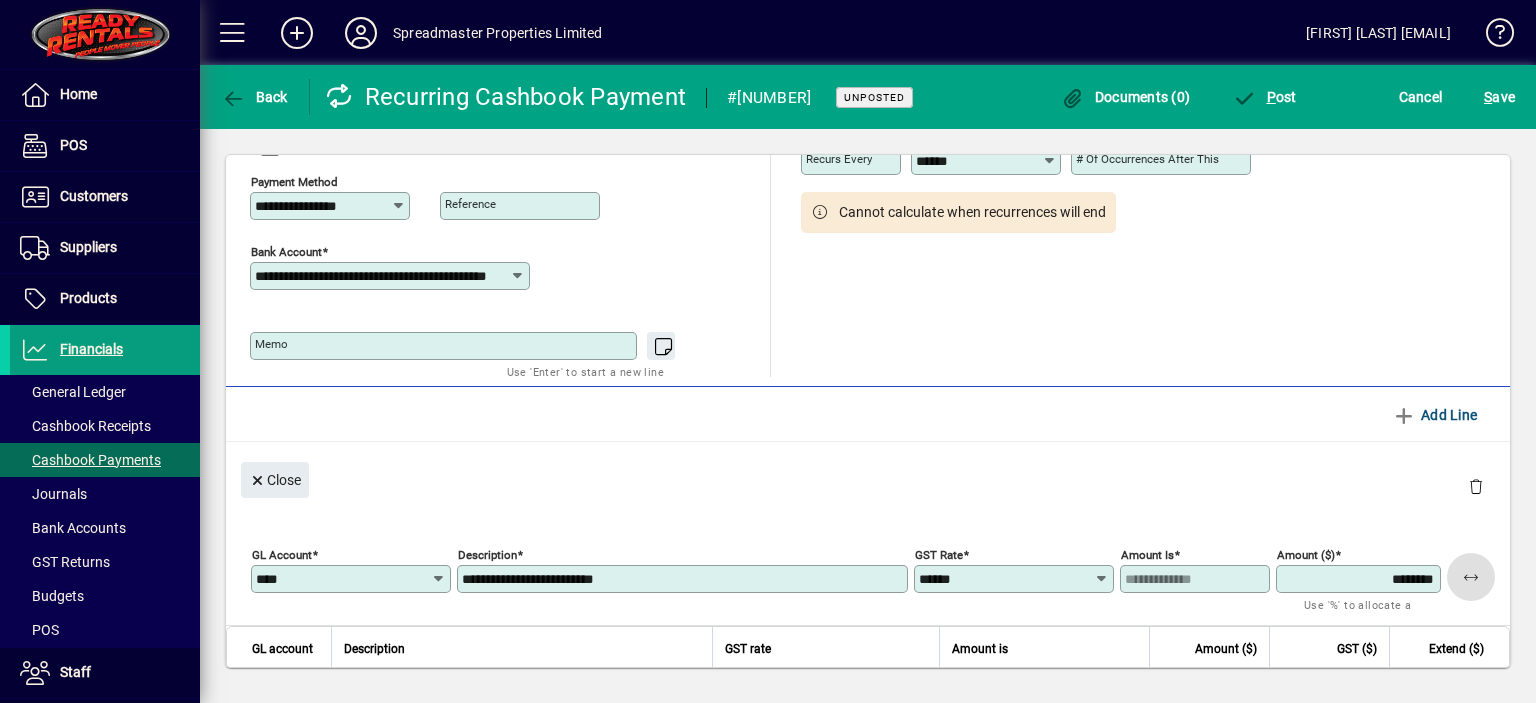 type 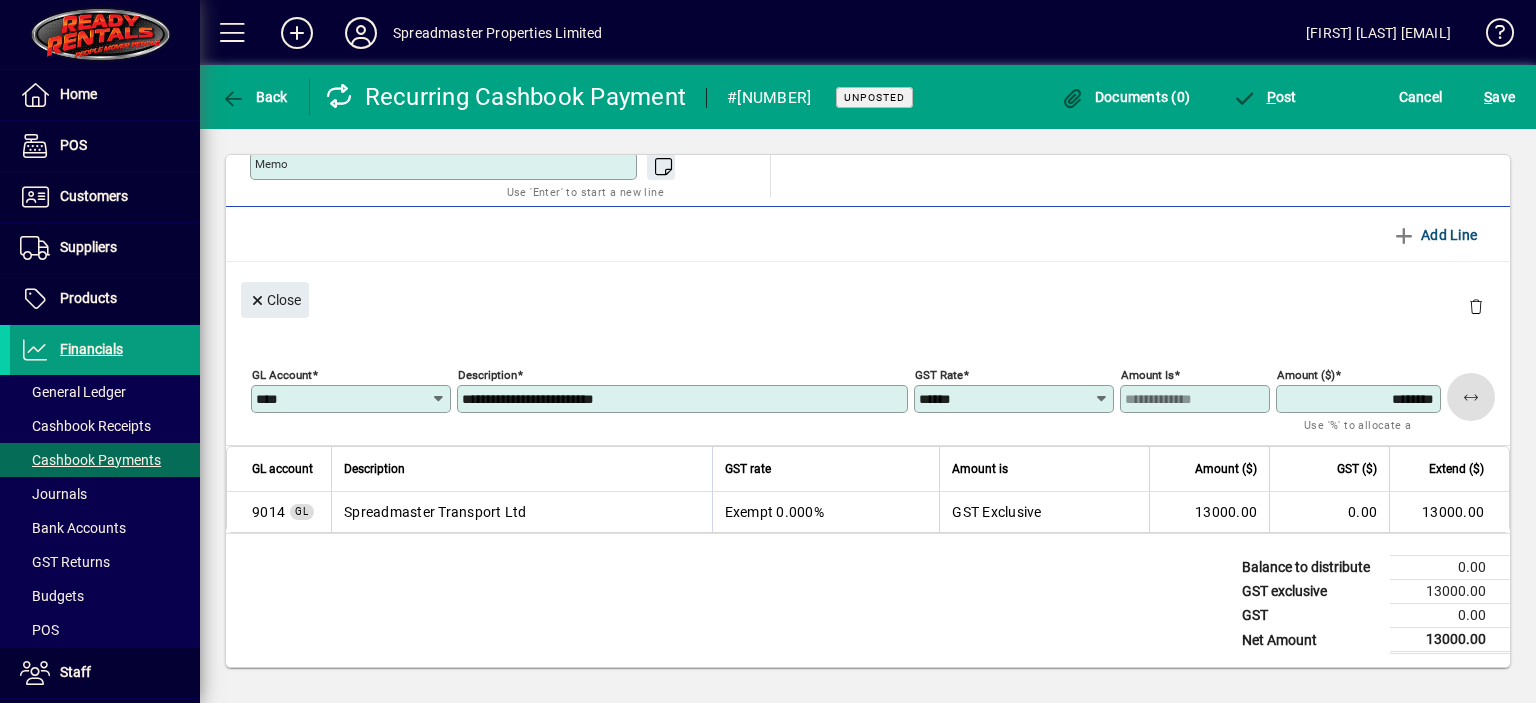 scroll, scrollTop: 0, scrollLeft: 0, axis: both 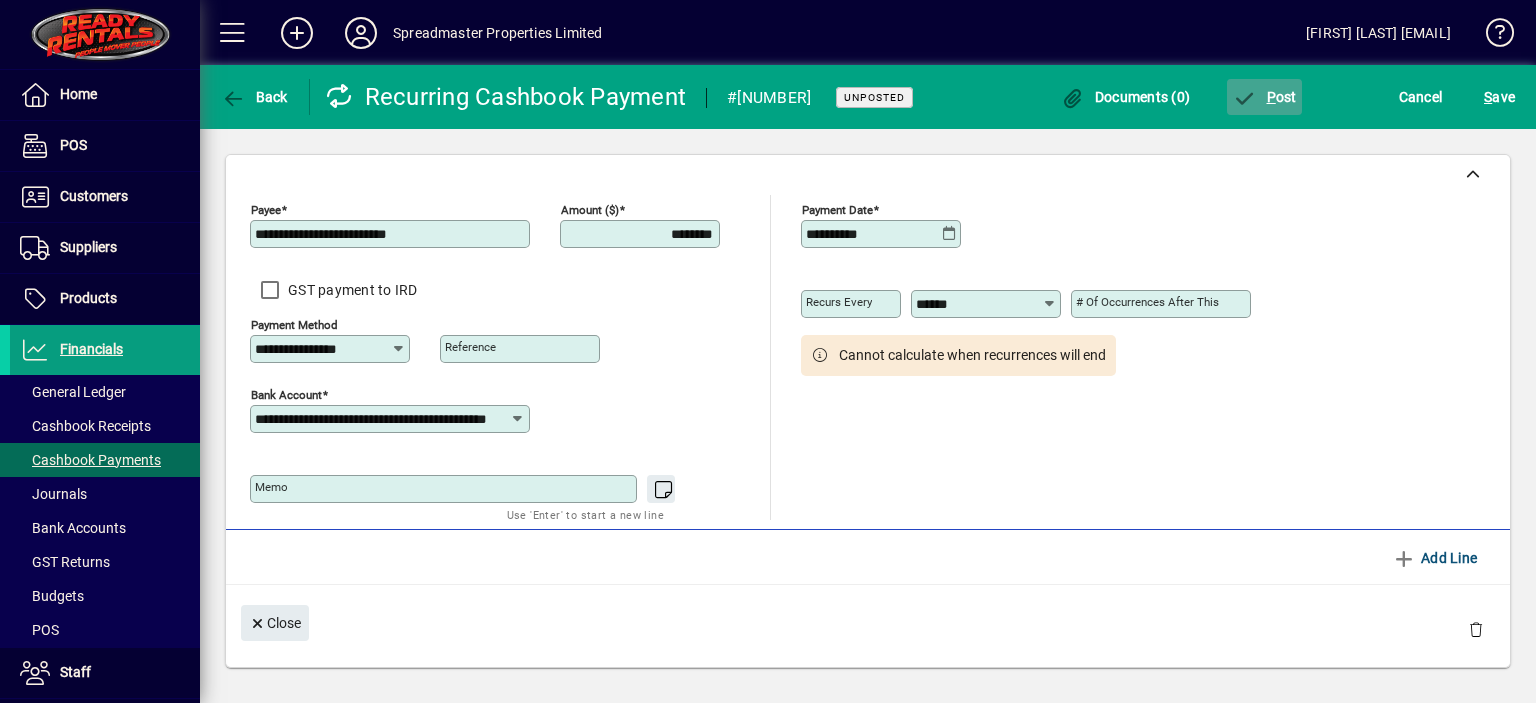 click on "P" 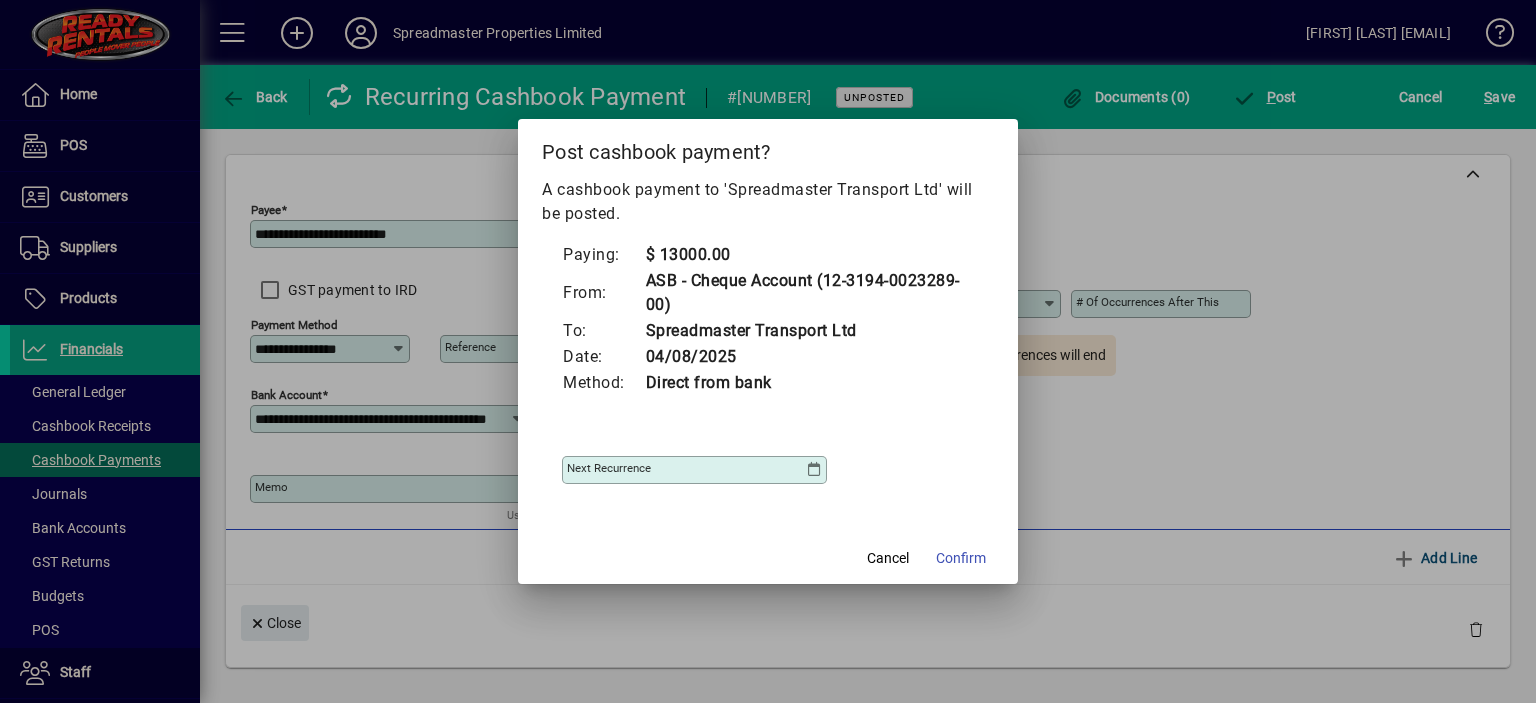 click at bounding box center [814, 470] 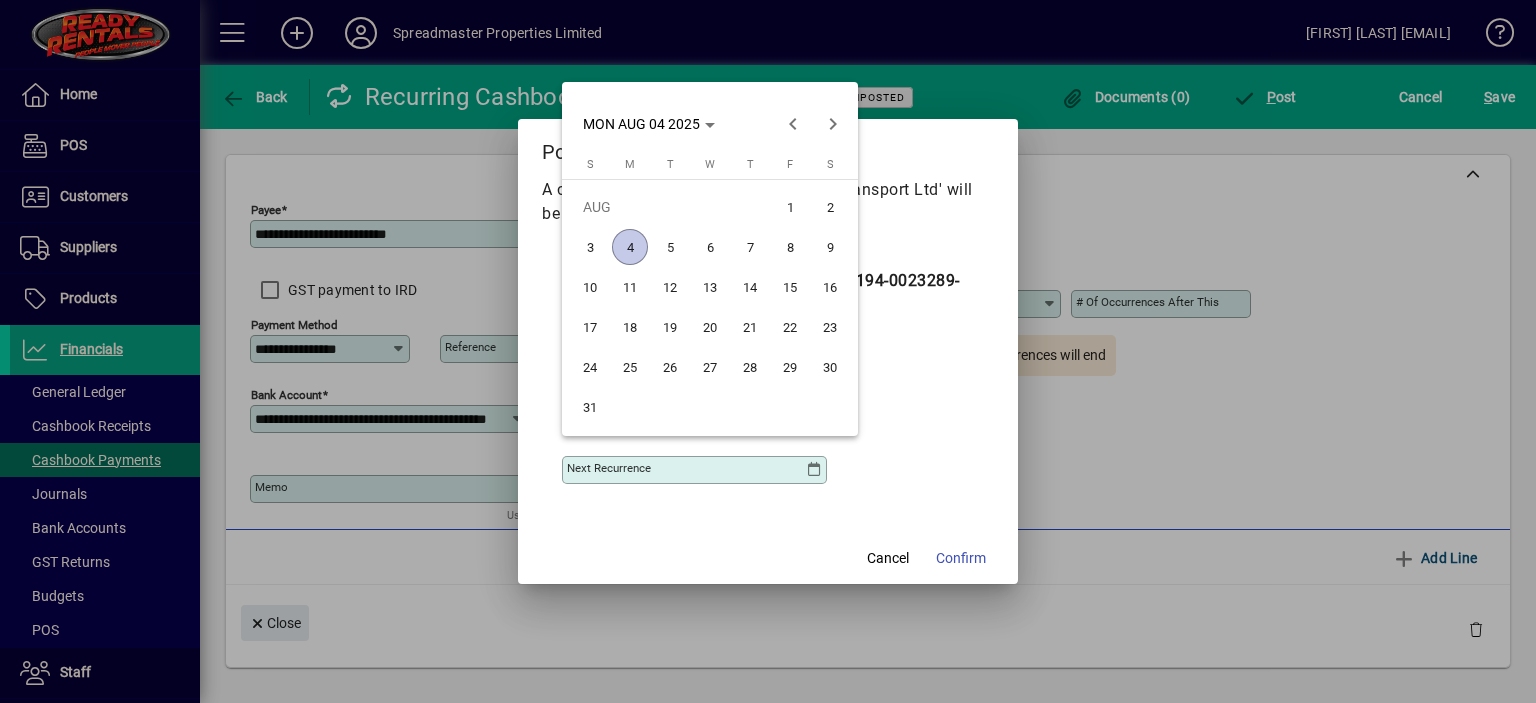 click on "5" at bounding box center [670, 247] 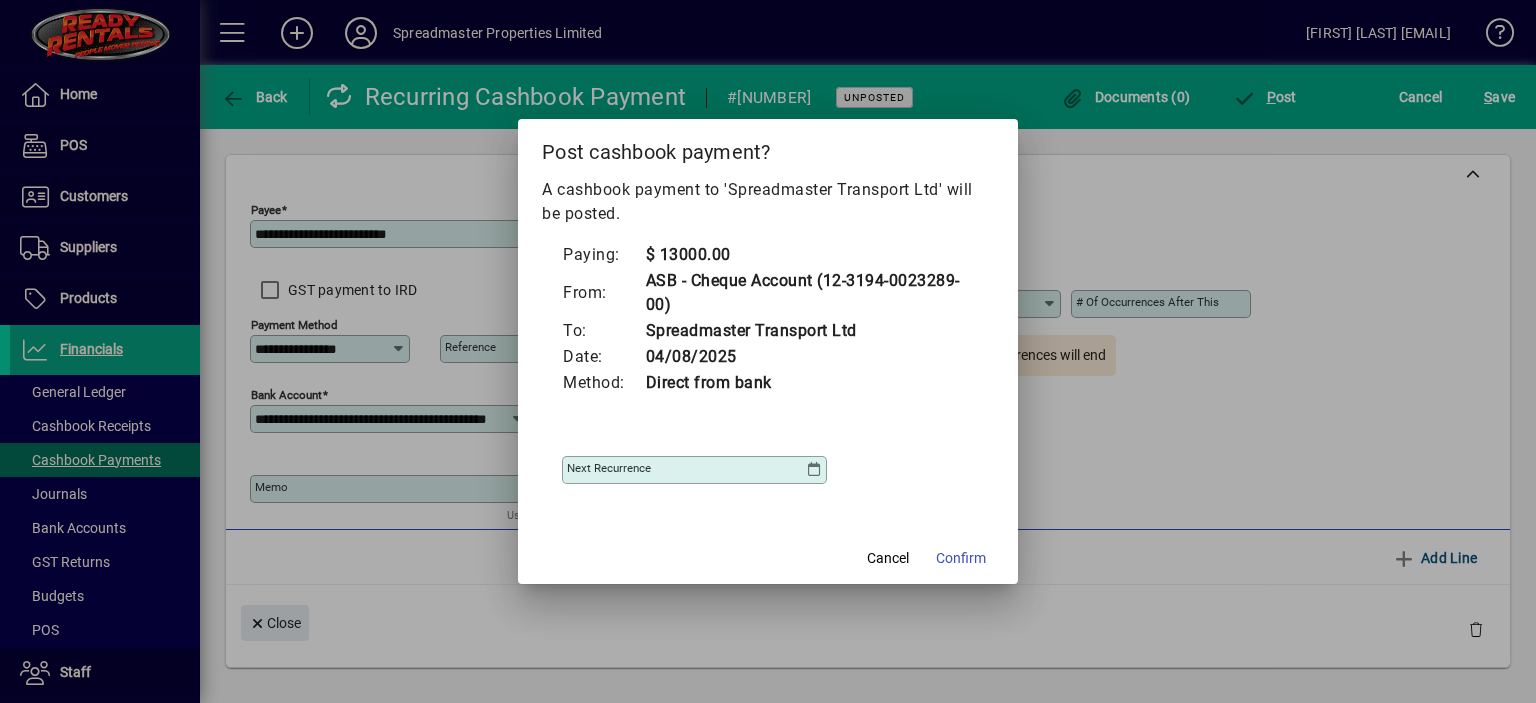 type on "**********" 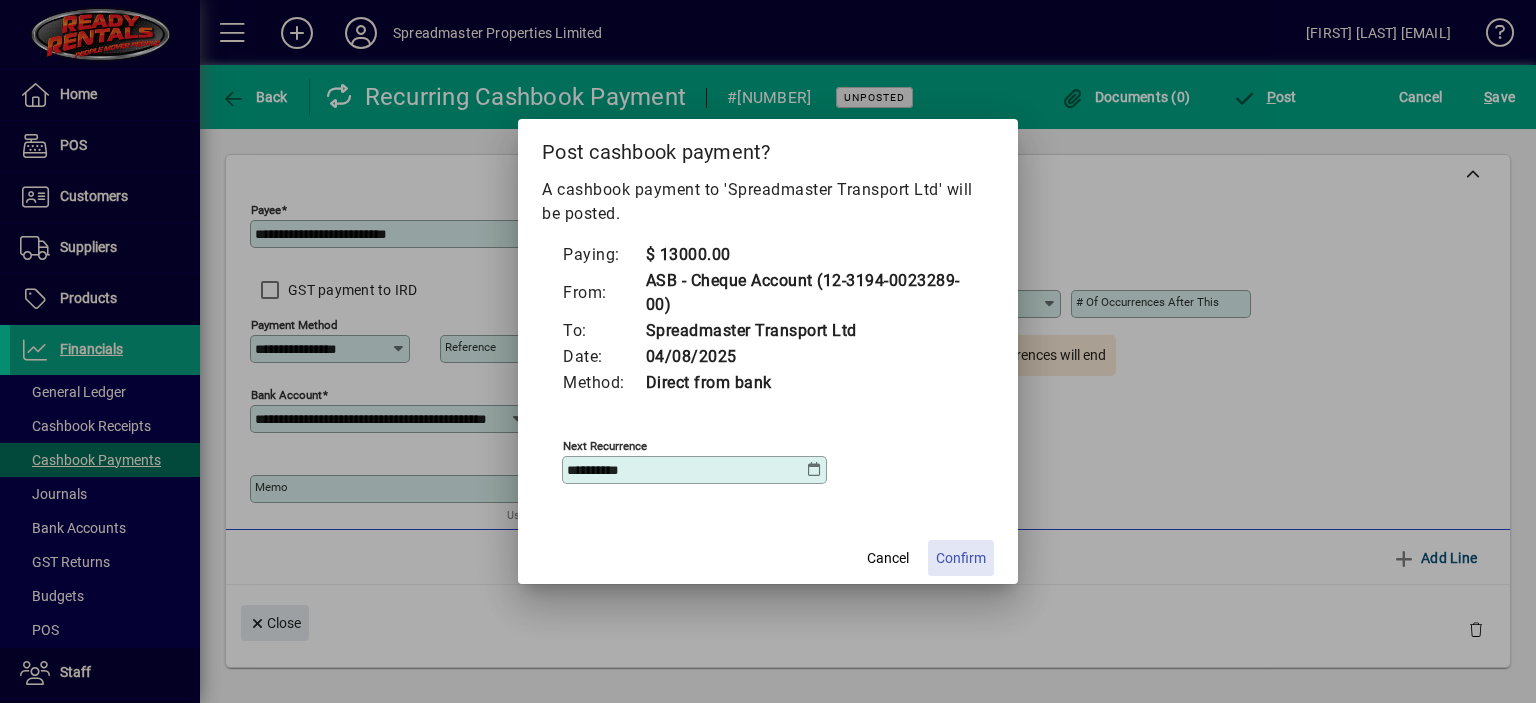 click on "Confirm" 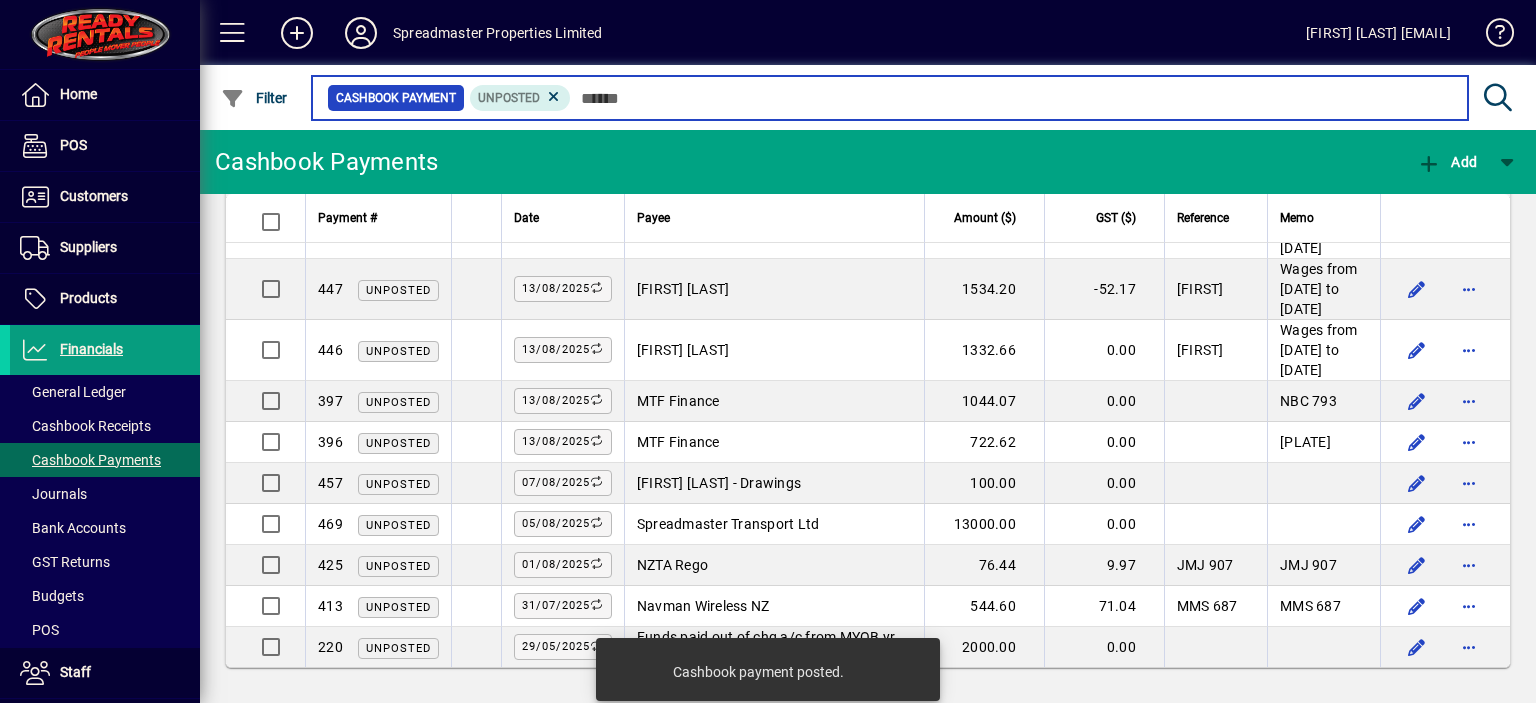 scroll, scrollTop: 1387, scrollLeft: 0, axis: vertical 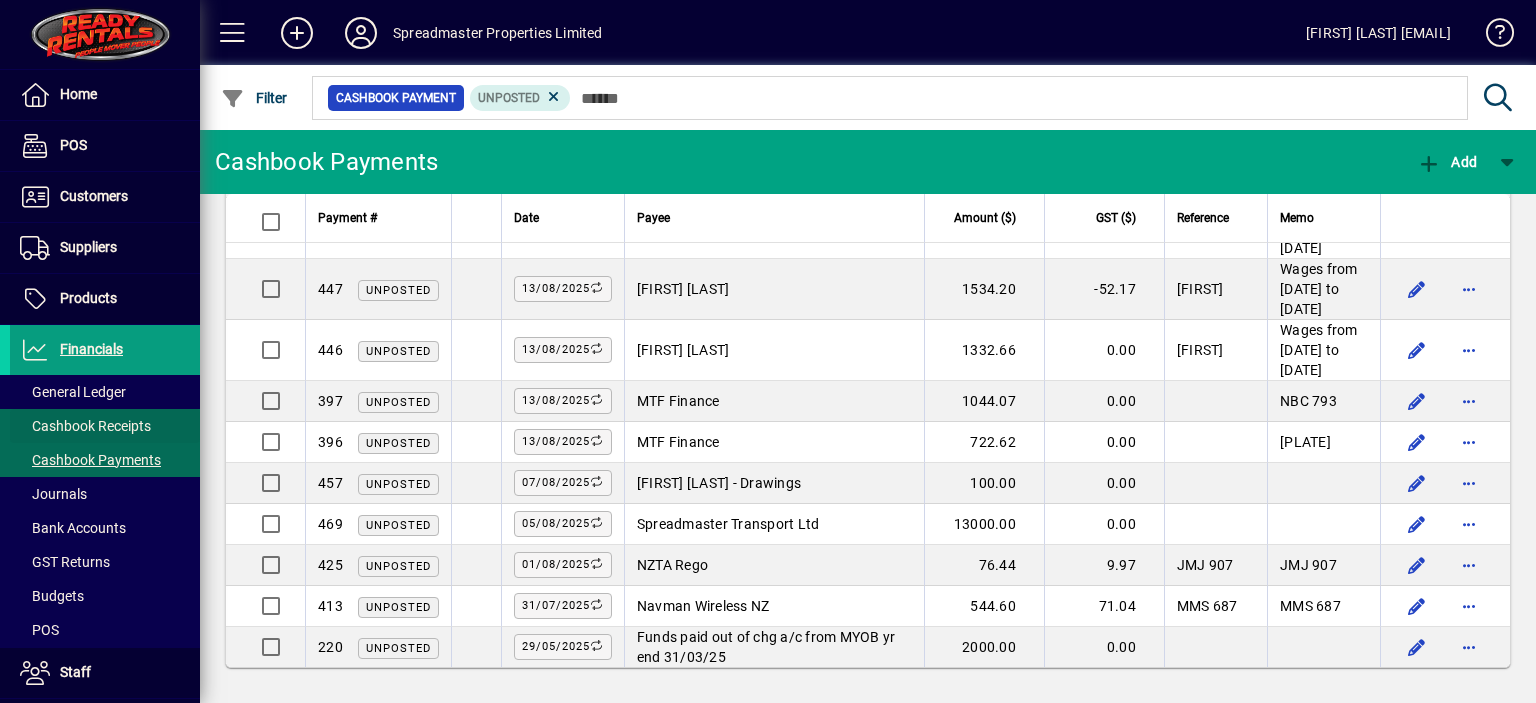 click on "Cashbook Receipts" at bounding box center (85, 426) 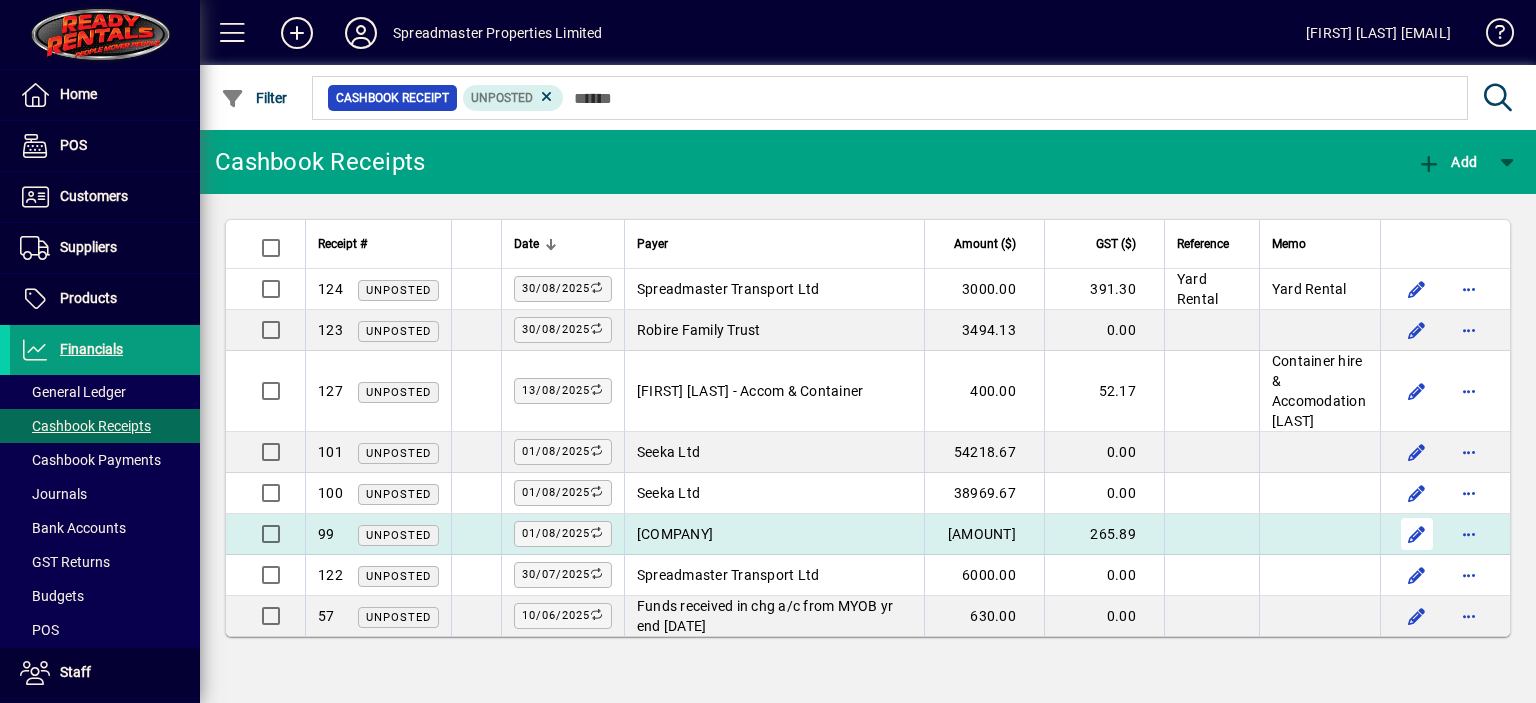 click at bounding box center (1417, 534) 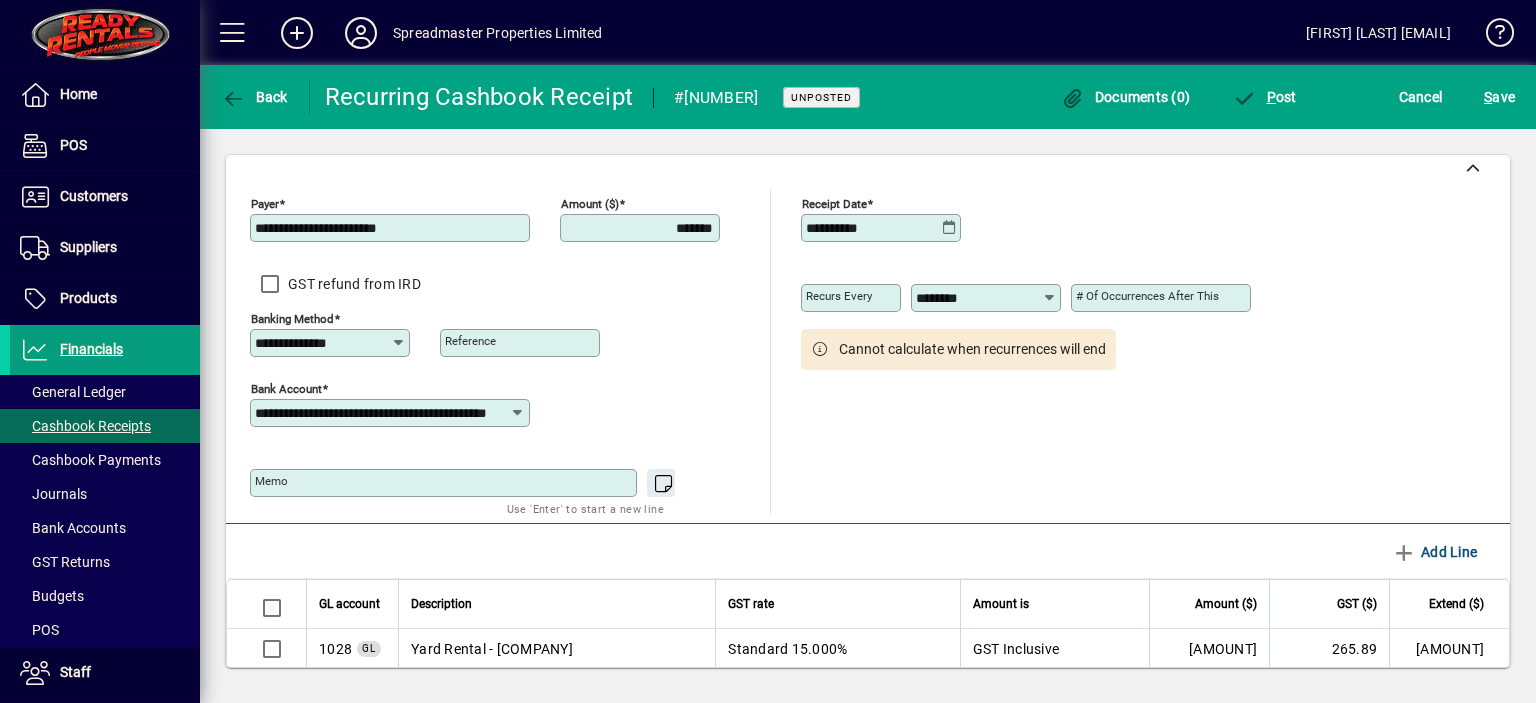 scroll, scrollTop: 0, scrollLeft: 0, axis: both 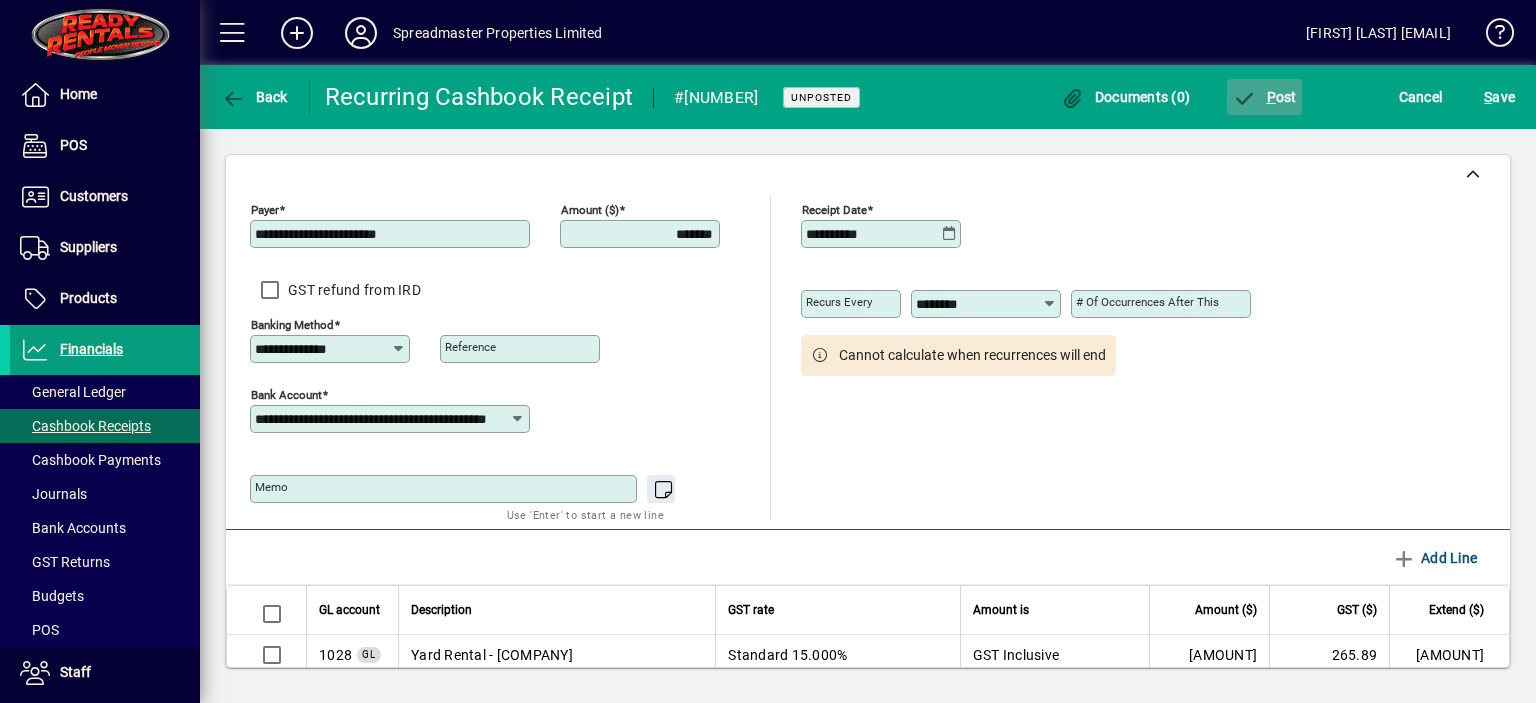 click on "P ost" 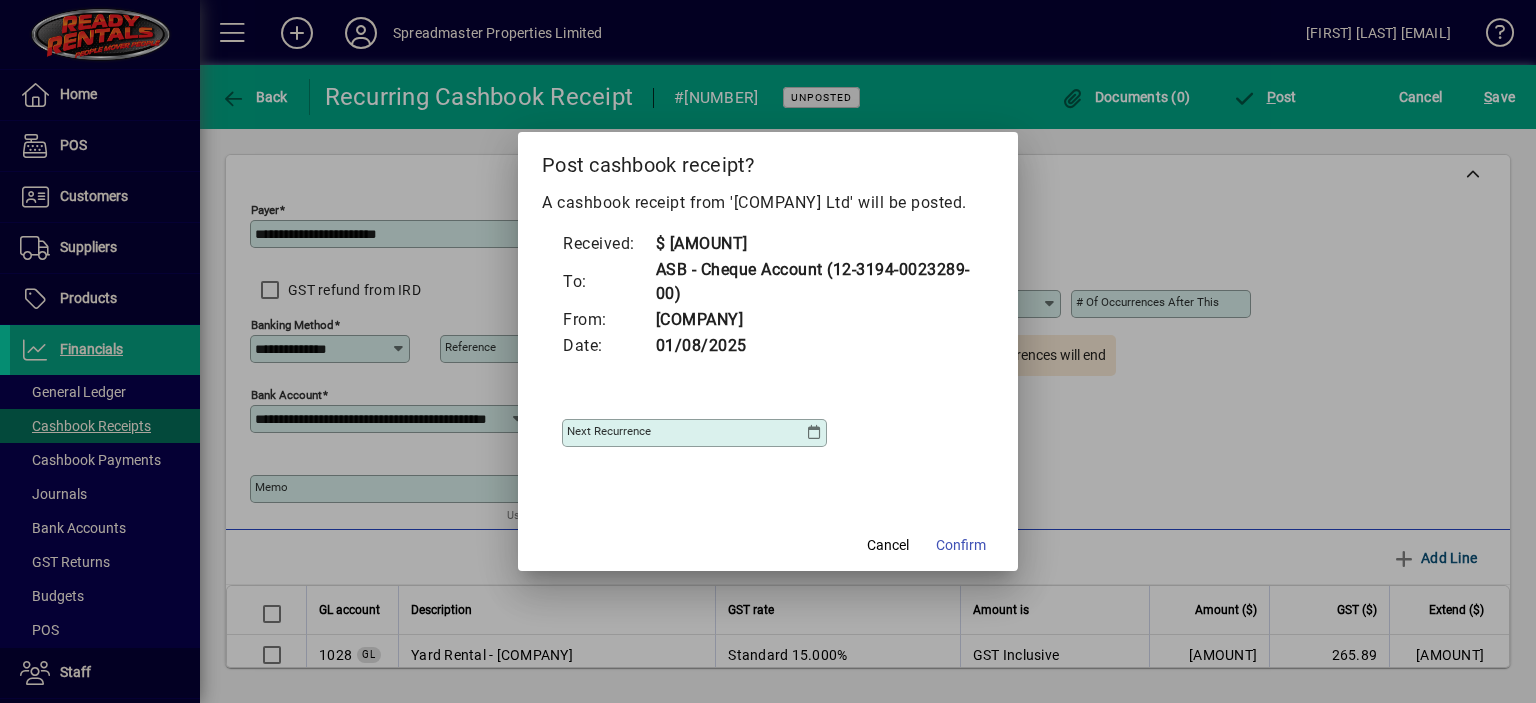 click at bounding box center (814, 433) 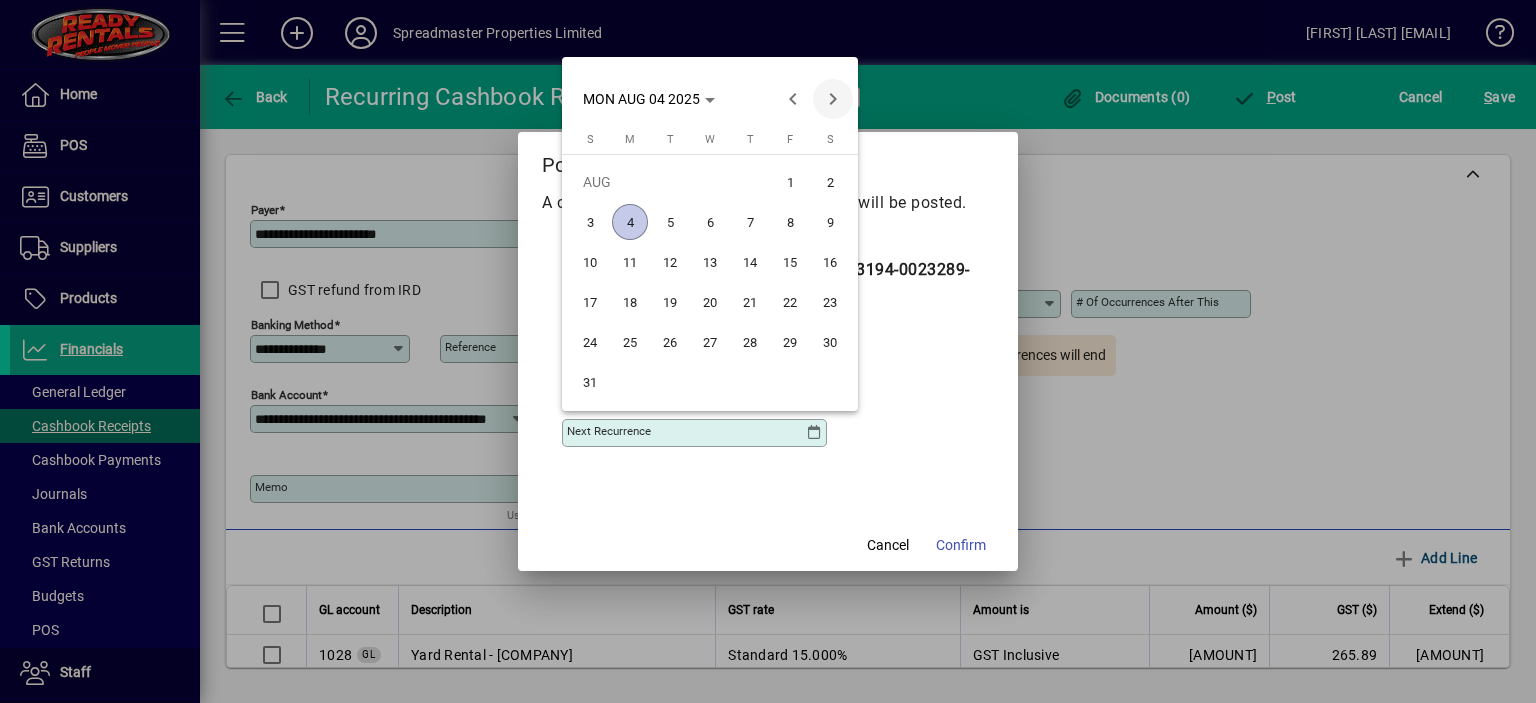 click at bounding box center [833, 99] 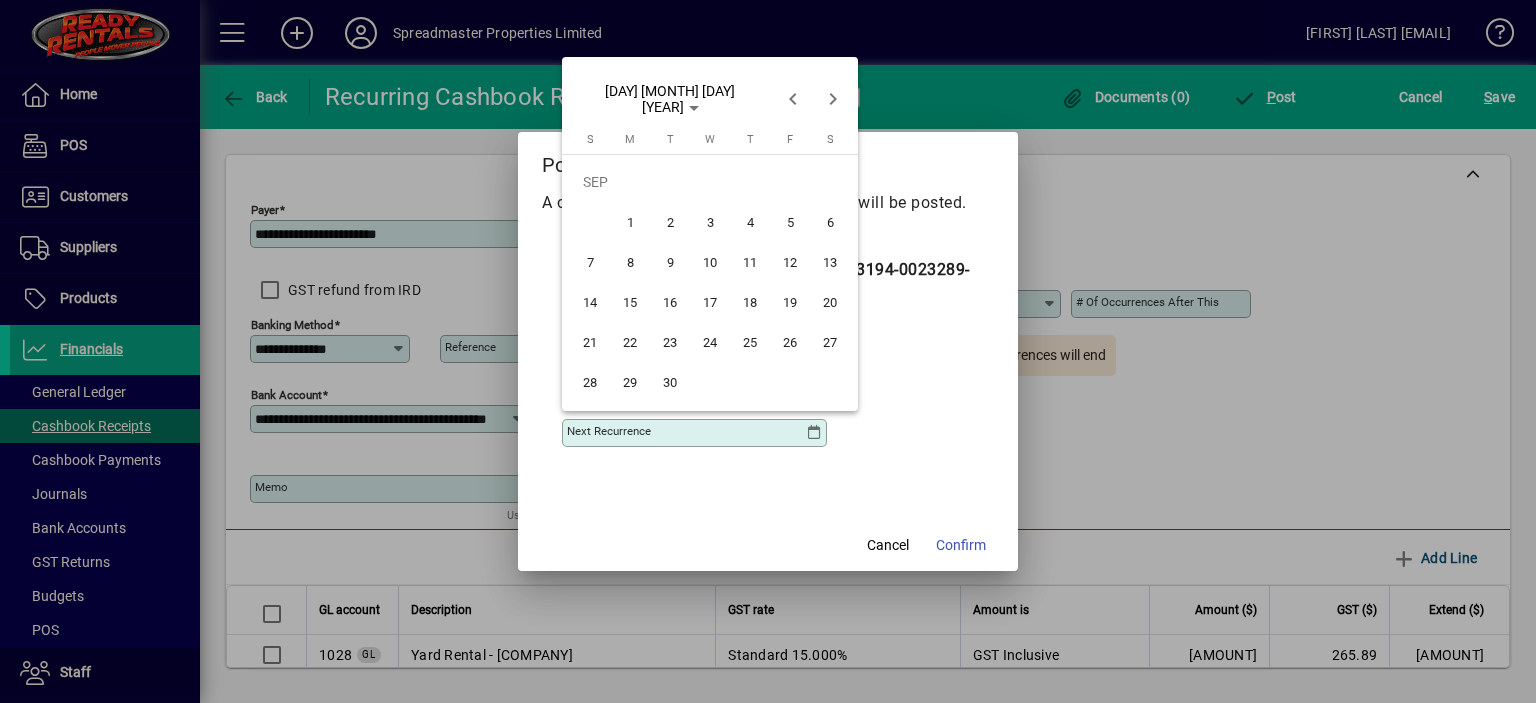 click on "1" at bounding box center (630, 222) 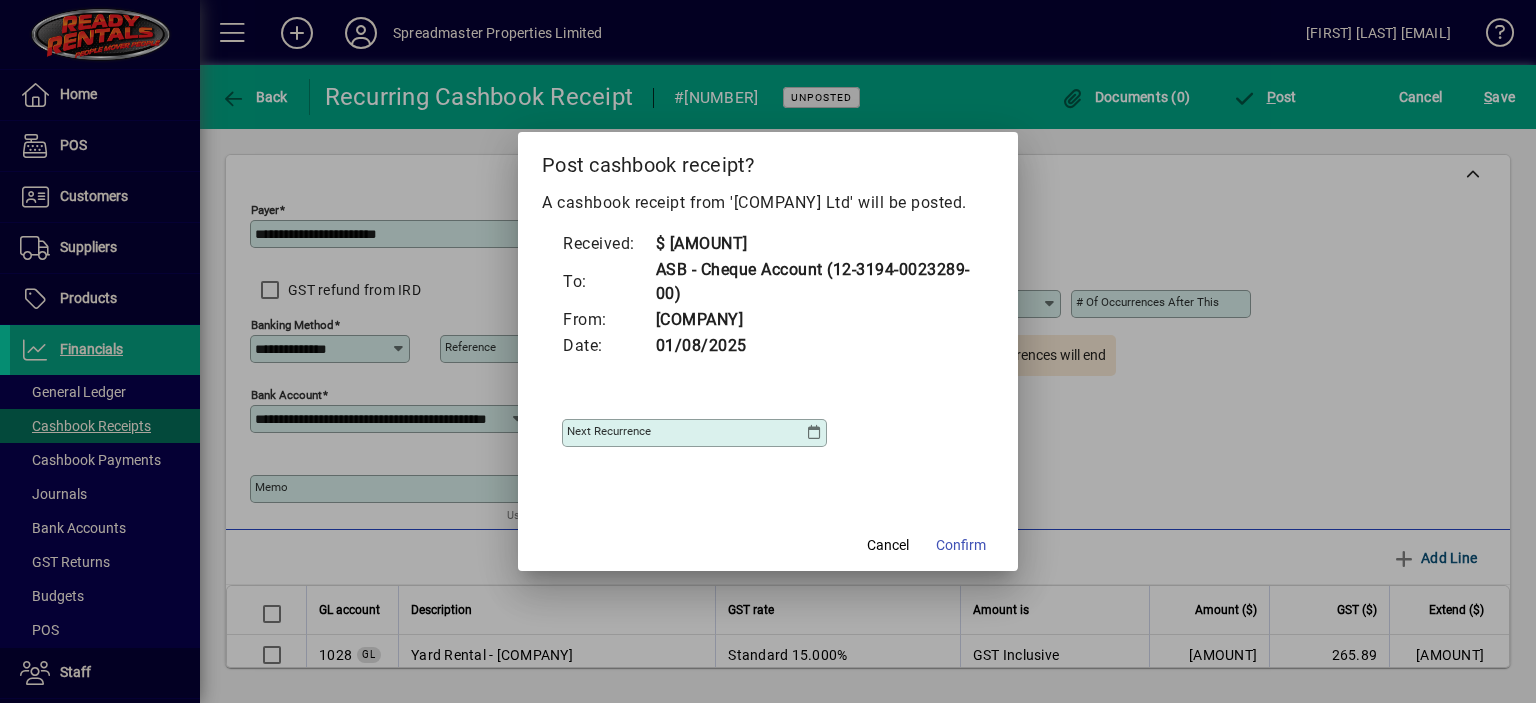 type on "**********" 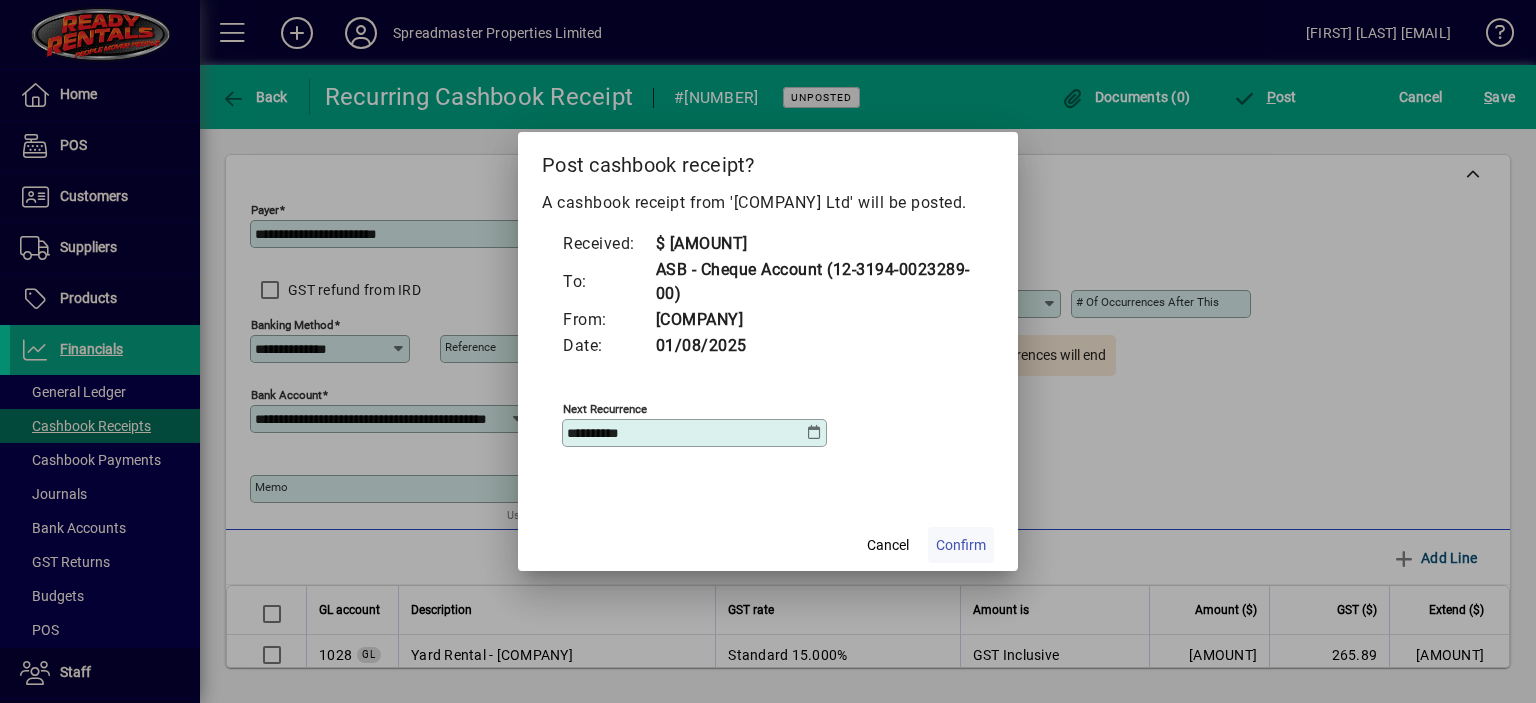 click on "Confirm" 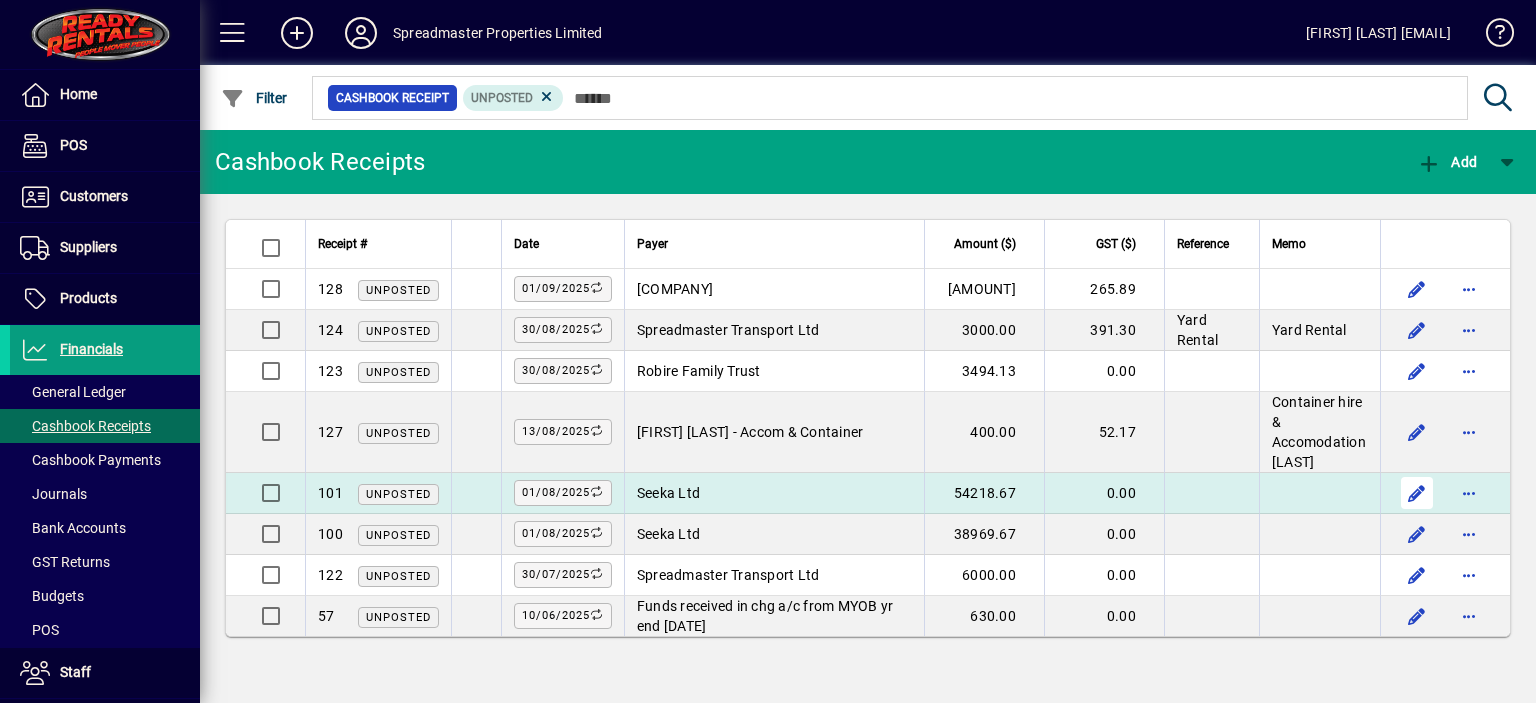 click at bounding box center [1417, 493] 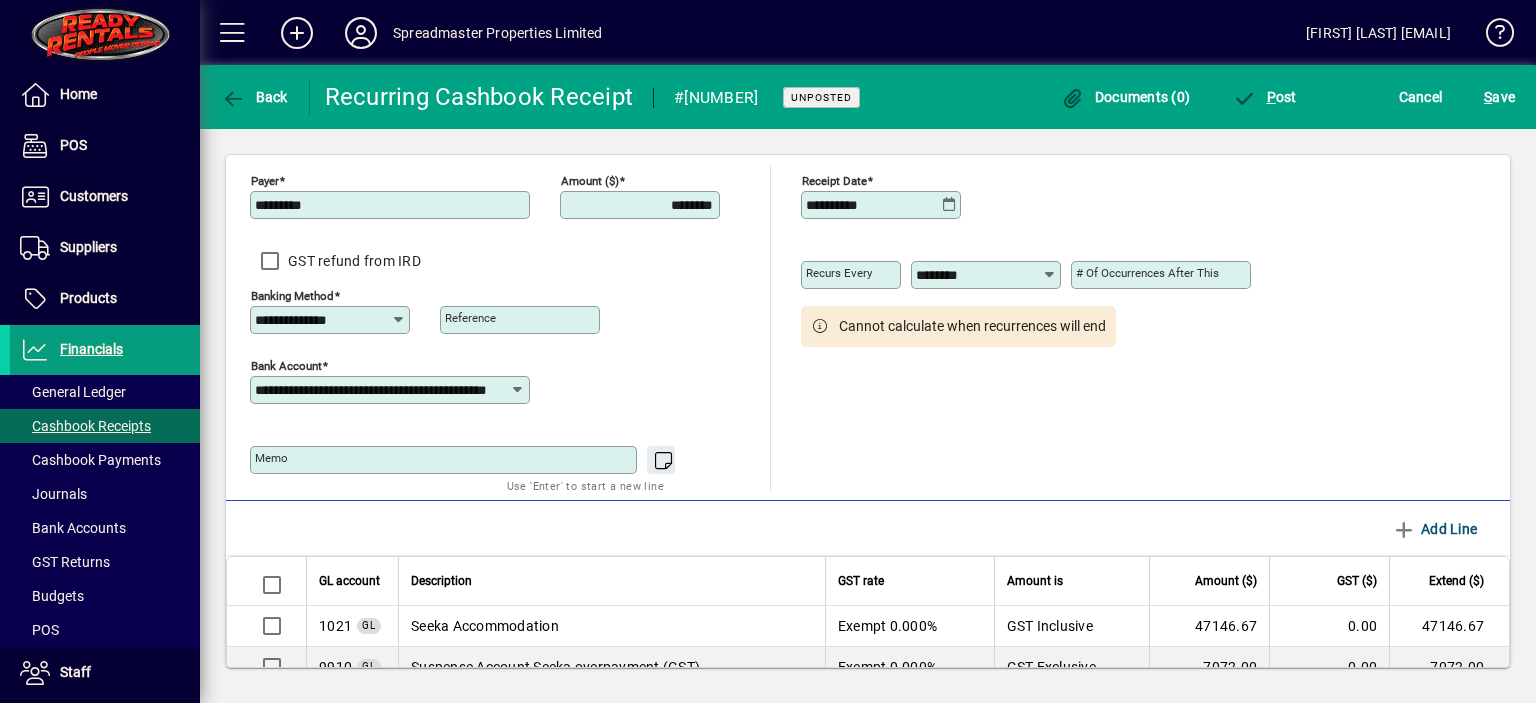 scroll, scrollTop: 0, scrollLeft: 0, axis: both 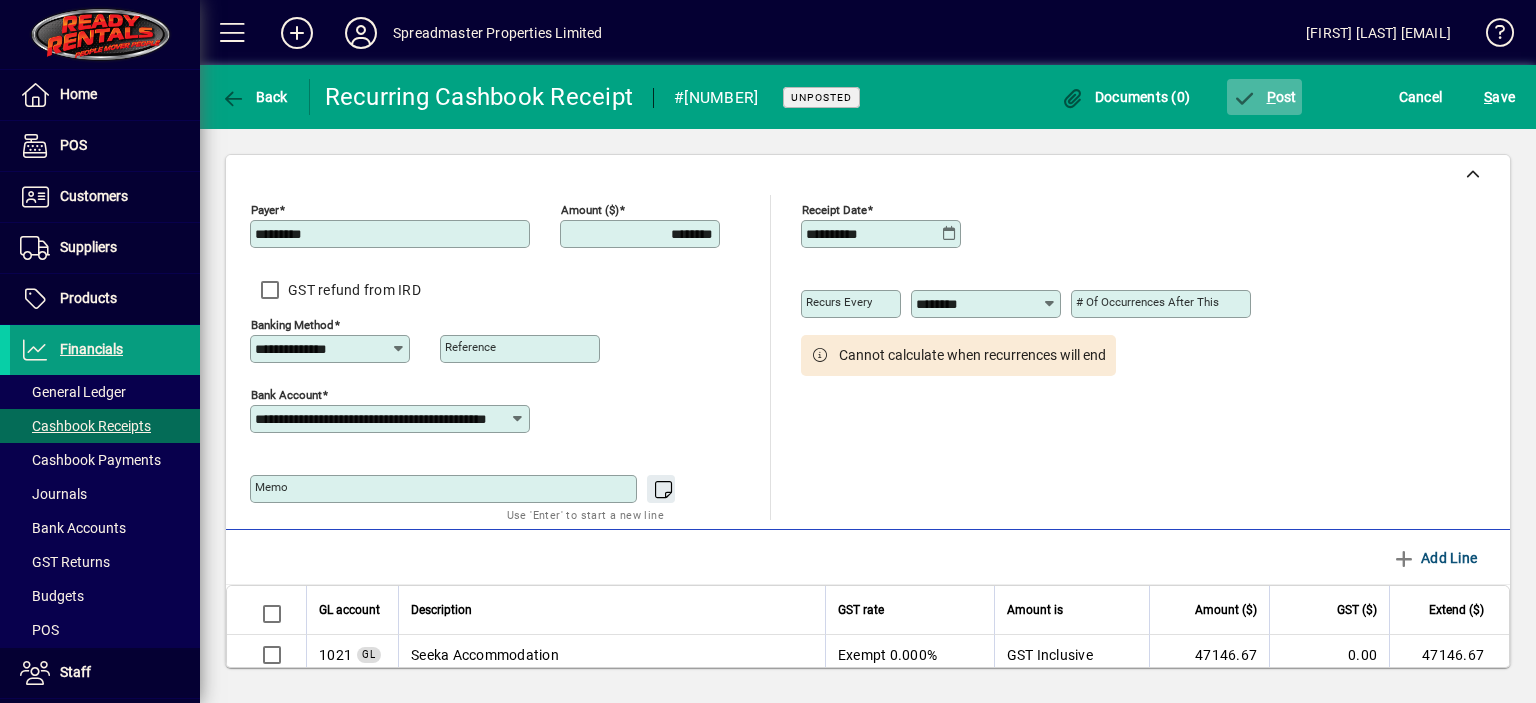 click on "P ost" 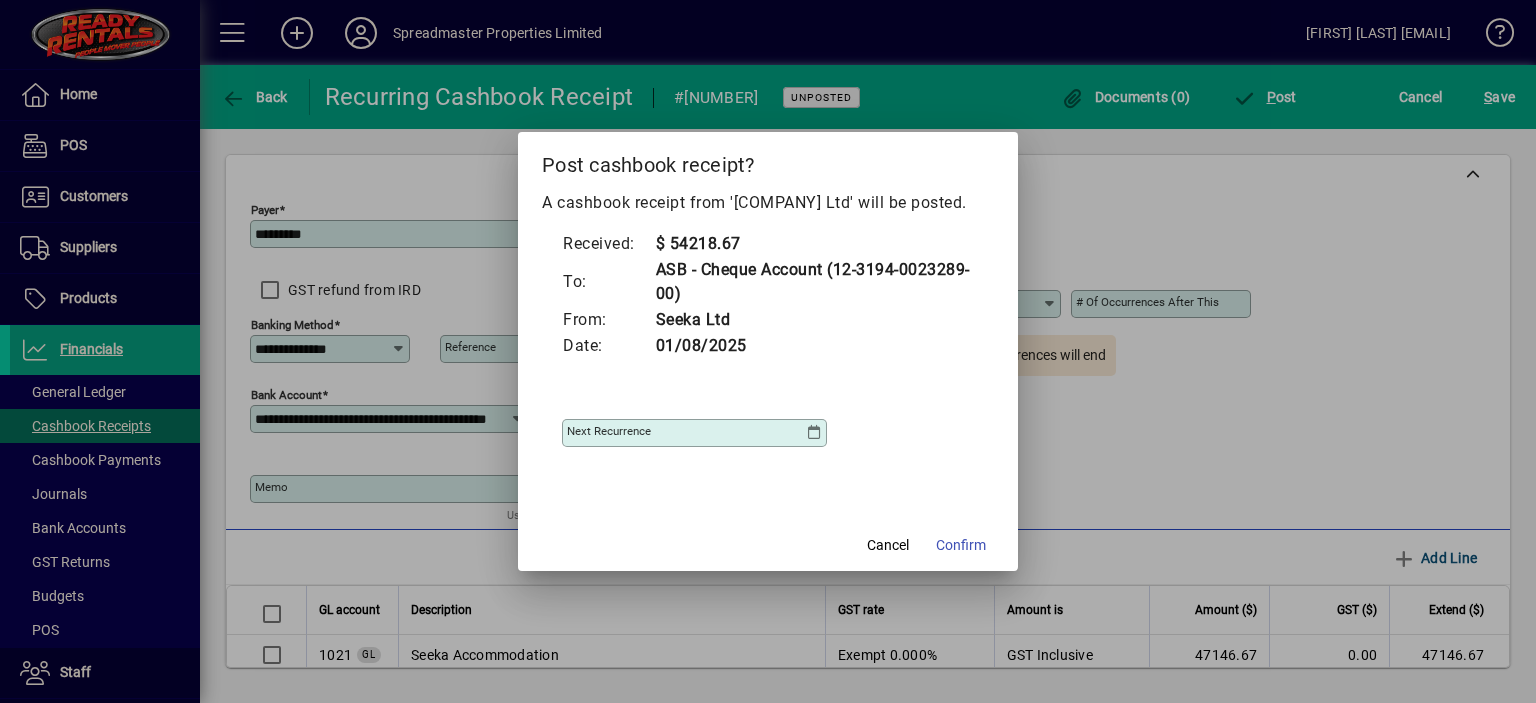 click at bounding box center (814, 433) 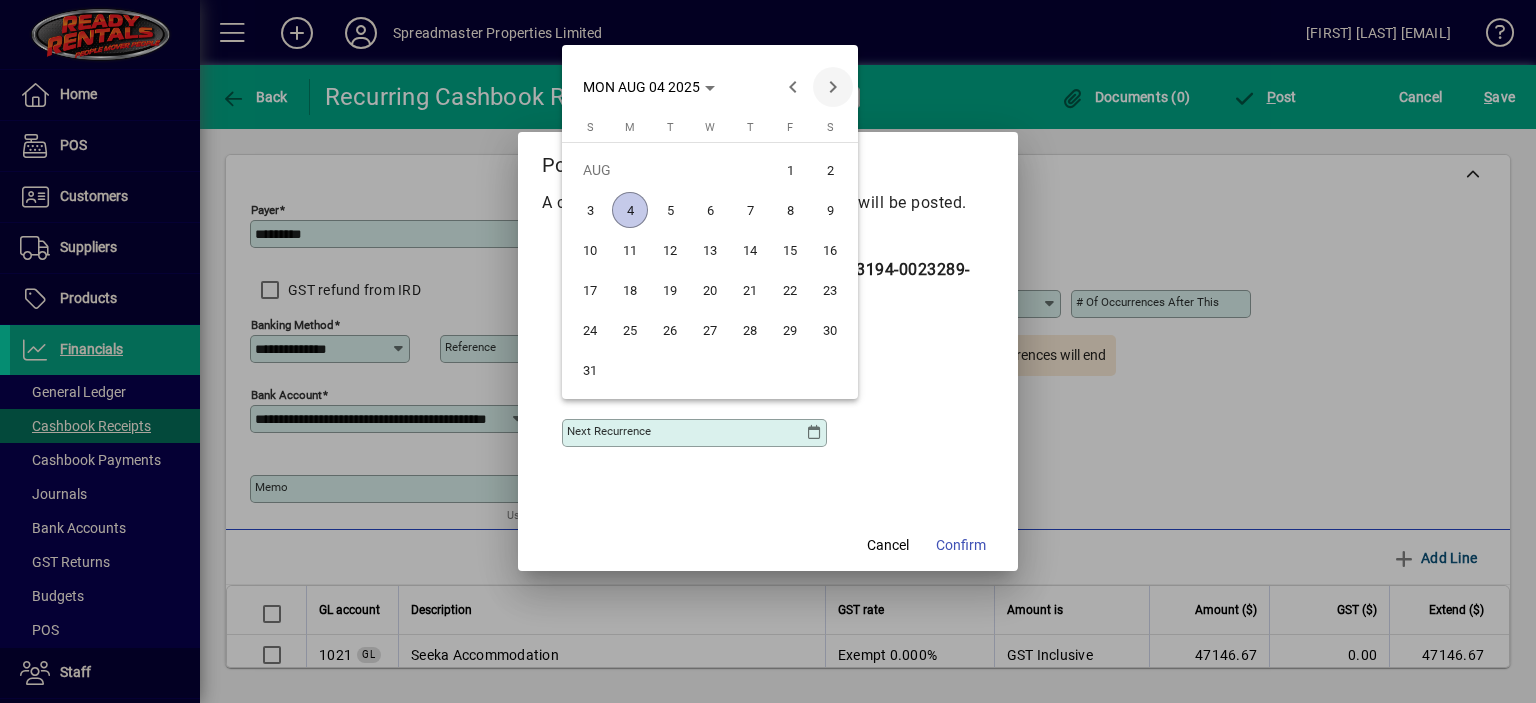 click at bounding box center [833, 87] 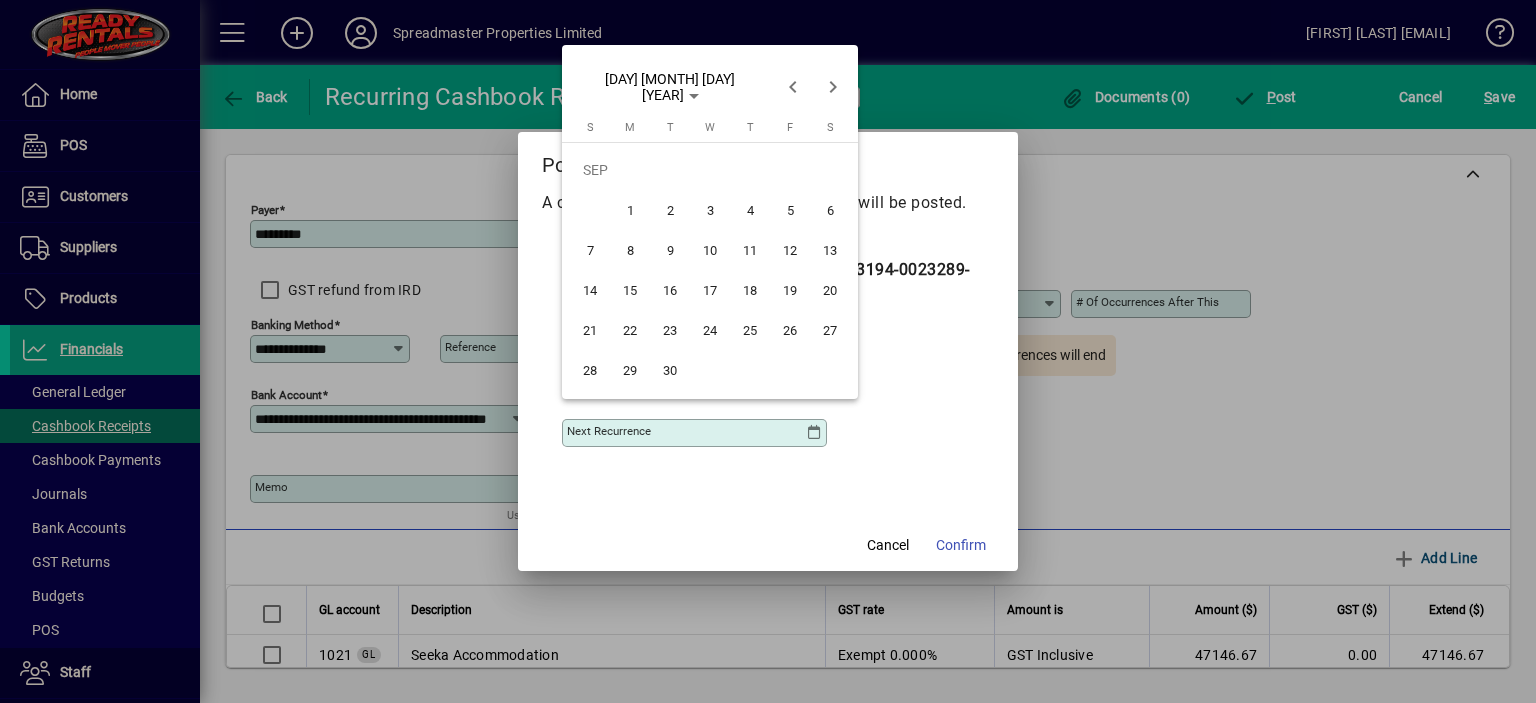 click on "1" at bounding box center [630, 210] 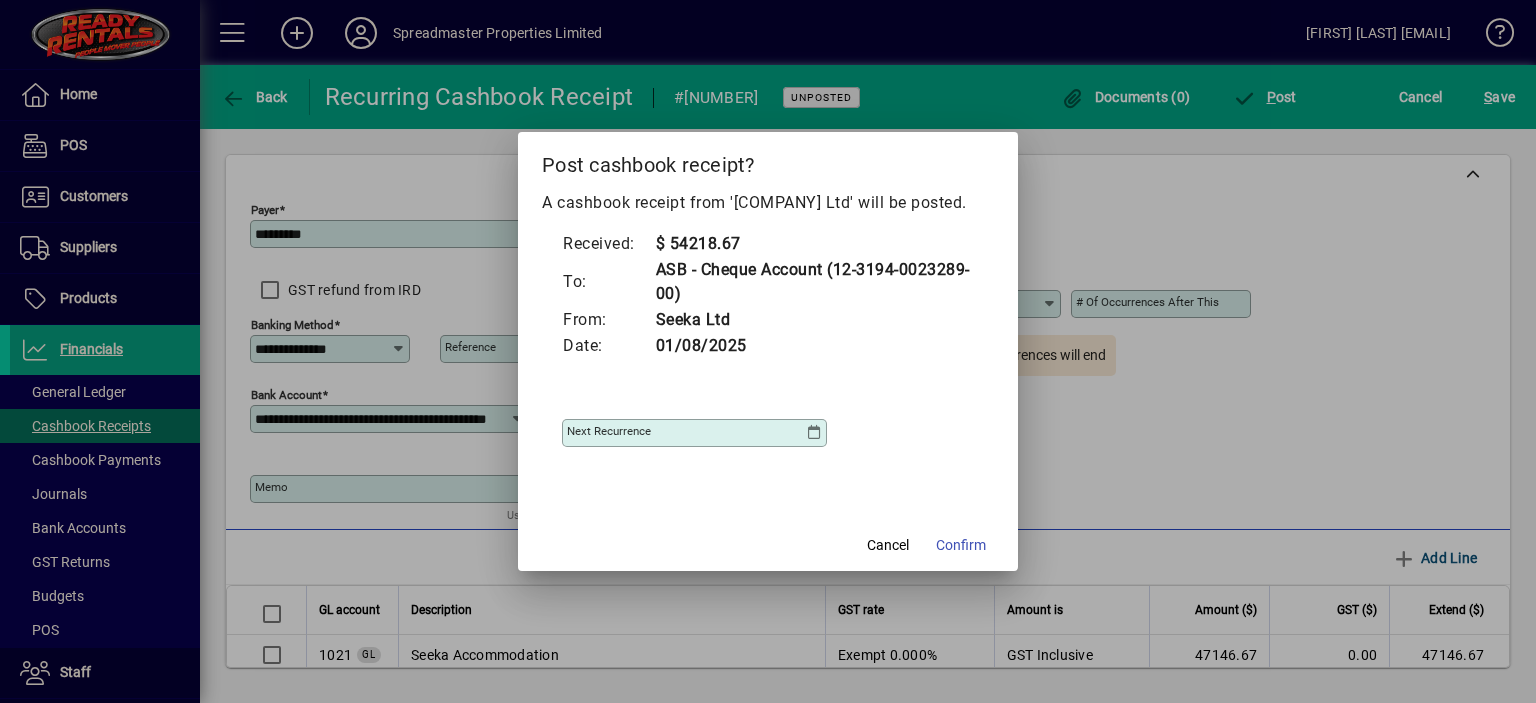 type on "**********" 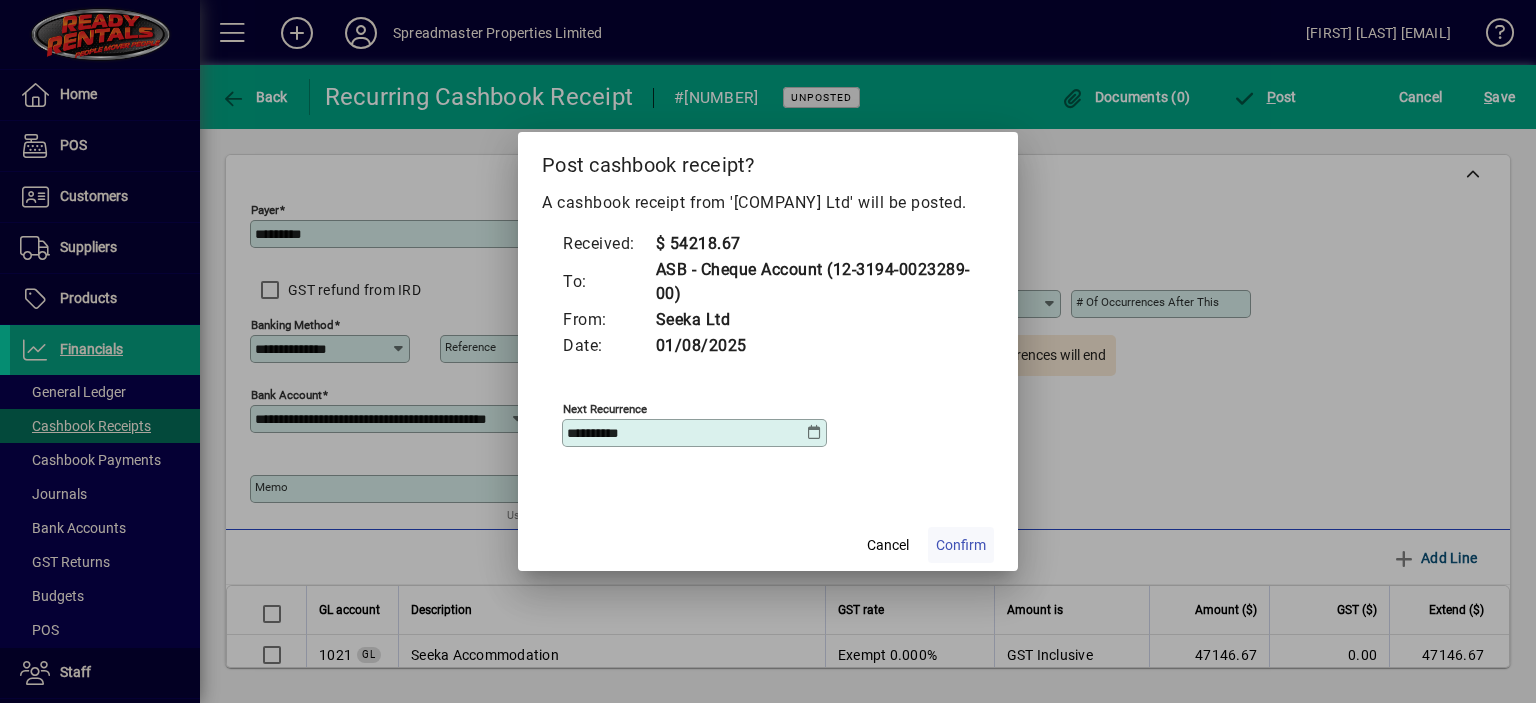 click on "Confirm" 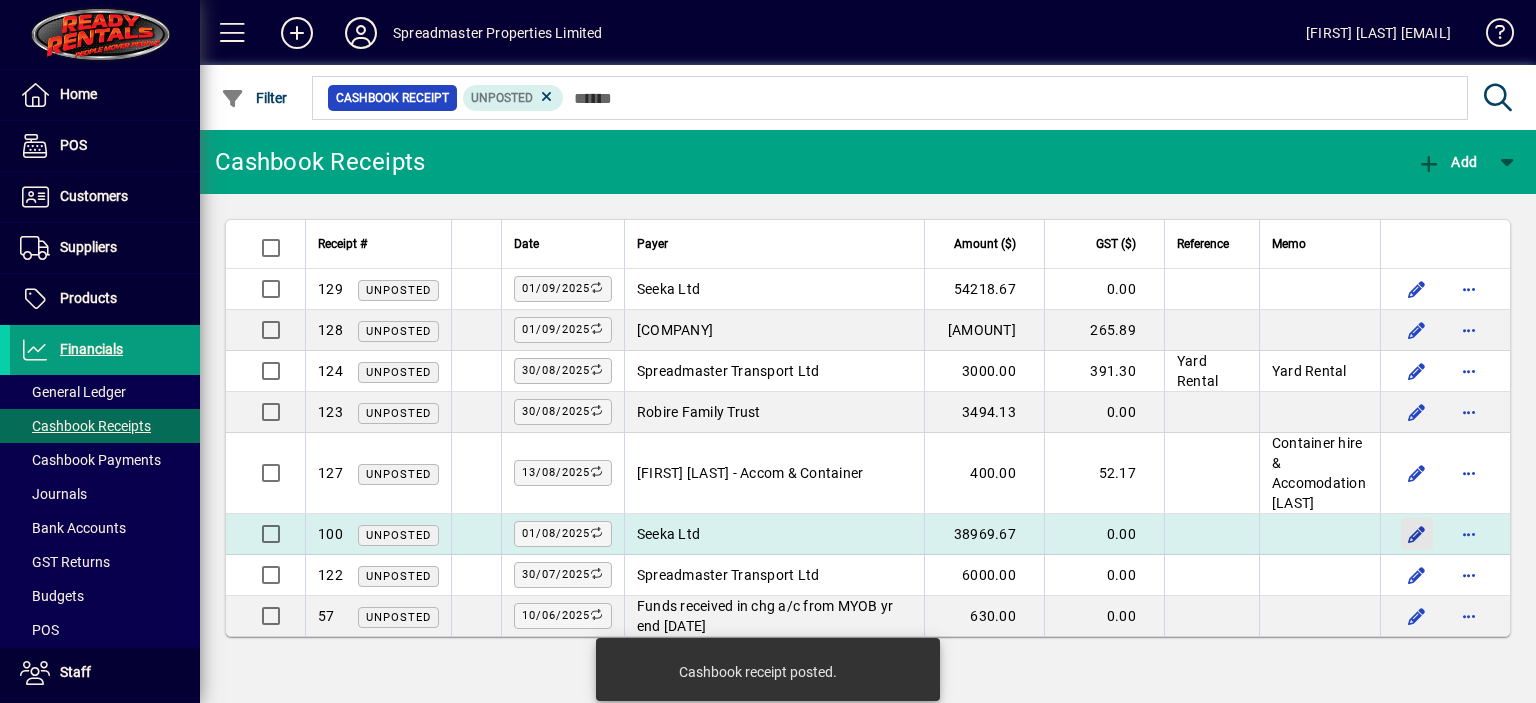 click at bounding box center (1417, 534) 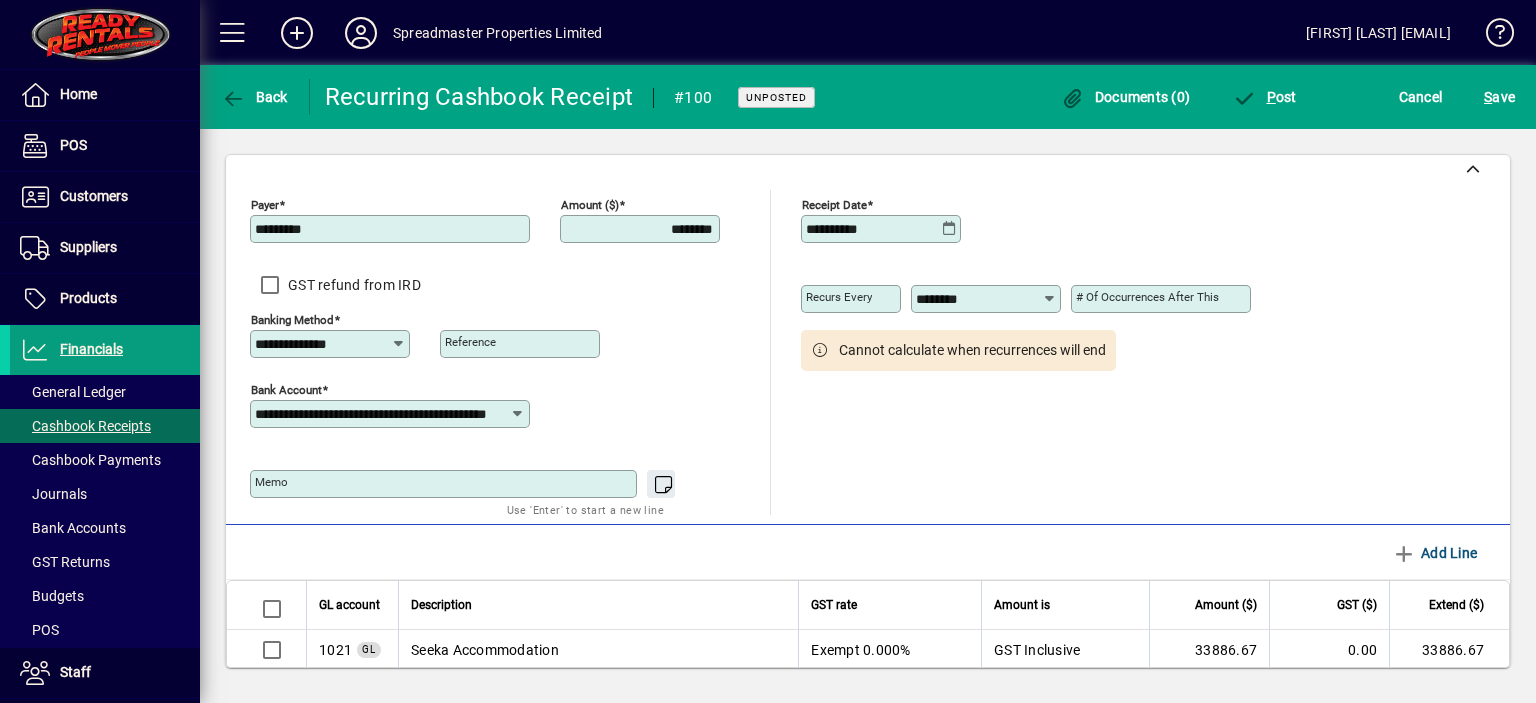 scroll, scrollTop: 0, scrollLeft: 0, axis: both 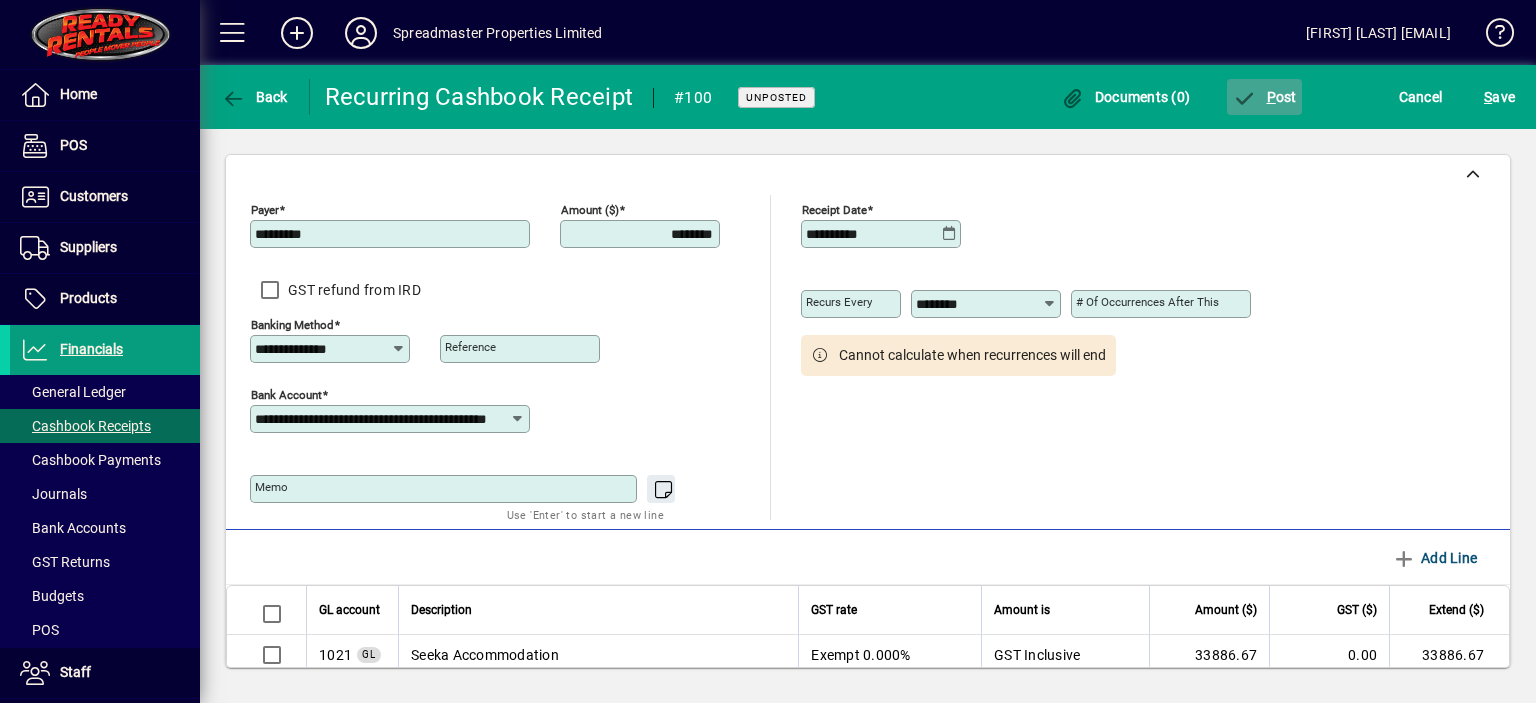 click on "P ost" 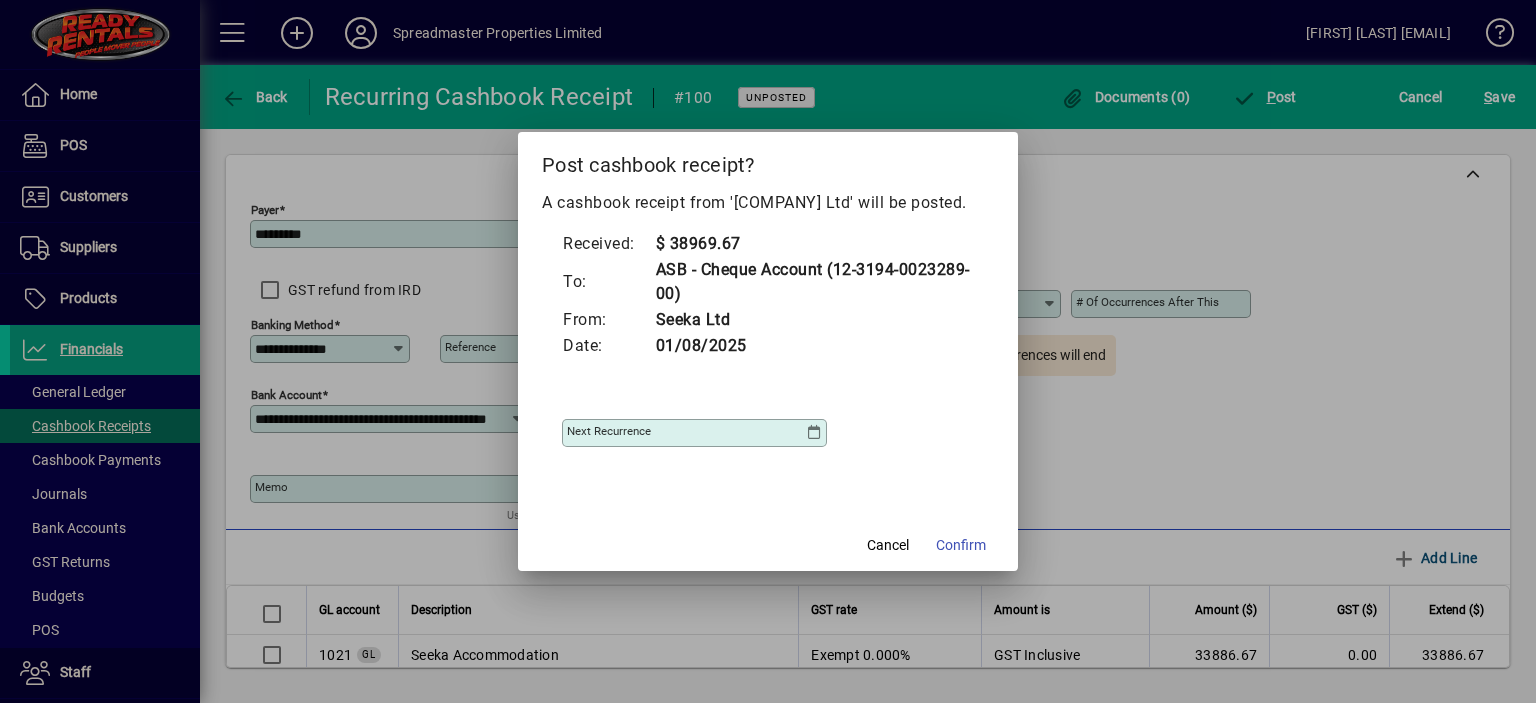 click at bounding box center [814, 433] 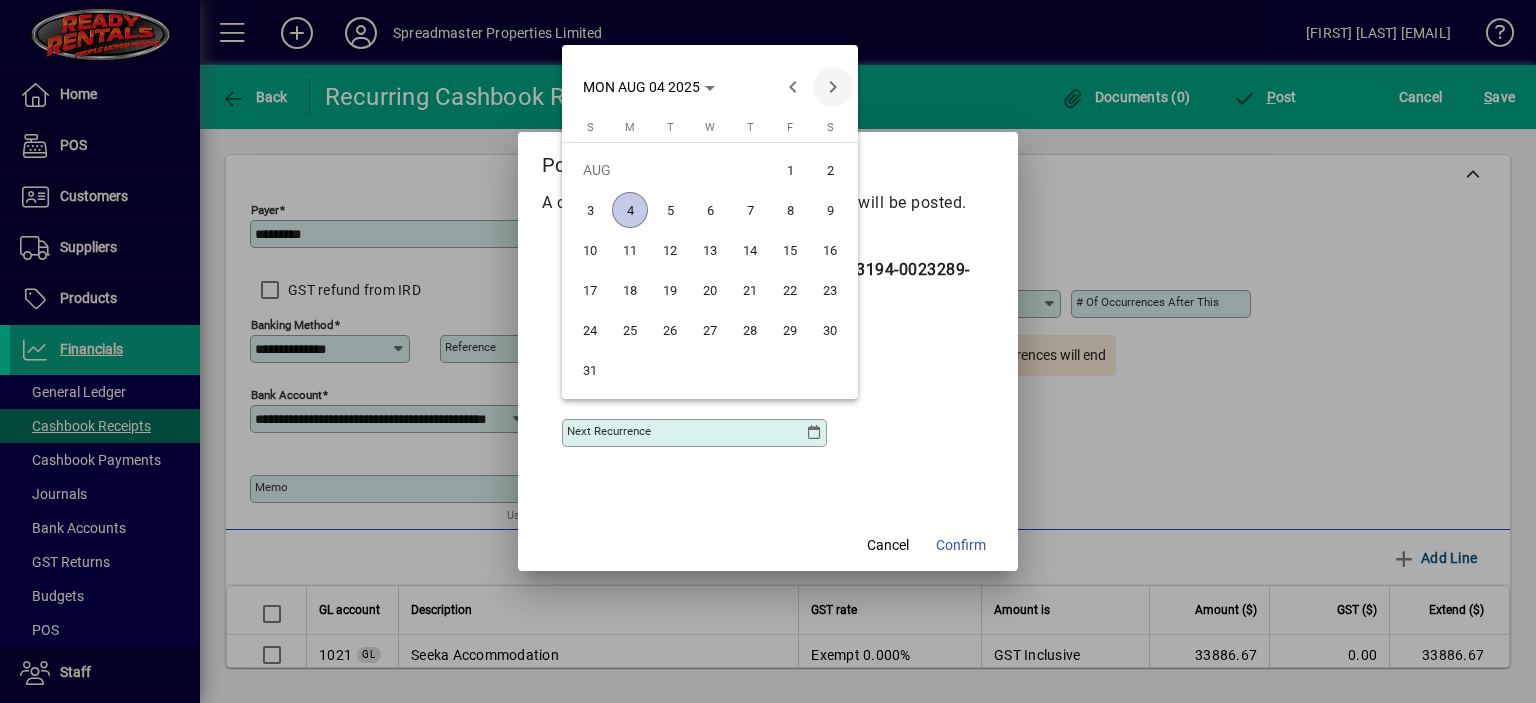 click at bounding box center [833, 87] 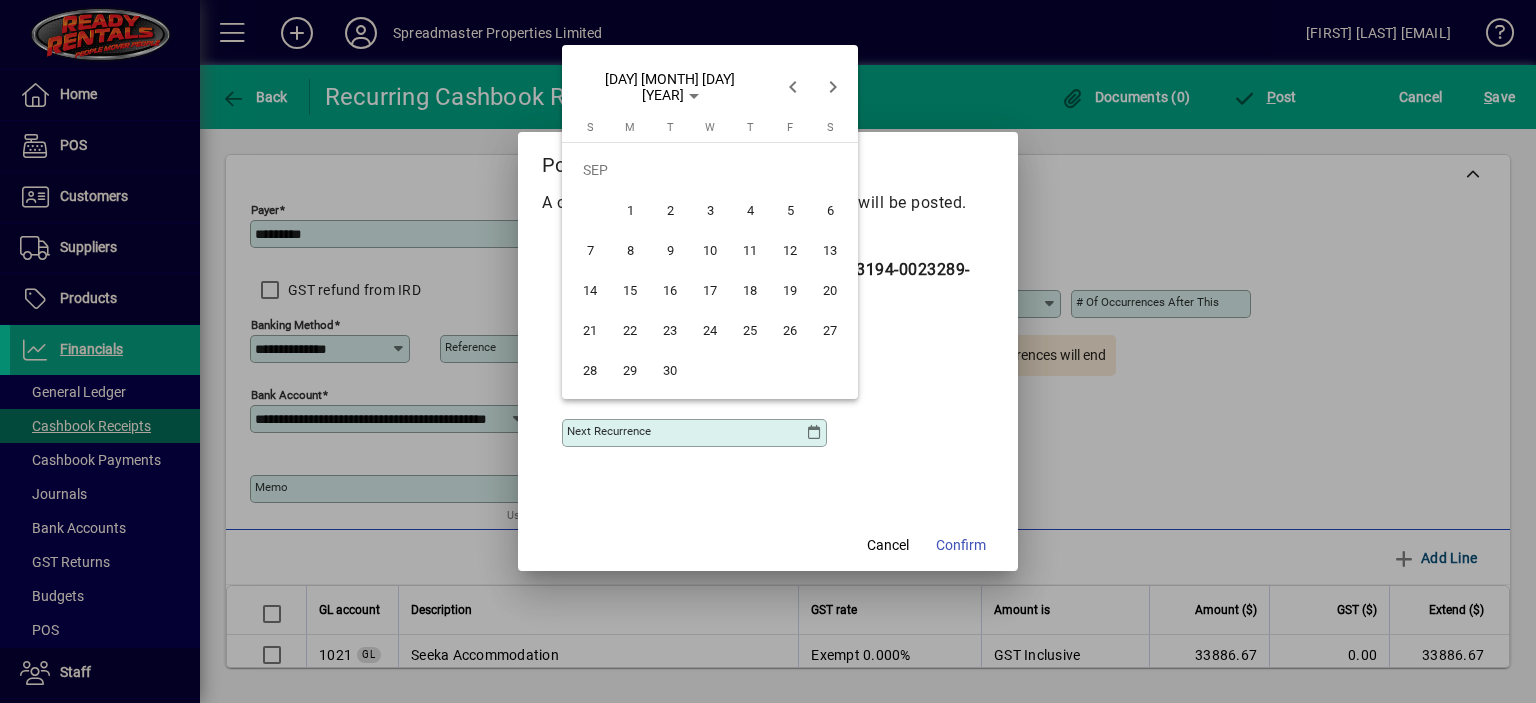 click on "1" at bounding box center [630, 210] 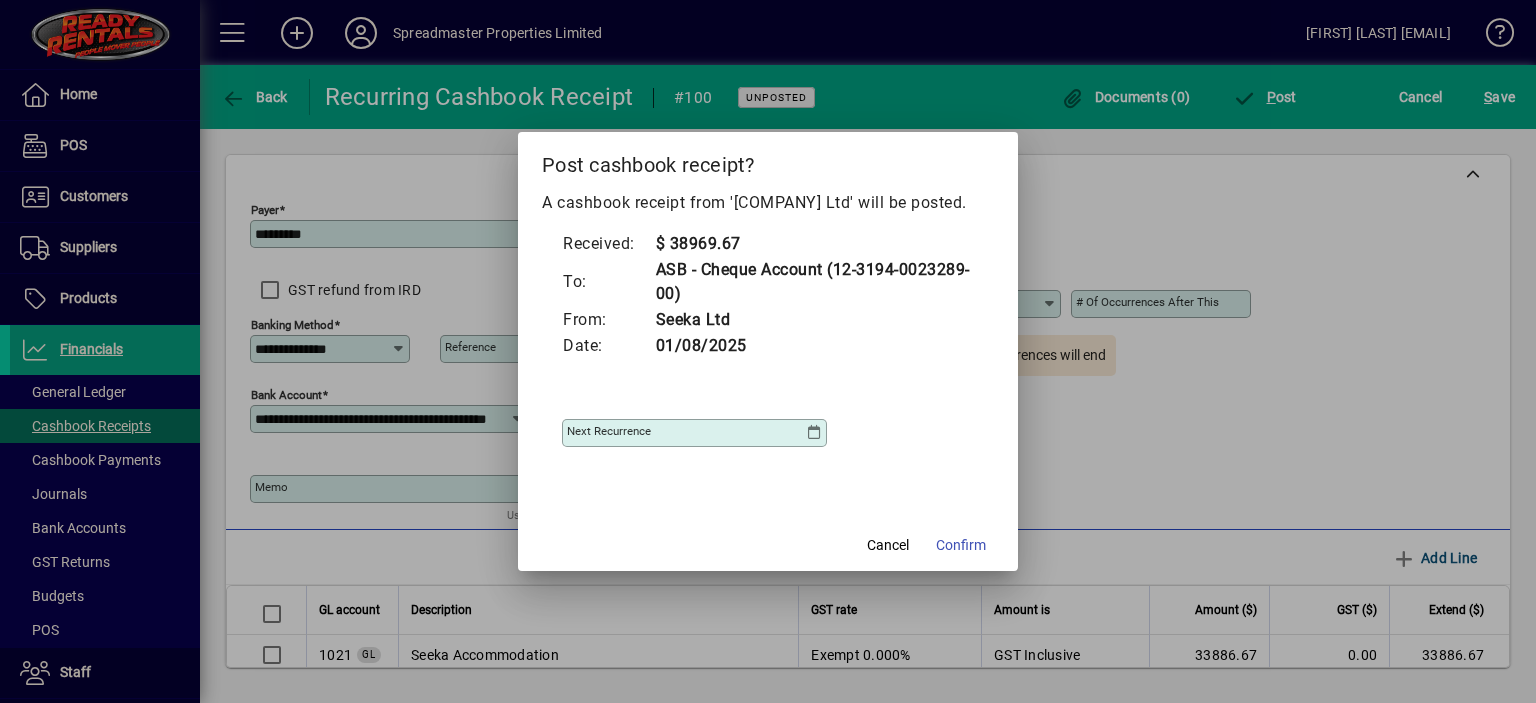 type on "**********" 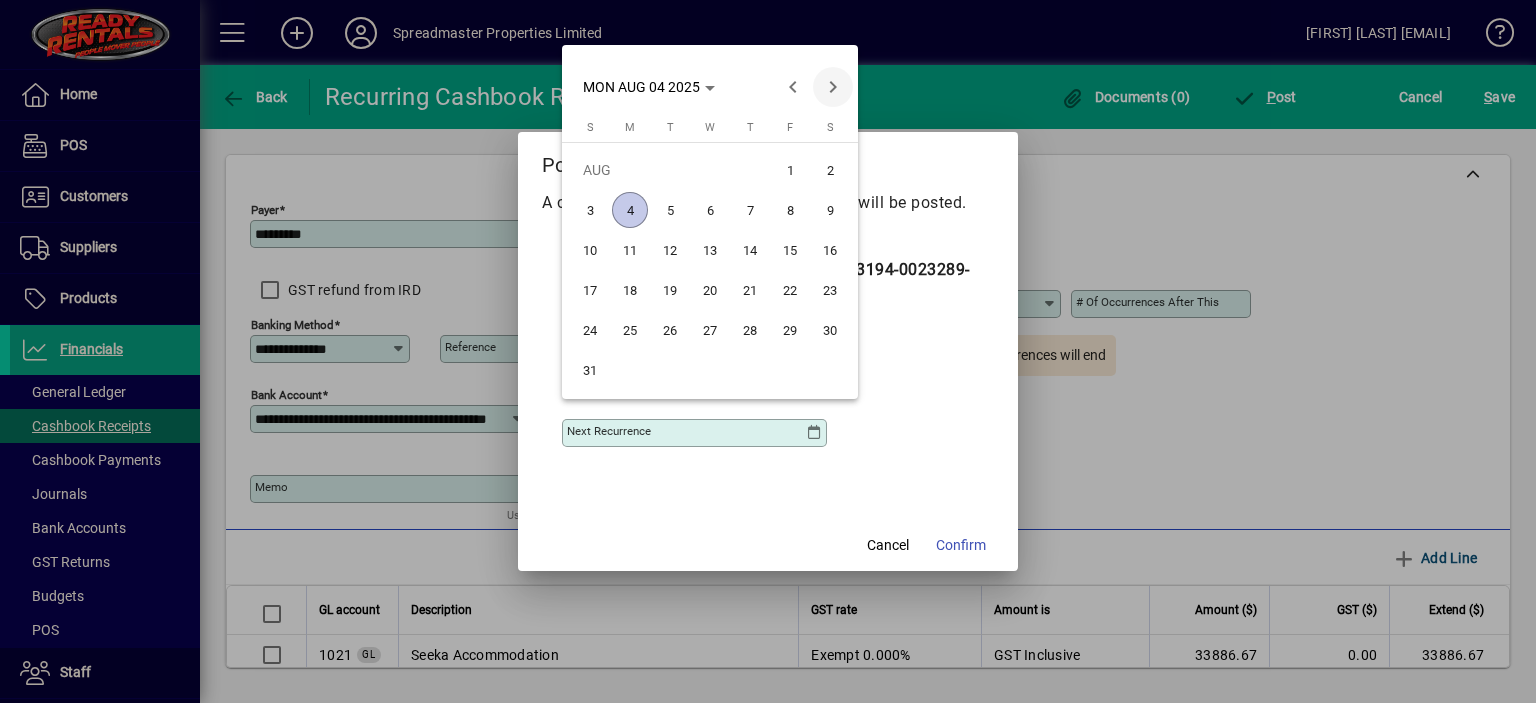 click at bounding box center [833, 87] 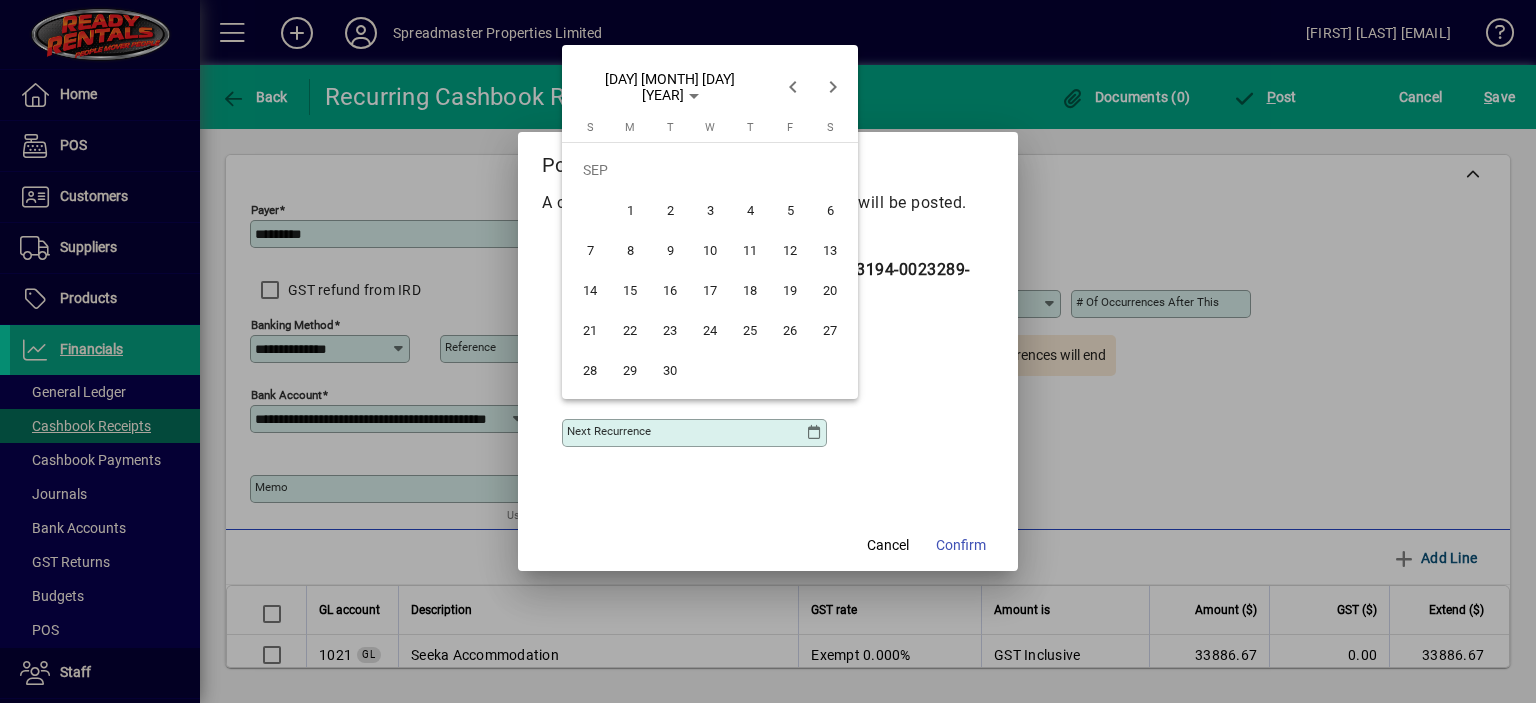 click on "1" at bounding box center (630, 210) 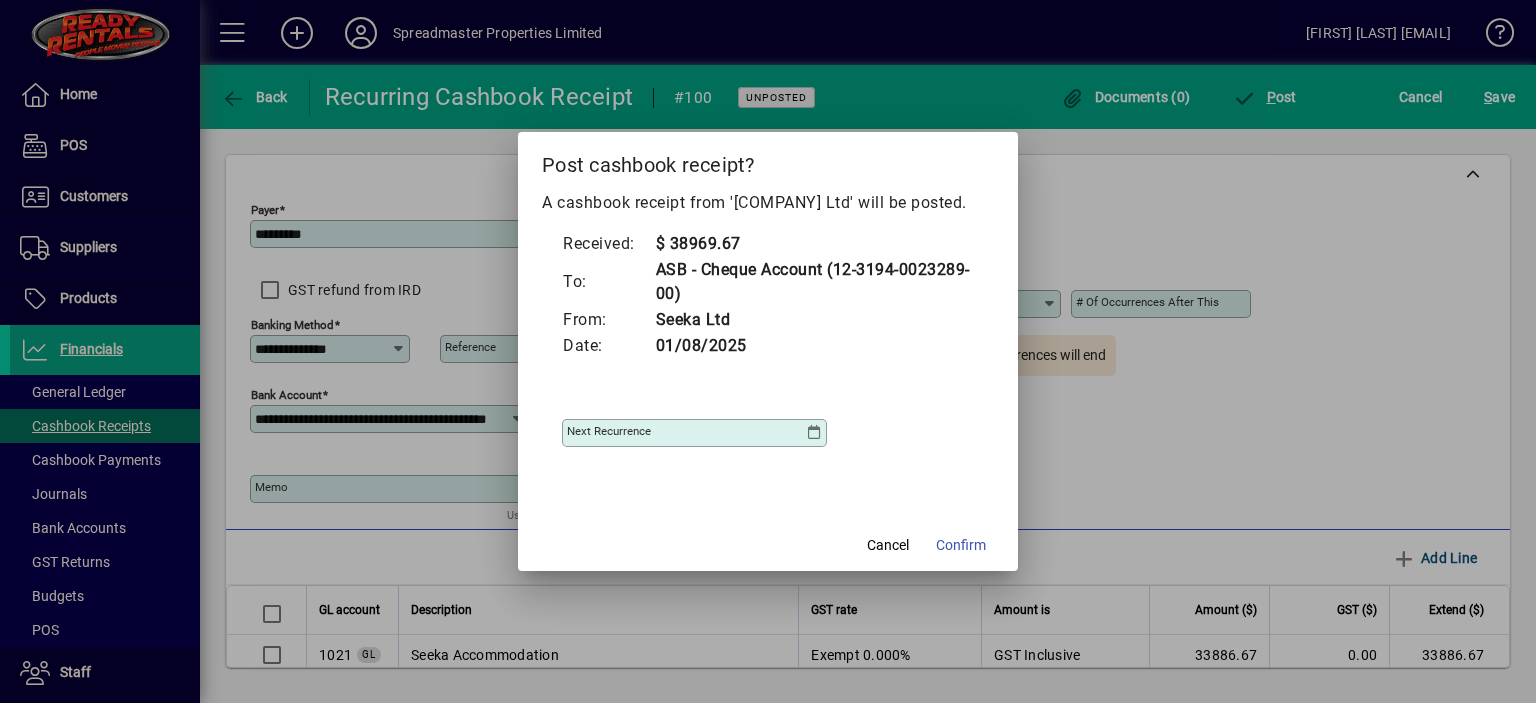 type on "**********" 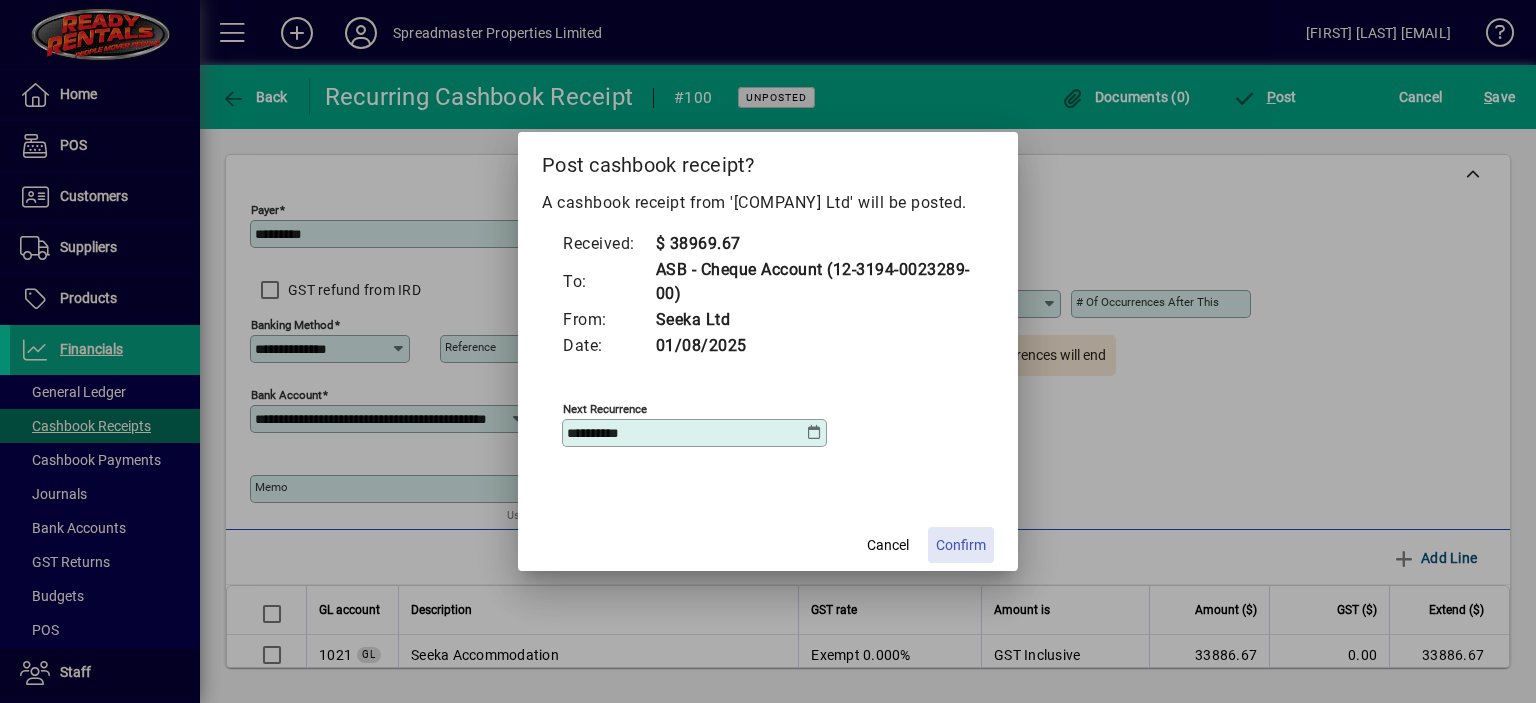 click on "Confirm" 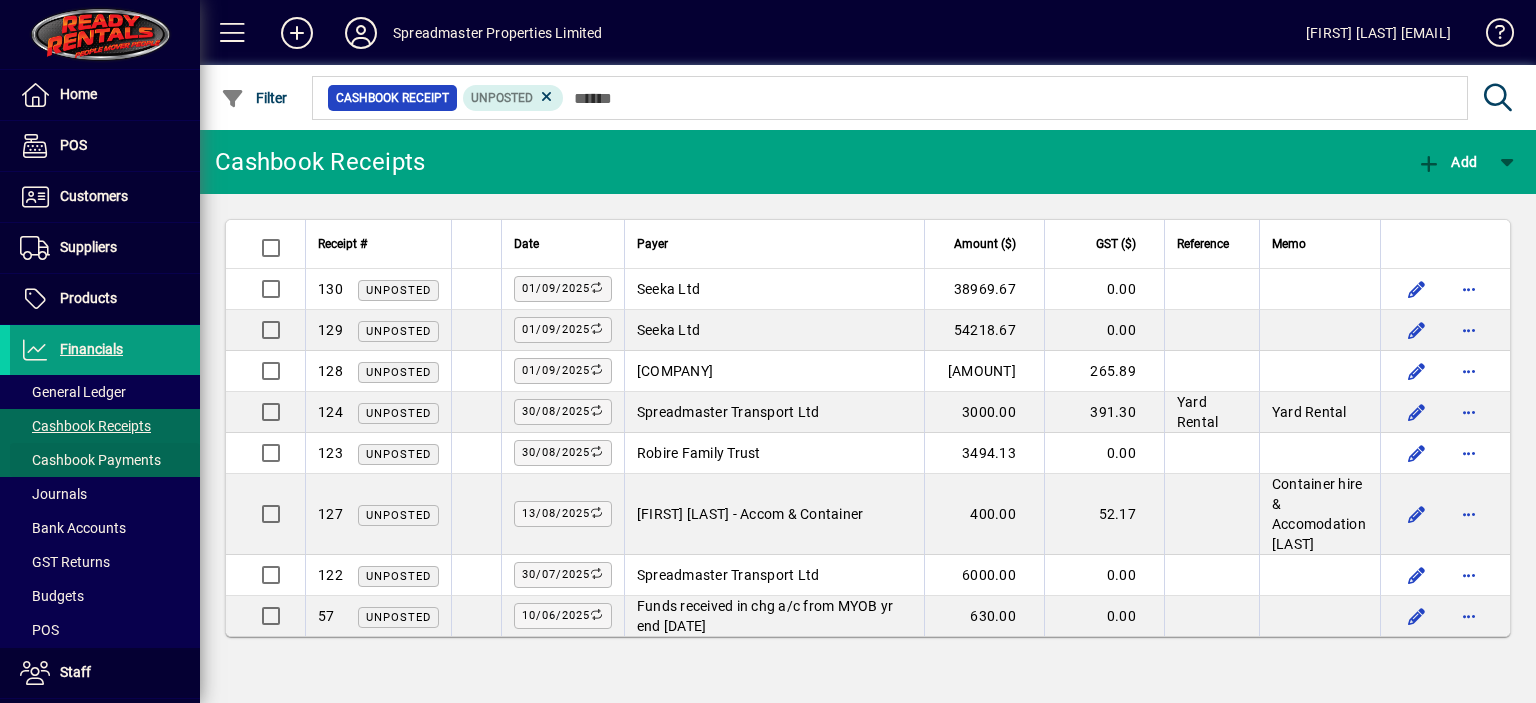 click on "Cashbook Payments" at bounding box center [90, 460] 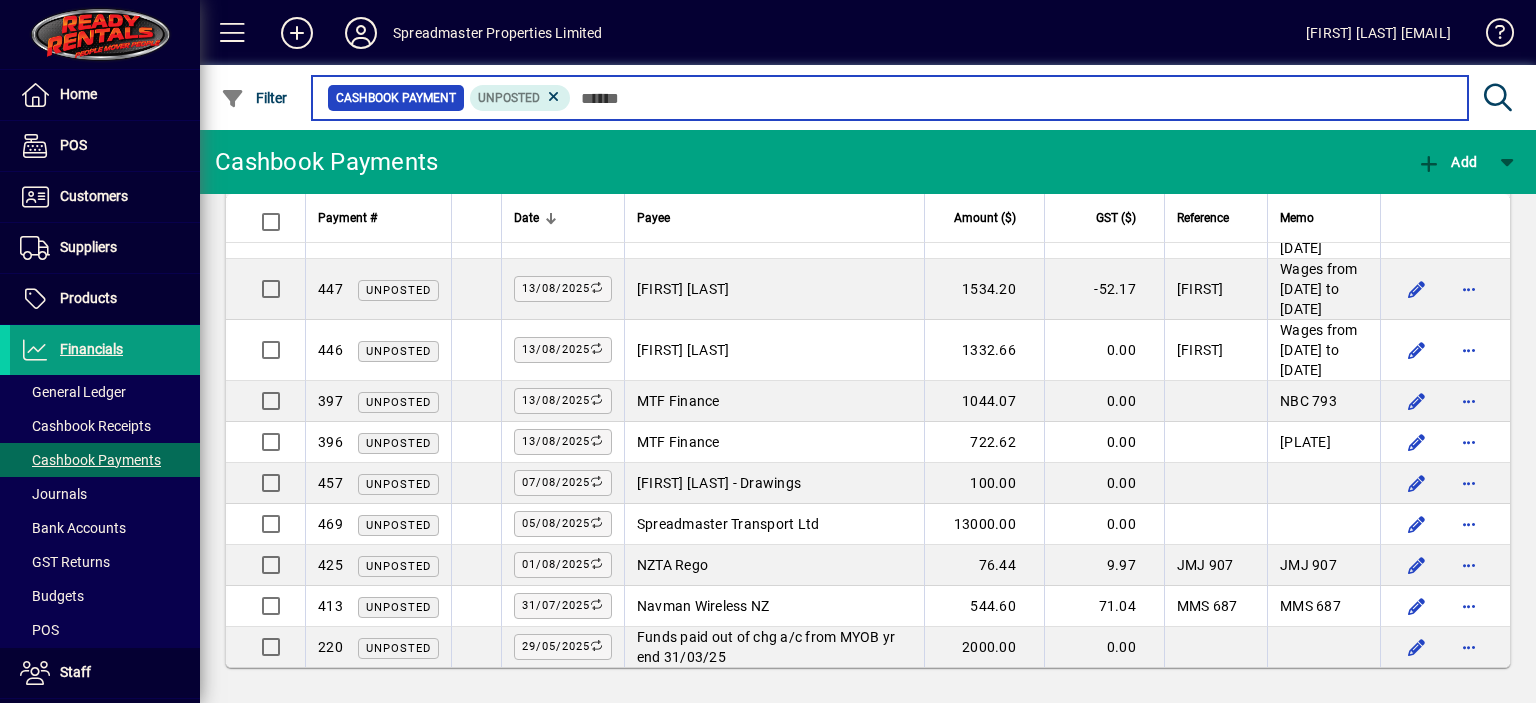 scroll, scrollTop: 1387, scrollLeft: 0, axis: vertical 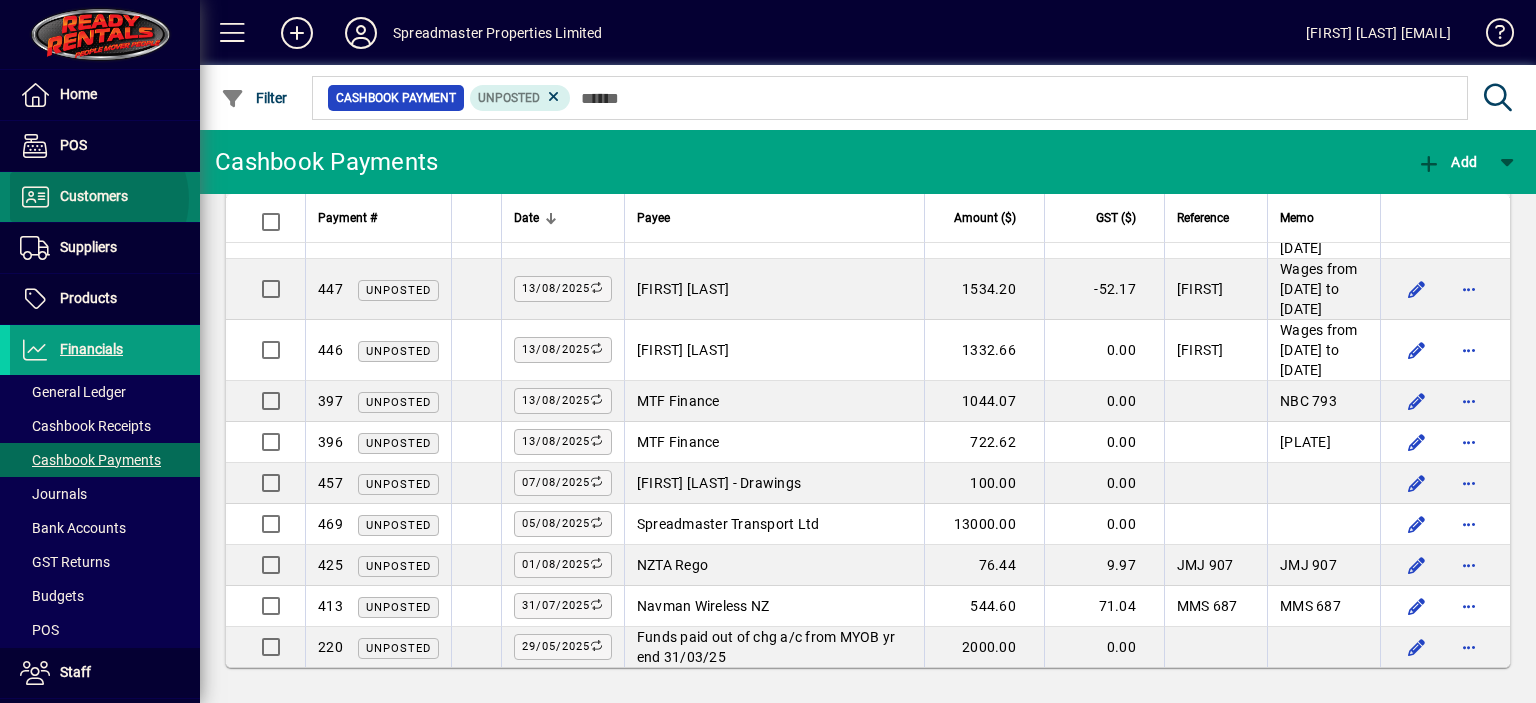 click on "Customers" at bounding box center [94, 196] 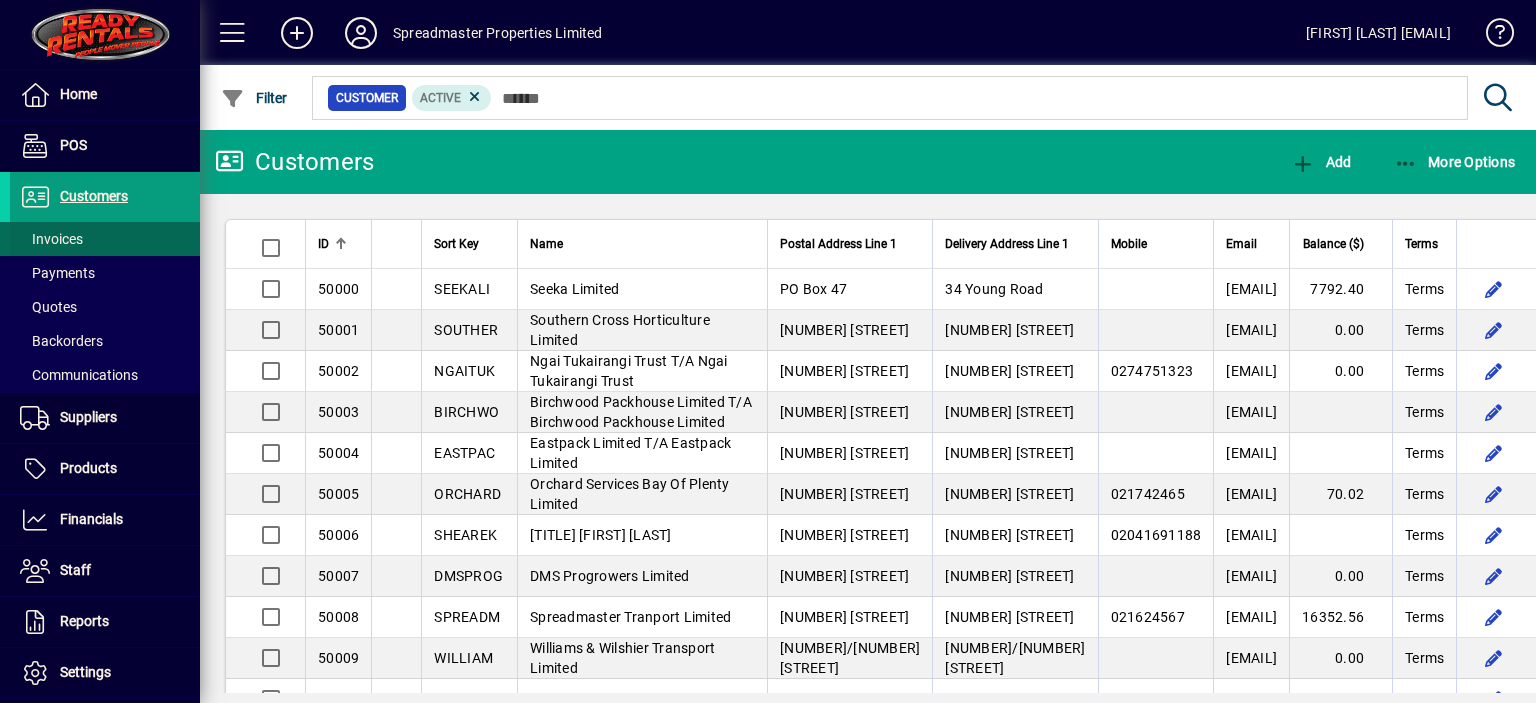 click on "Invoices" at bounding box center (51, 239) 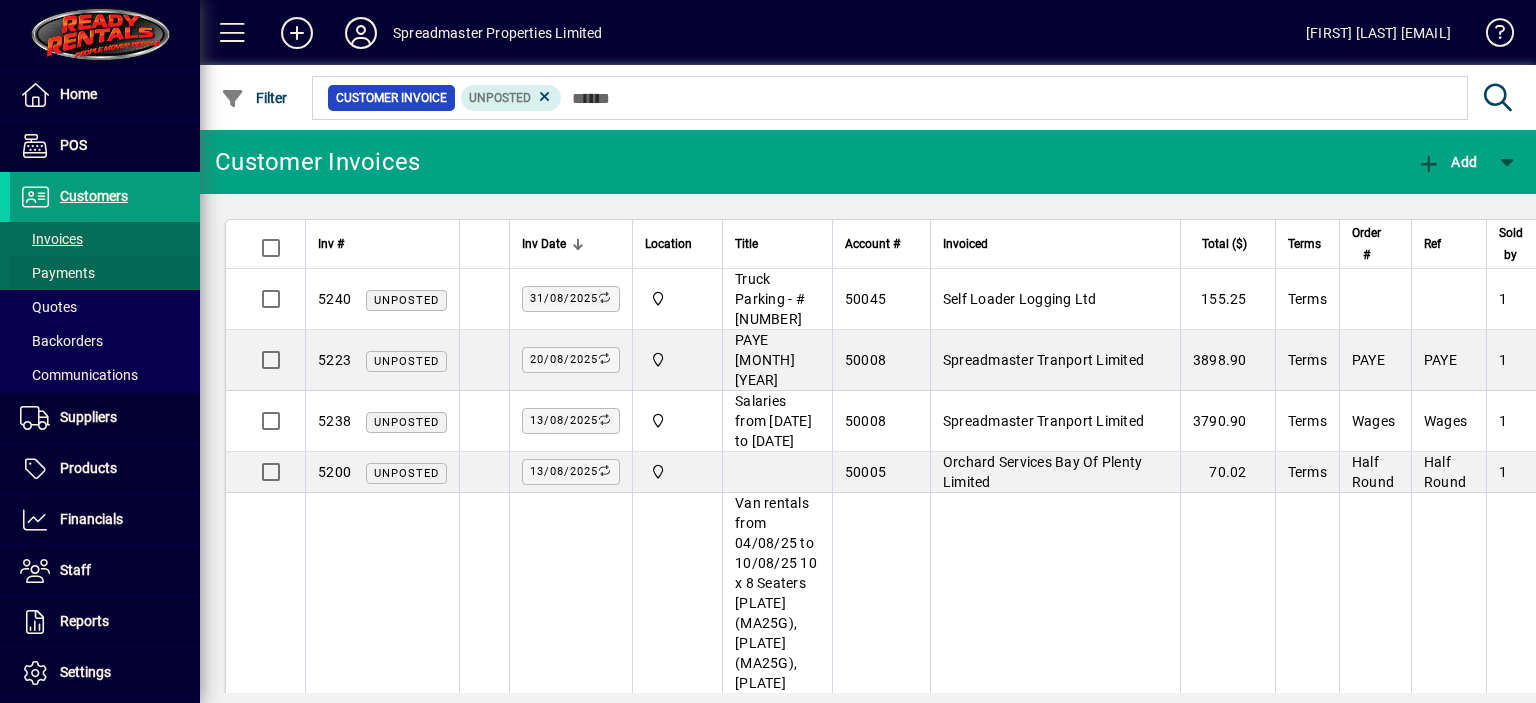 click on "Payments" at bounding box center [57, 273] 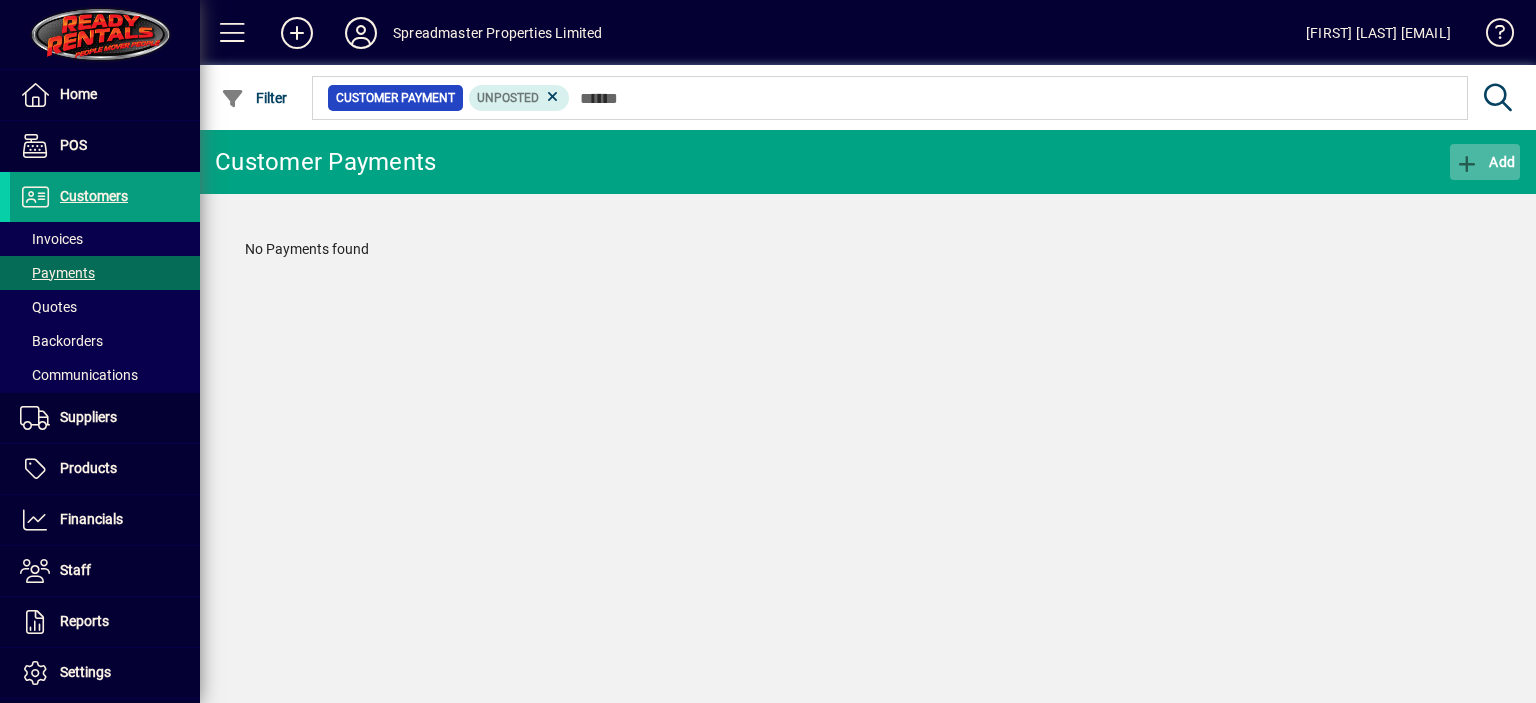 click on "Add" 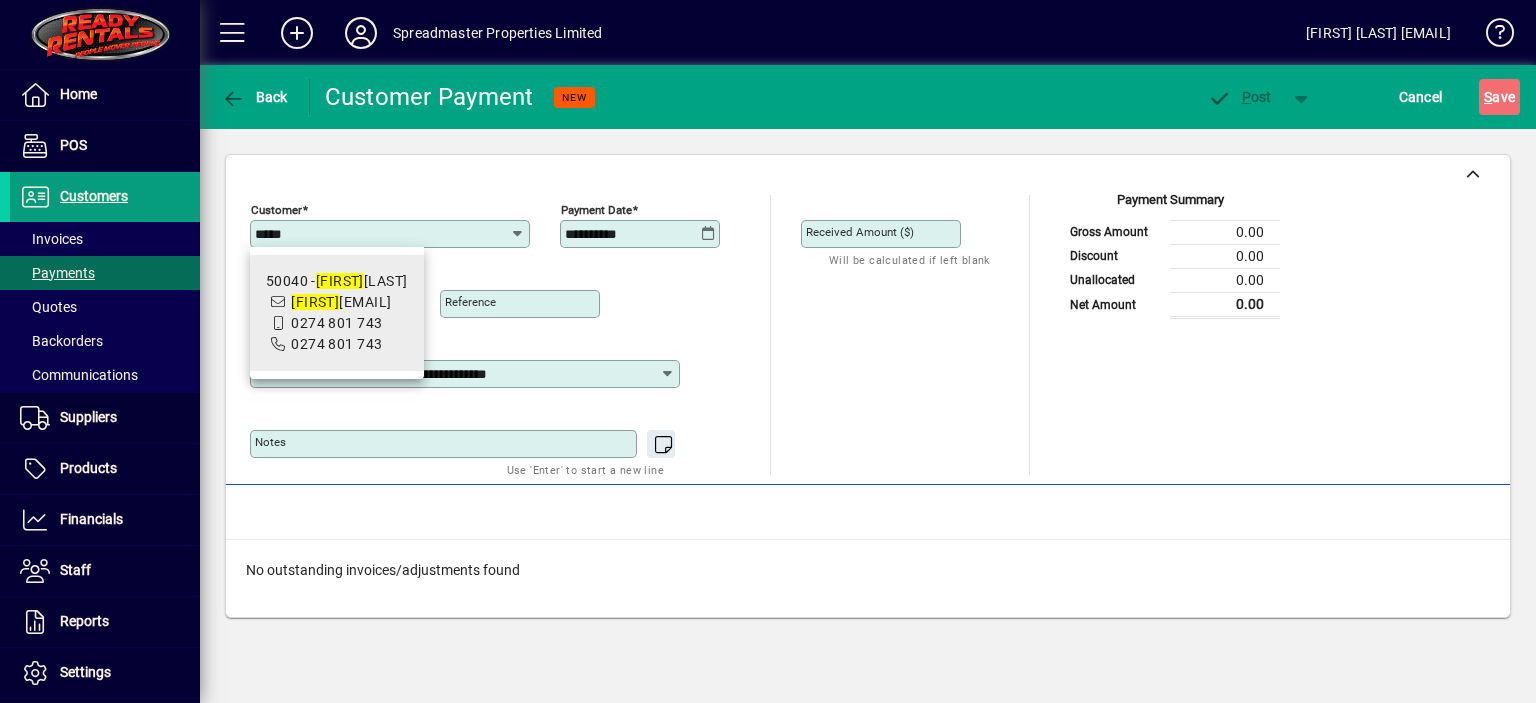 click on "[COMPANY]" at bounding box center (337, 281) 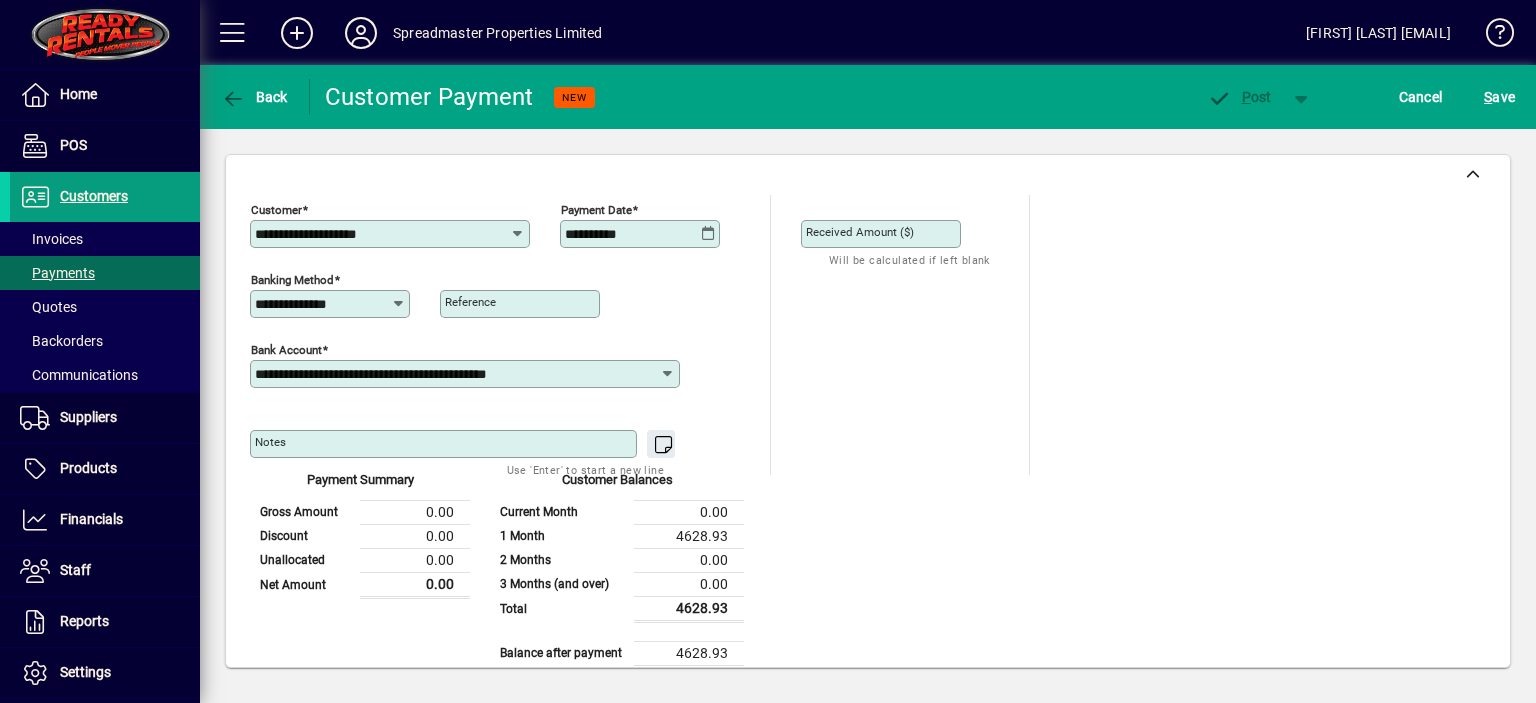 click 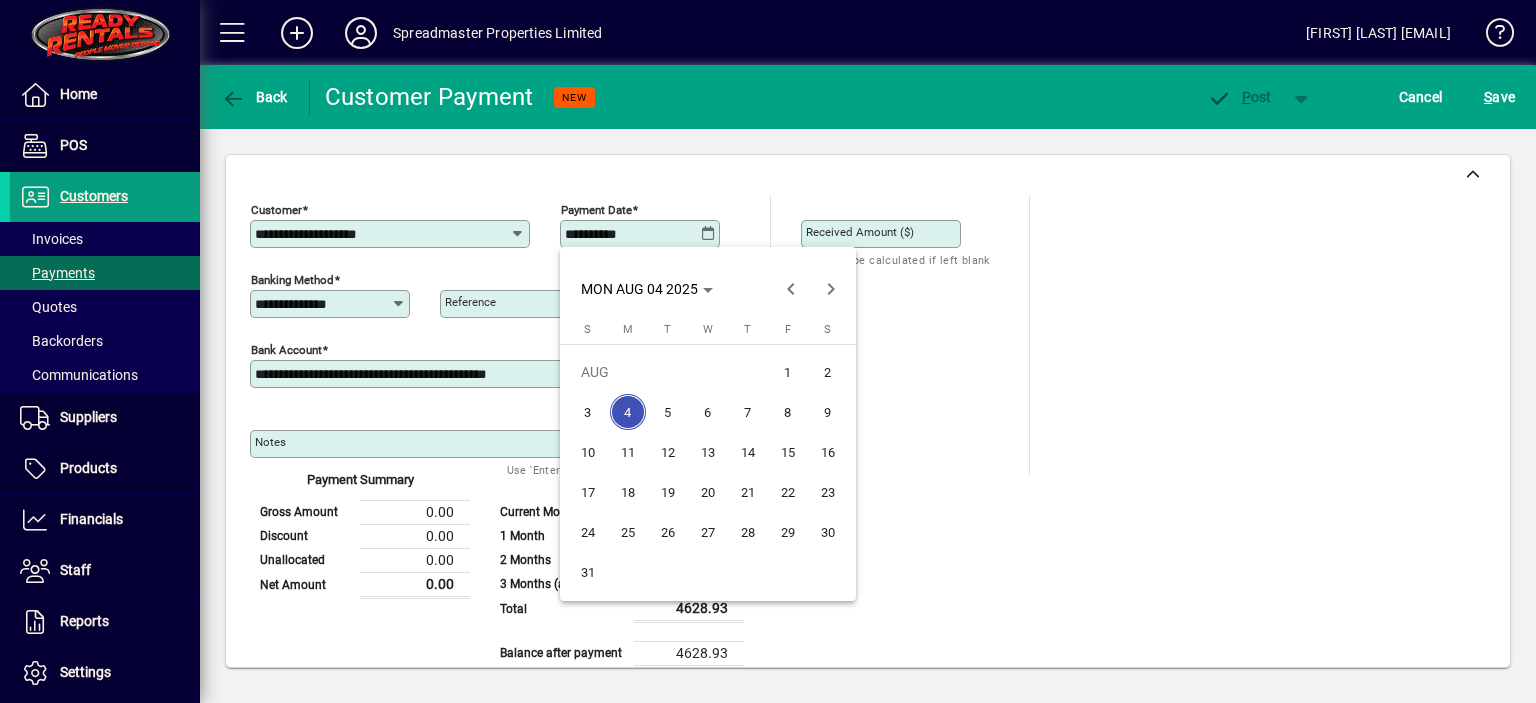 click on "1" at bounding box center [788, 372] 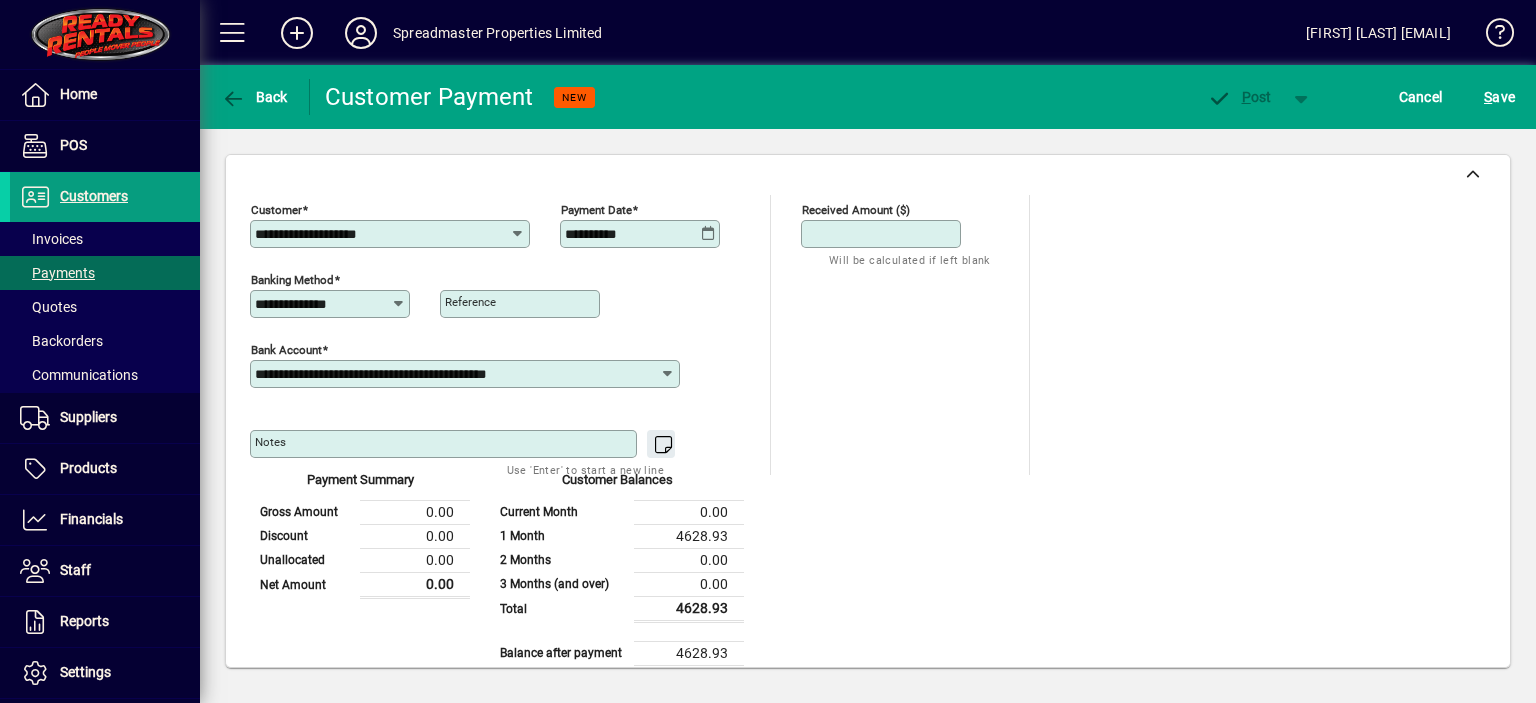 click on "Received Amount ($)" at bounding box center [883, 234] 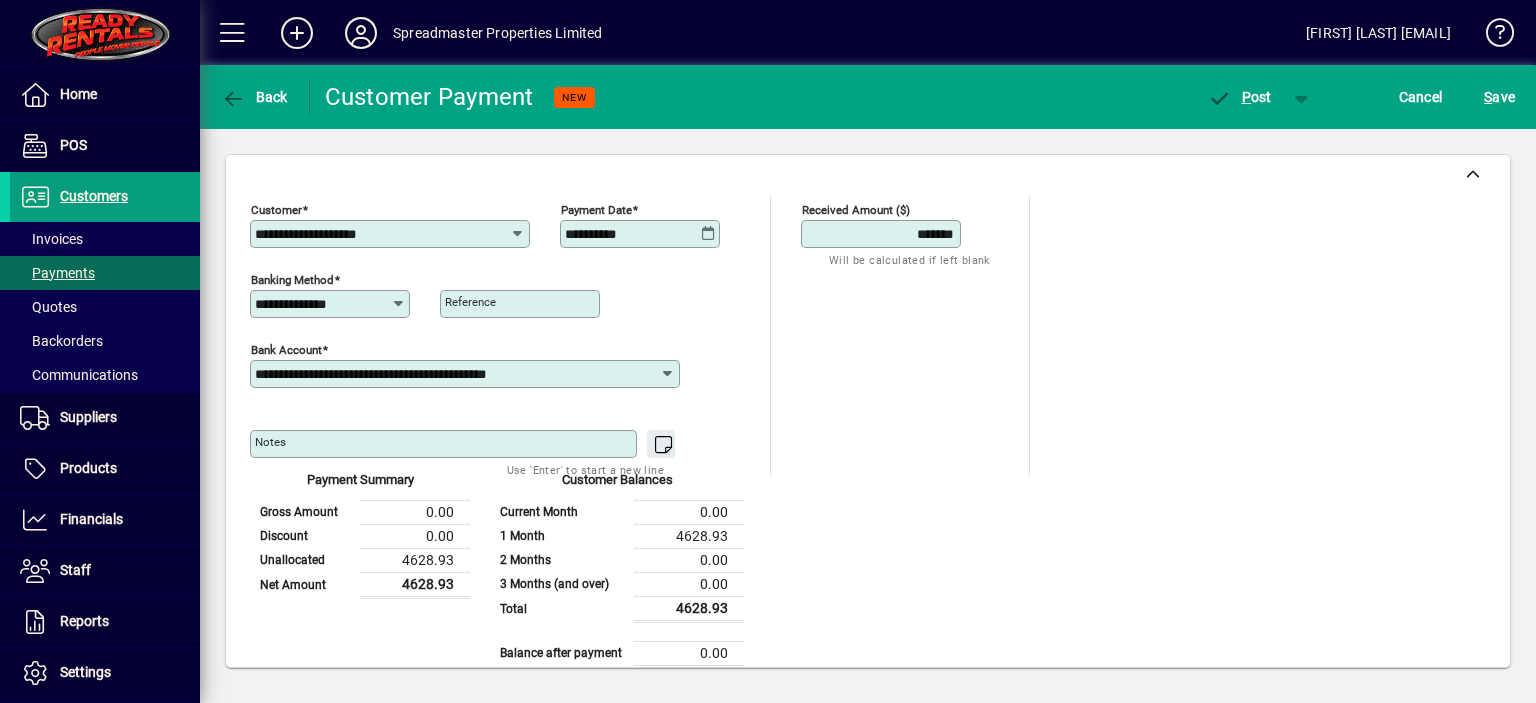 type on "*******" 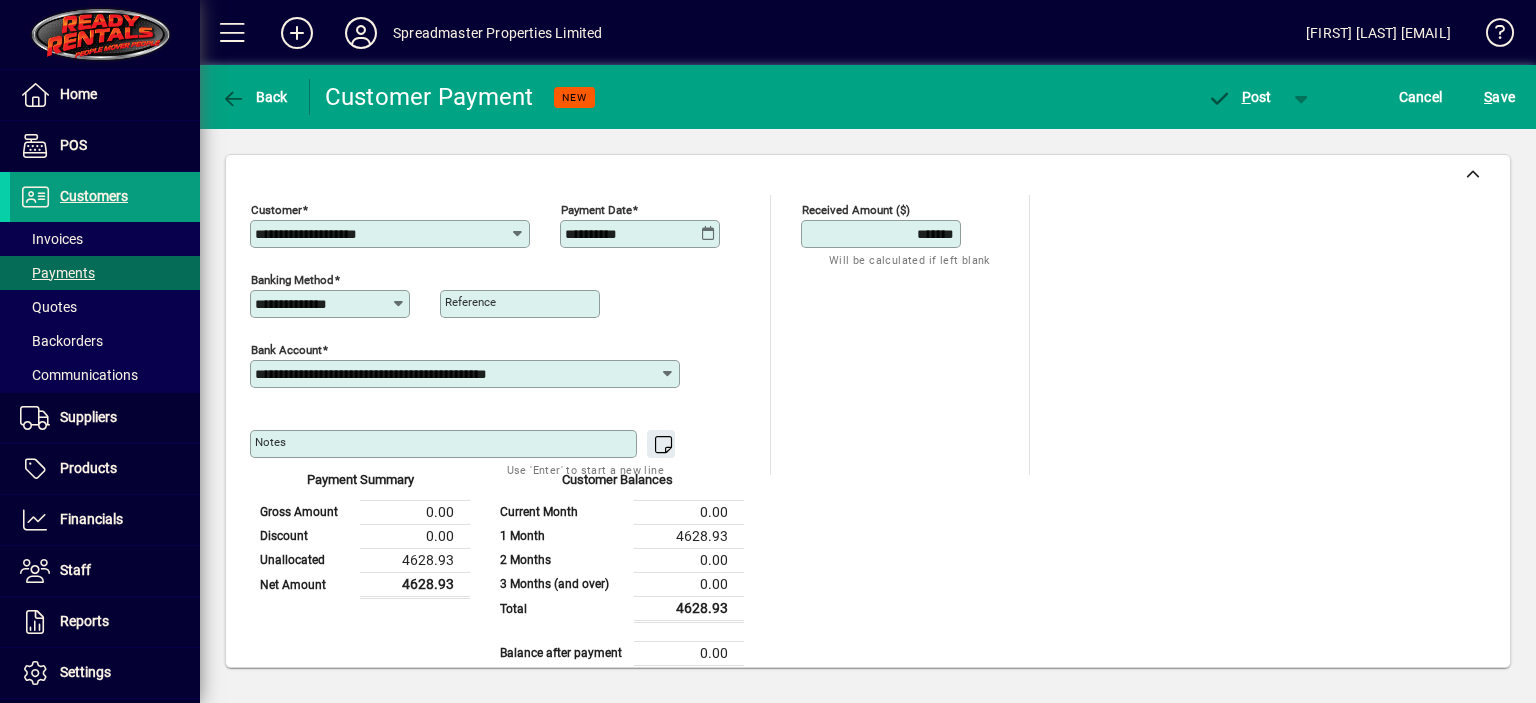 scroll, scrollTop: 164, scrollLeft: 0, axis: vertical 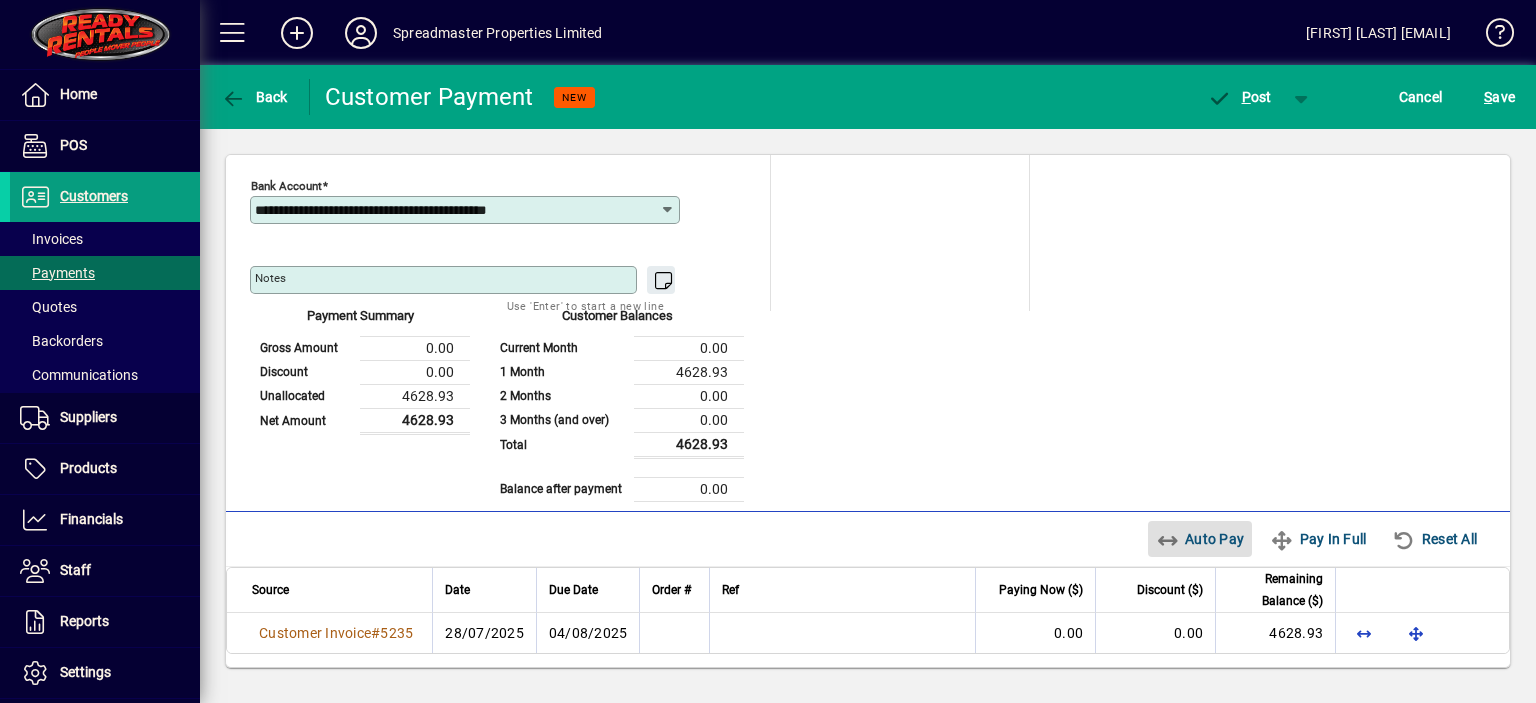type 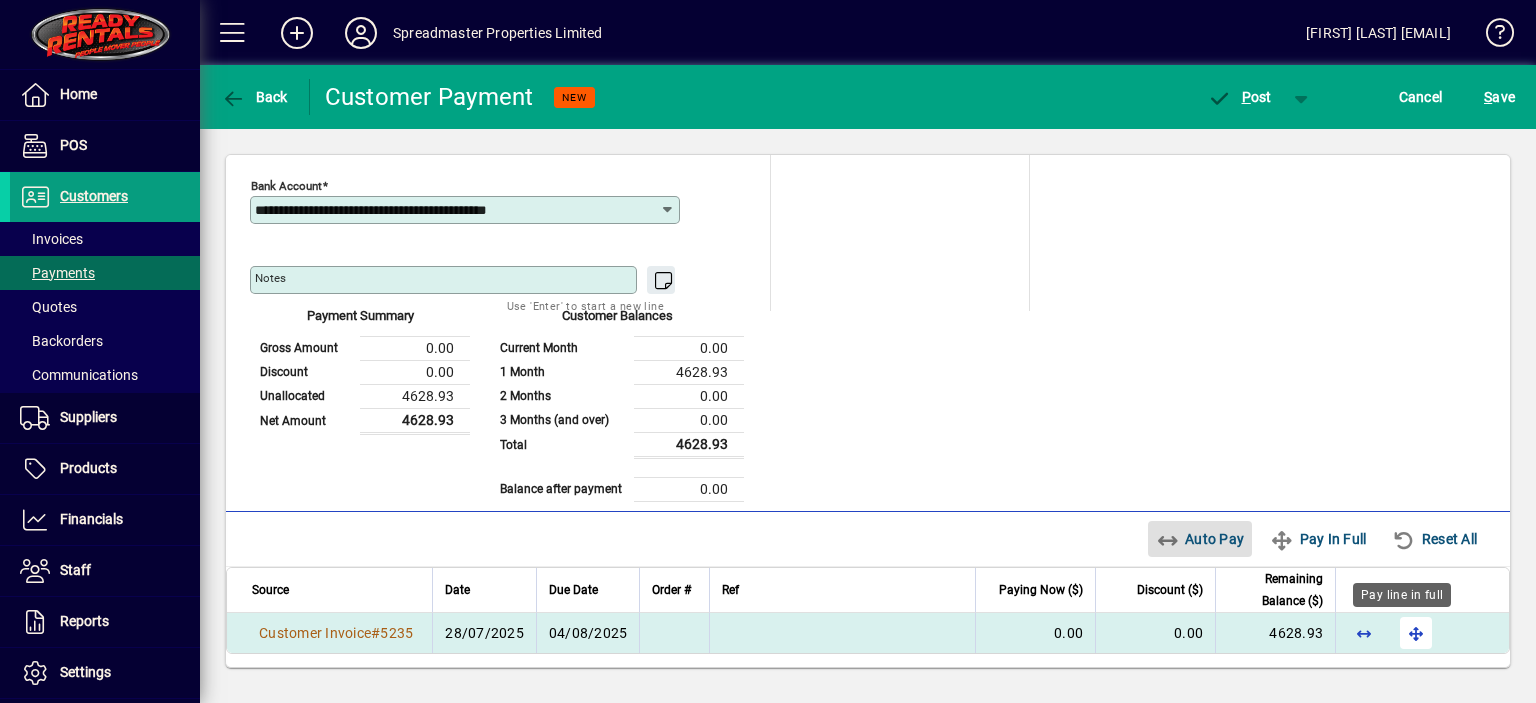 click at bounding box center [1416, 633] 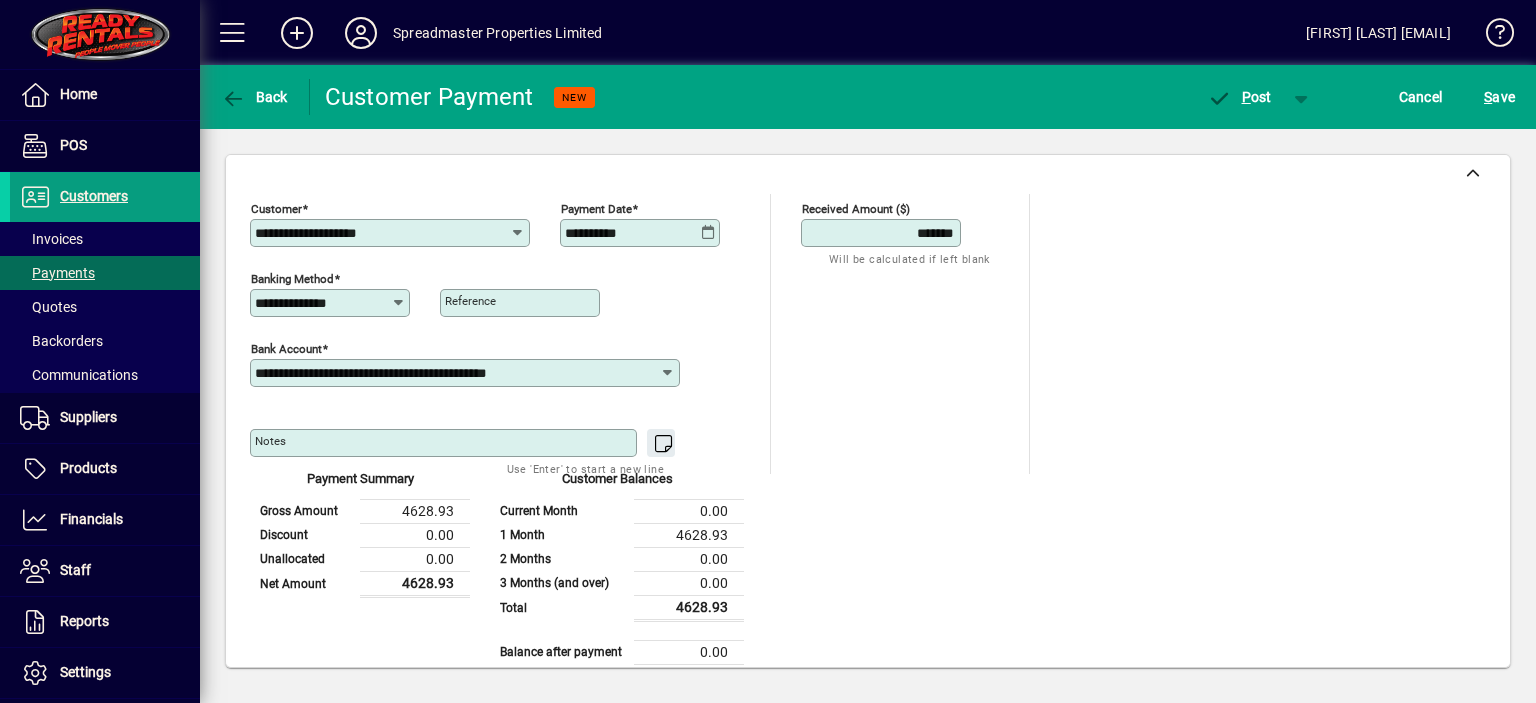 scroll, scrollTop: 0, scrollLeft: 0, axis: both 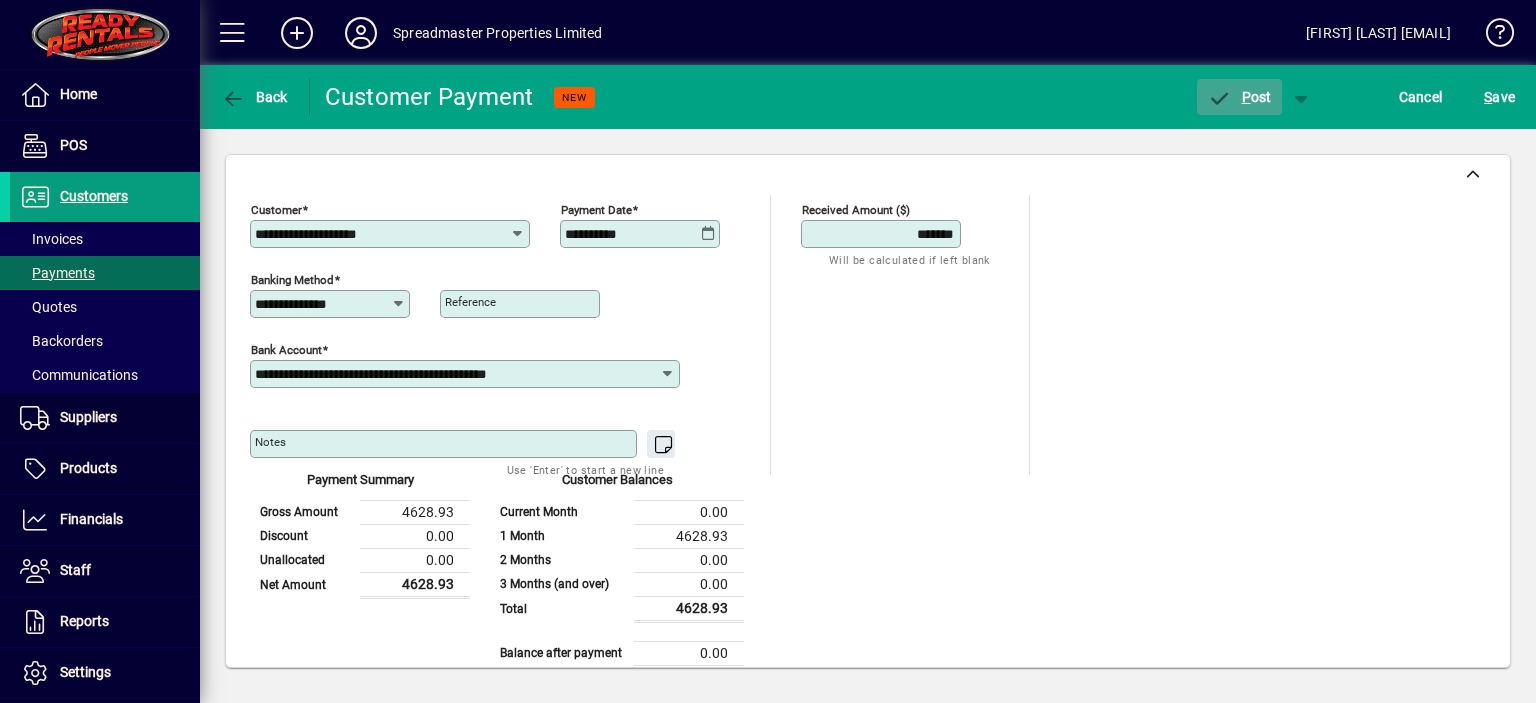 click on "P ost" 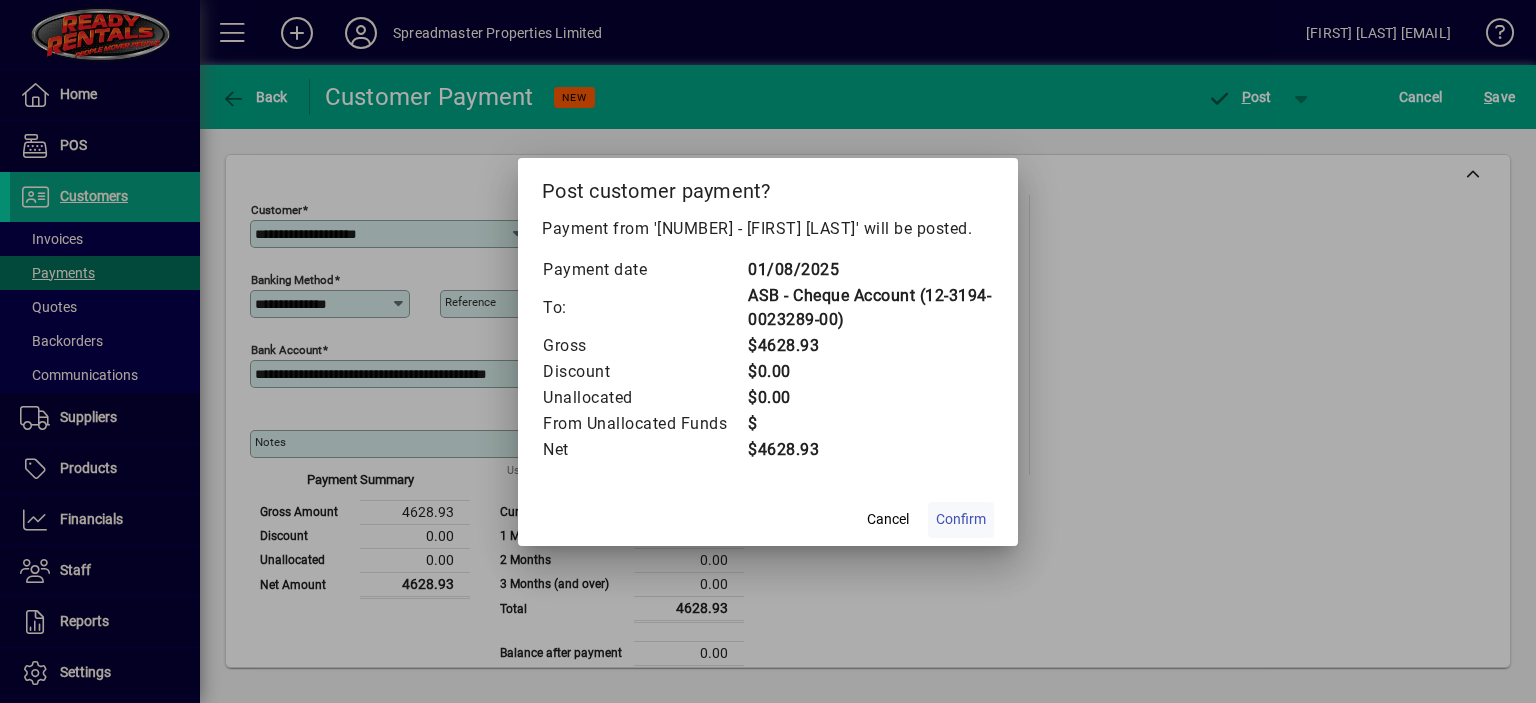 click on "Confirm" 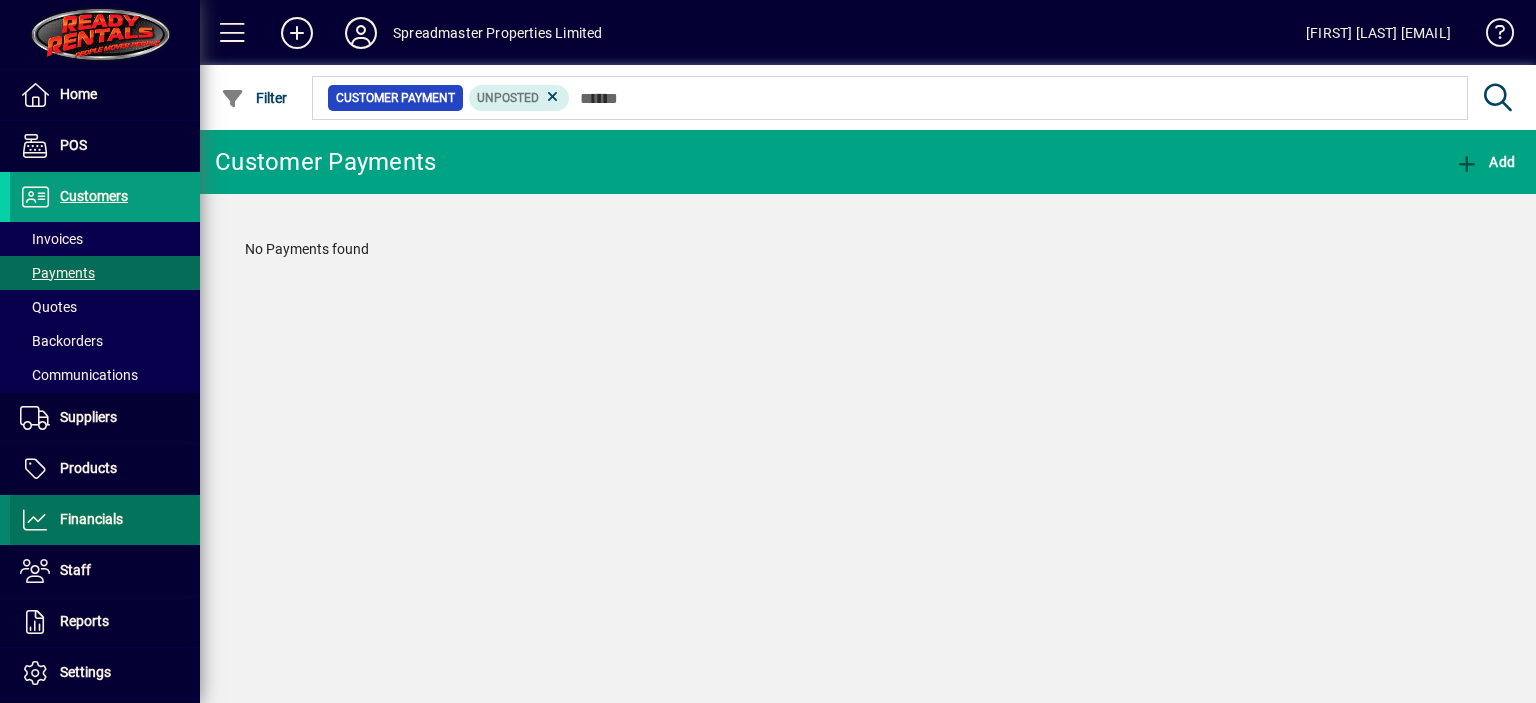 click on "Financials" at bounding box center (91, 519) 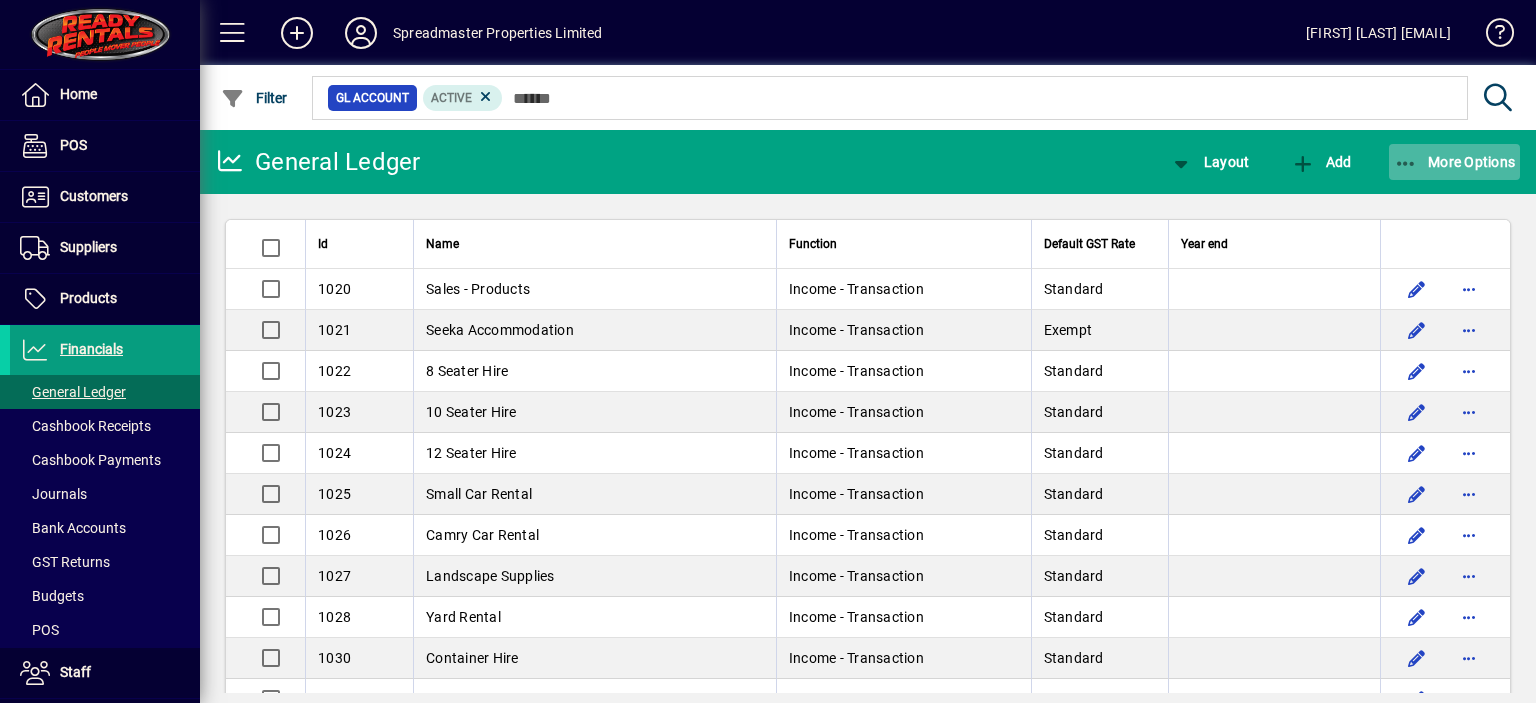 click on "More Options" 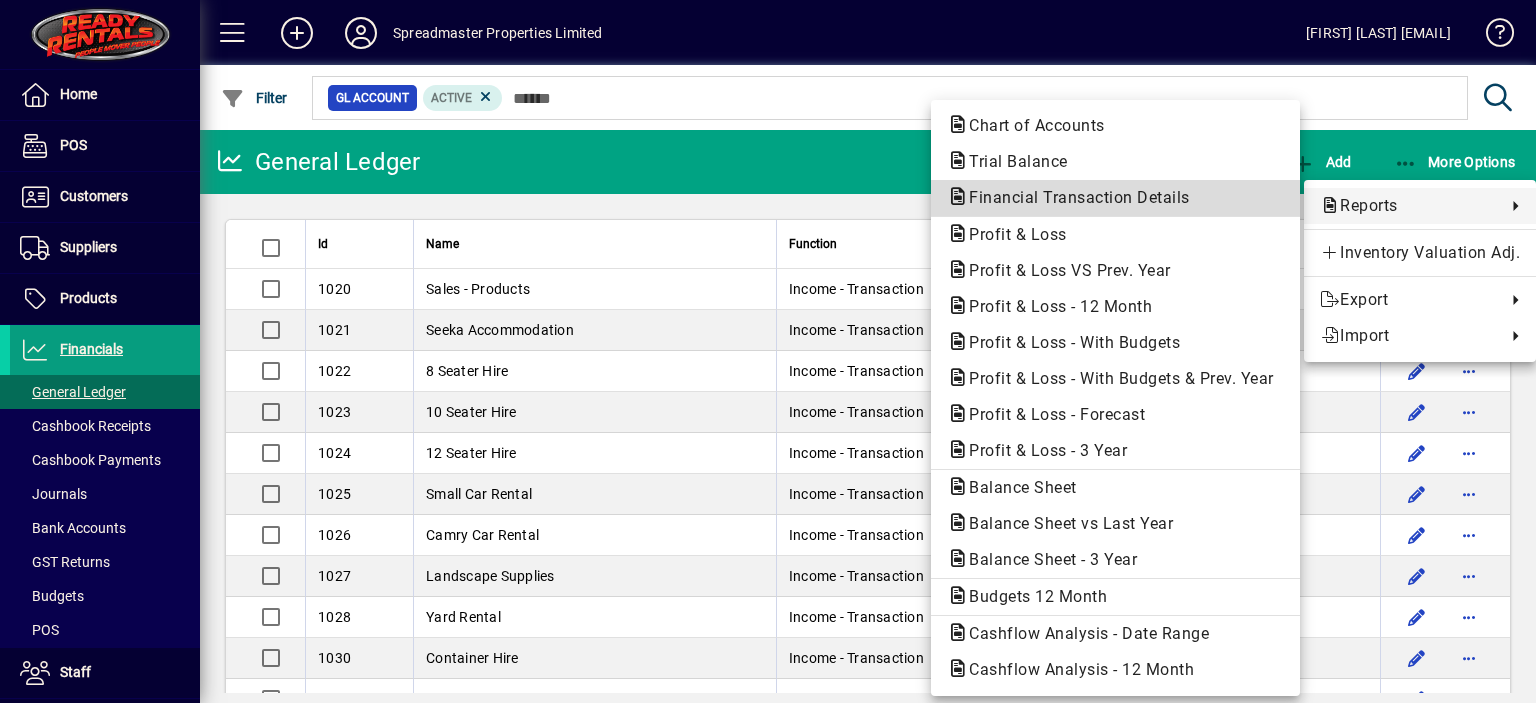 click on "Financial Transaction Details" at bounding box center (1073, 197) 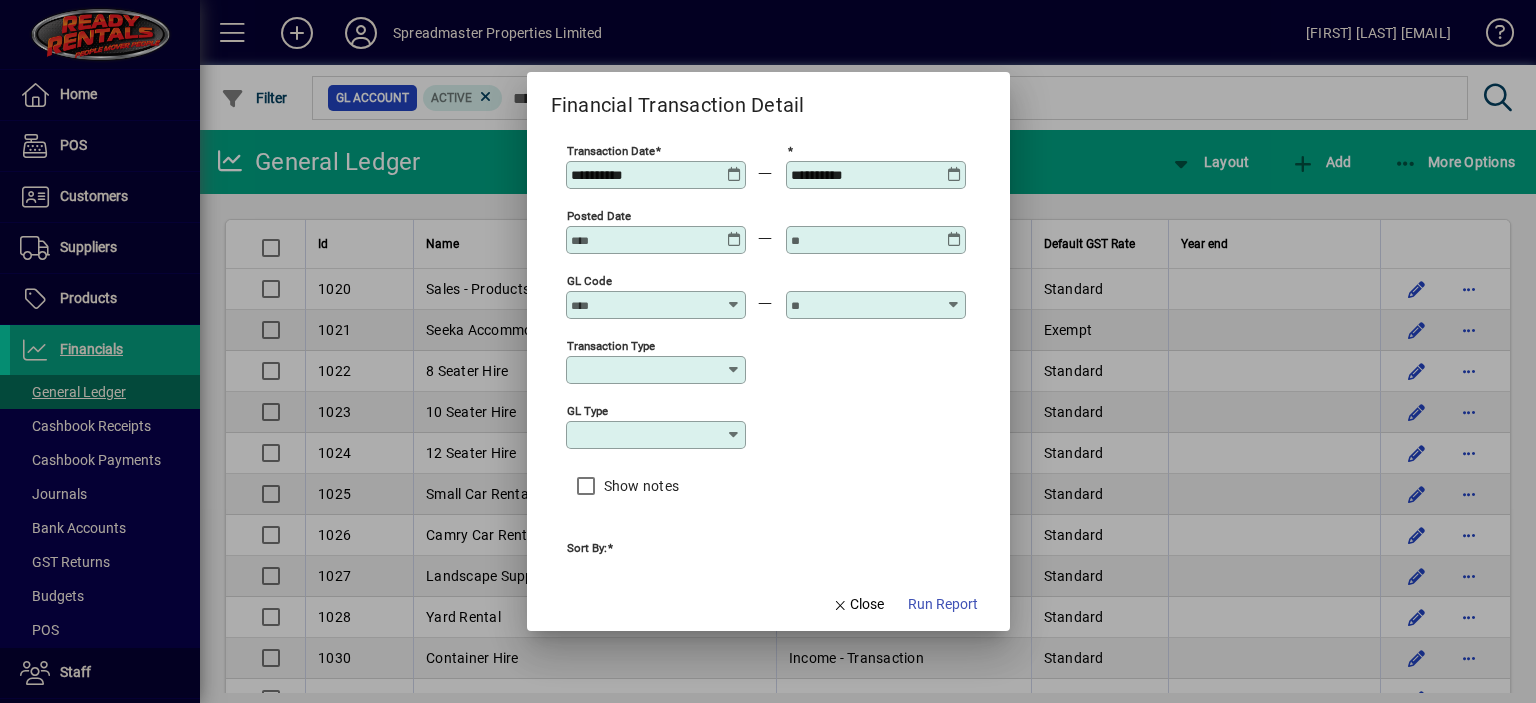 click on "GL code" at bounding box center [644, 305] 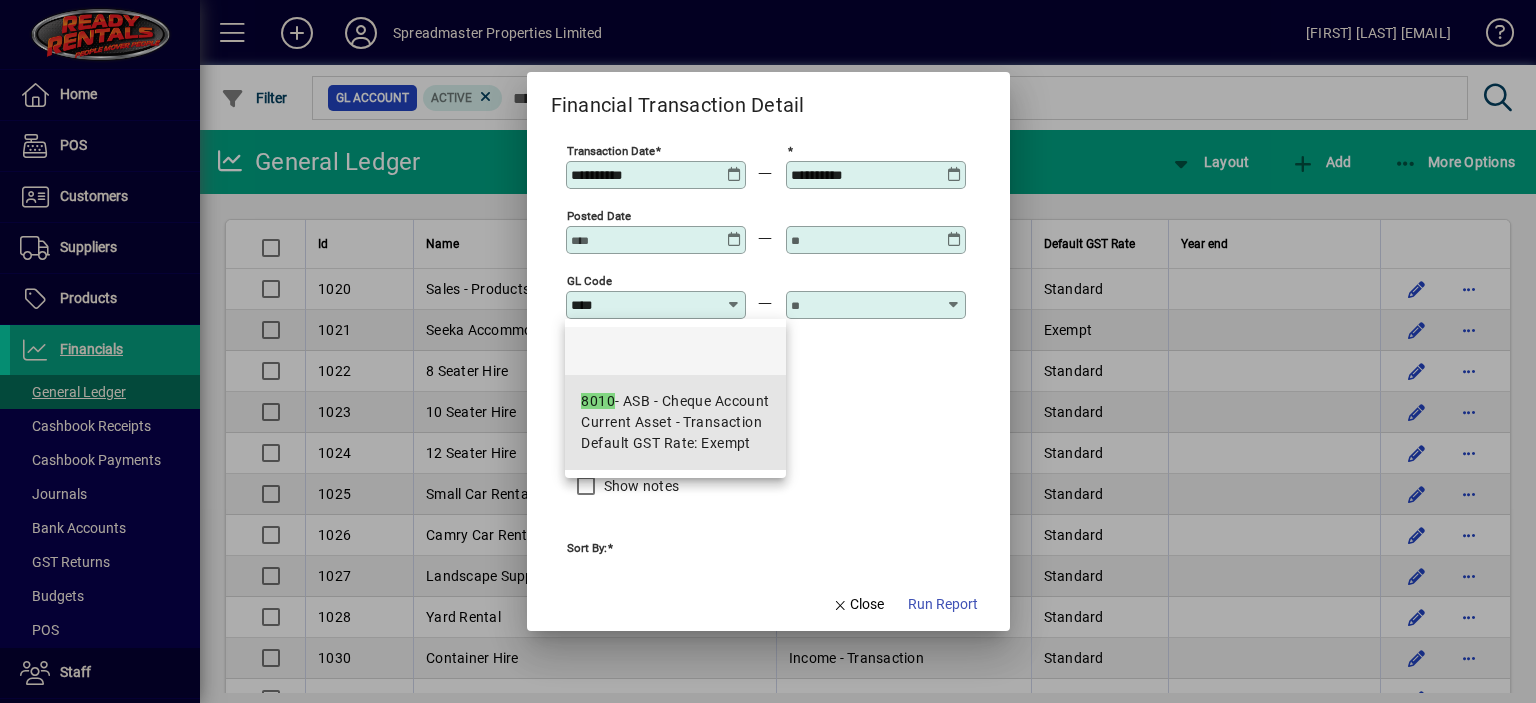 drag, startPoint x: 652, startPoint y: 415, endPoint x: 778, endPoint y: 355, distance: 139.55644 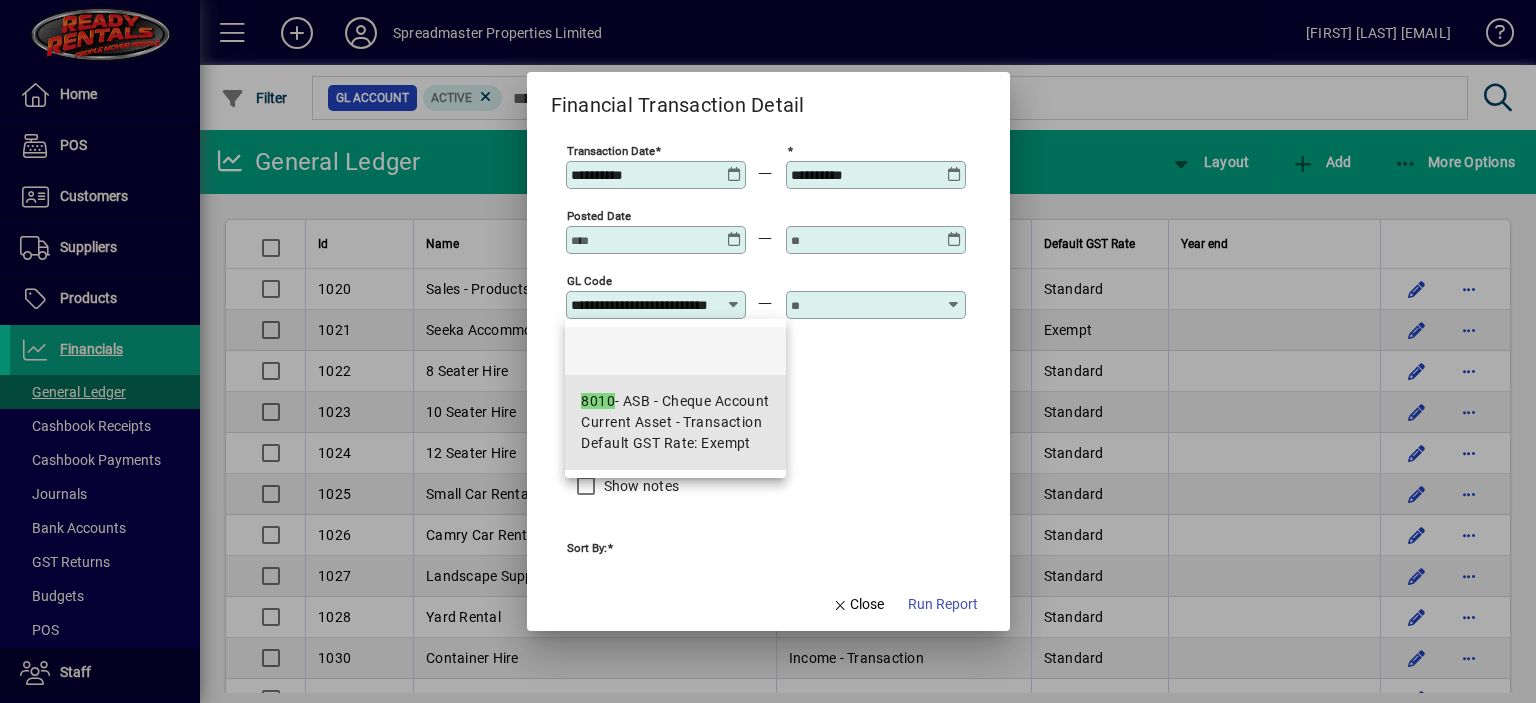 scroll, scrollTop: 0, scrollLeft: 44, axis: horizontal 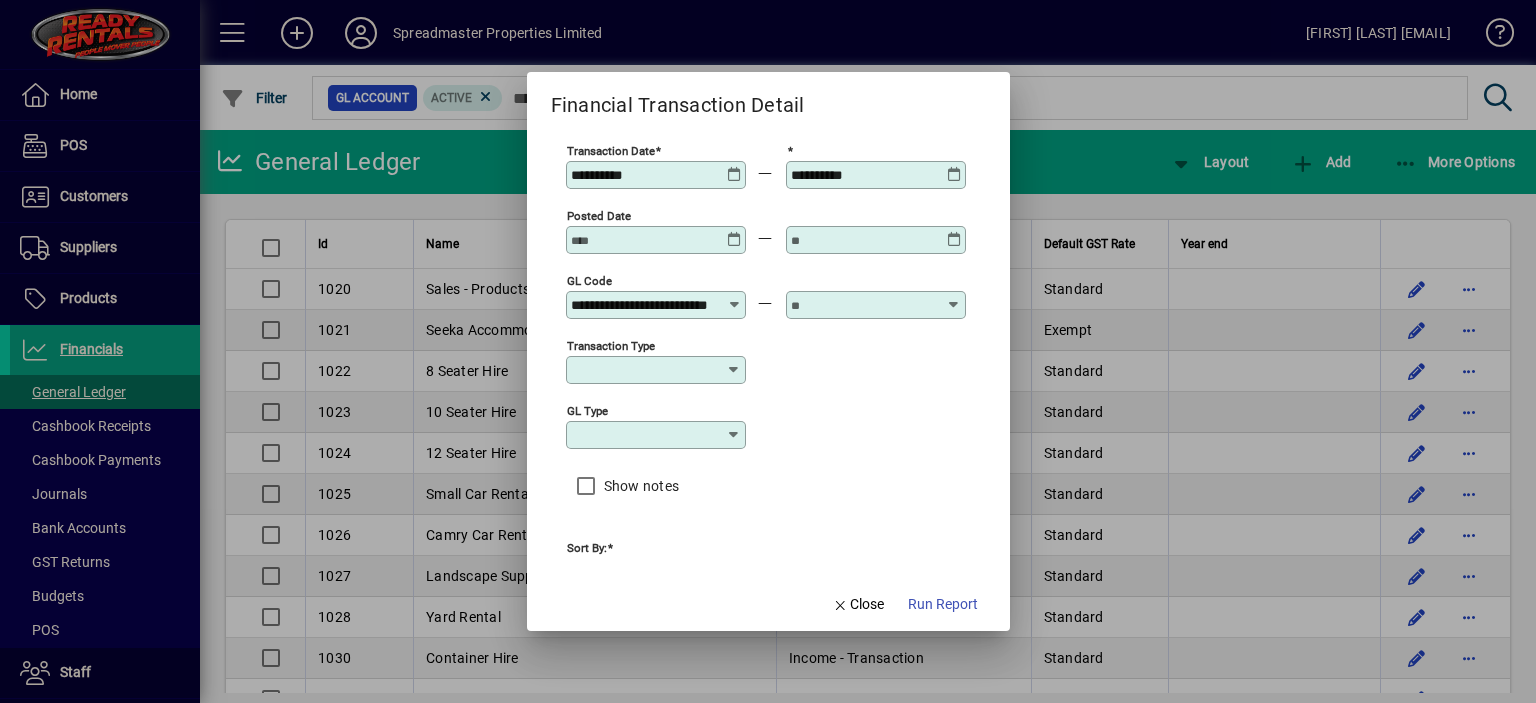 click at bounding box center (864, 305) 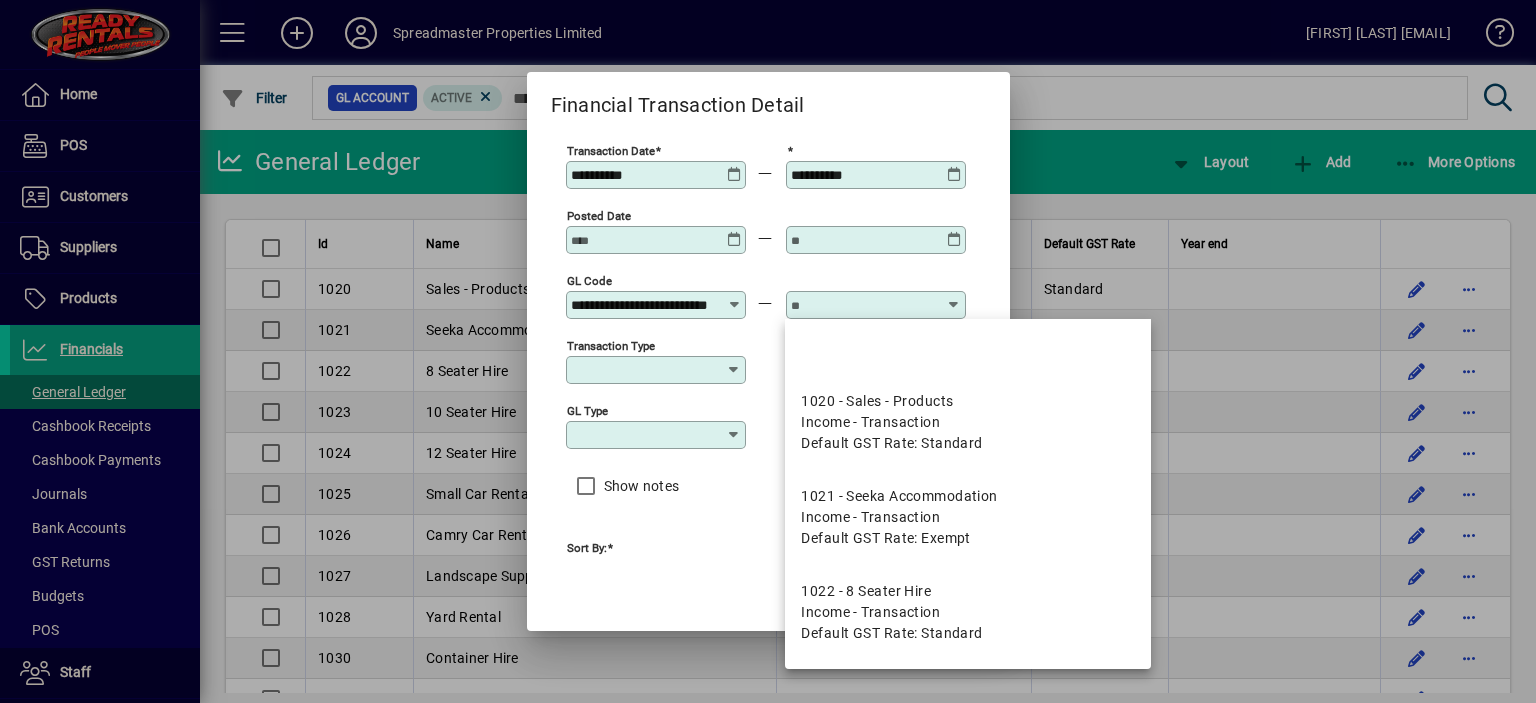 scroll, scrollTop: 0, scrollLeft: 0, axis: both 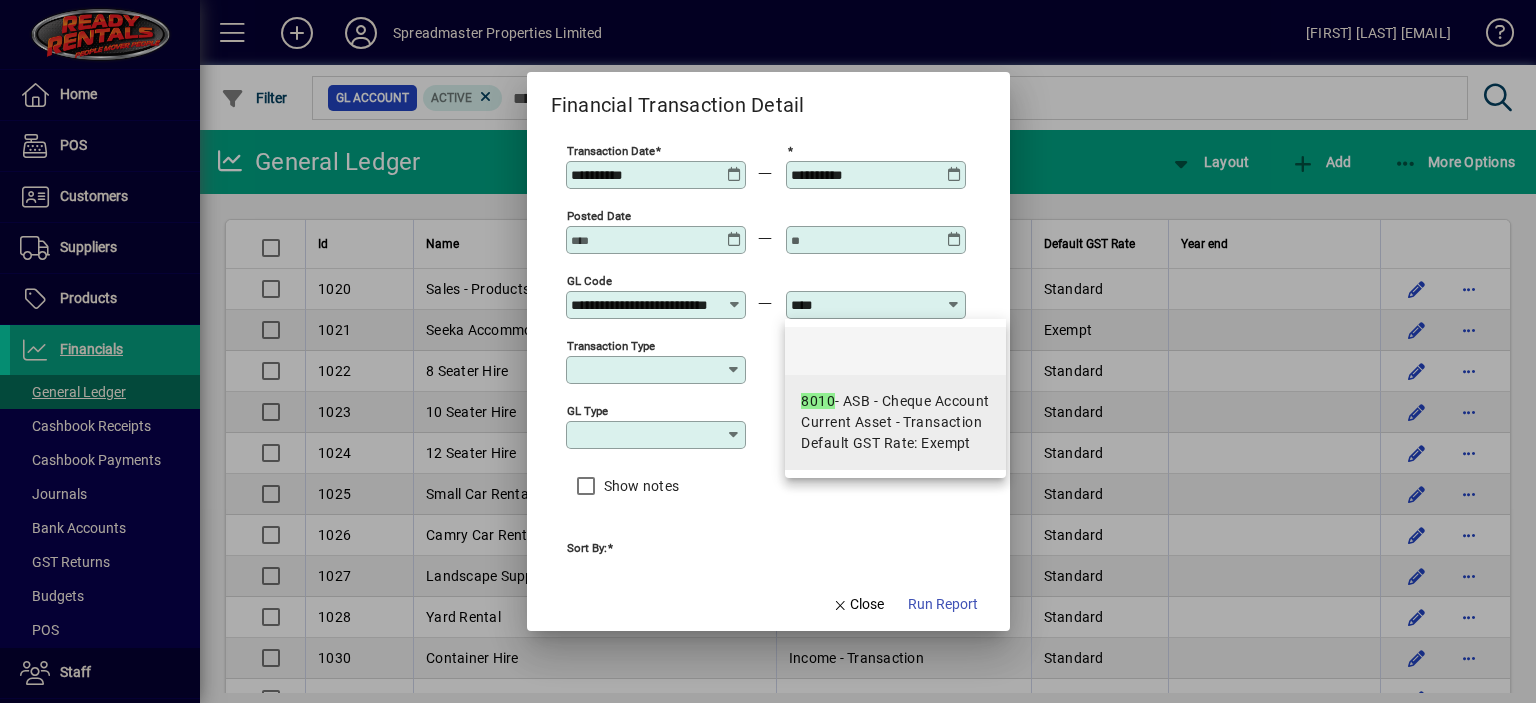 click on "Current Asset - Transaction" at bounding box center [891, 422] 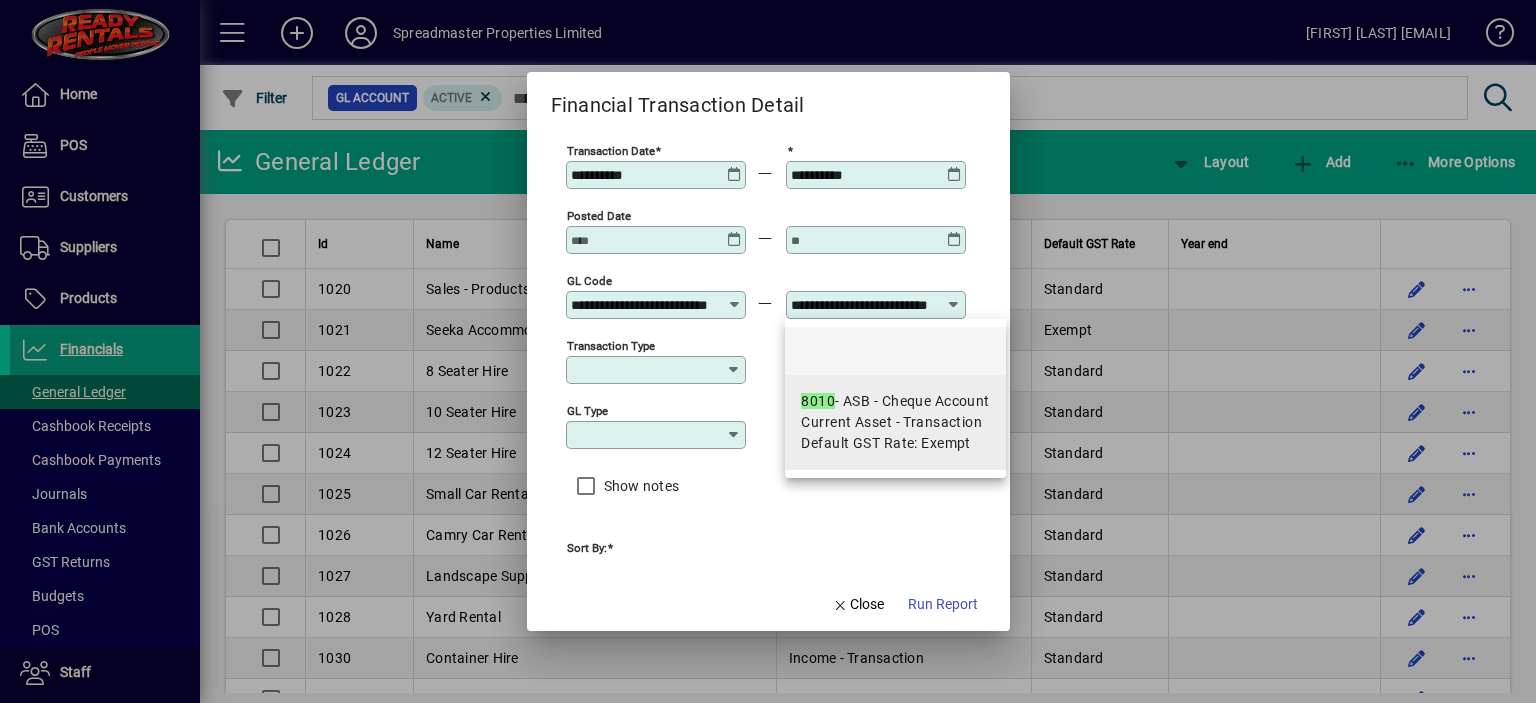 scroll, scrollTop: 0, scrollLeft: 44, axis: horizontal 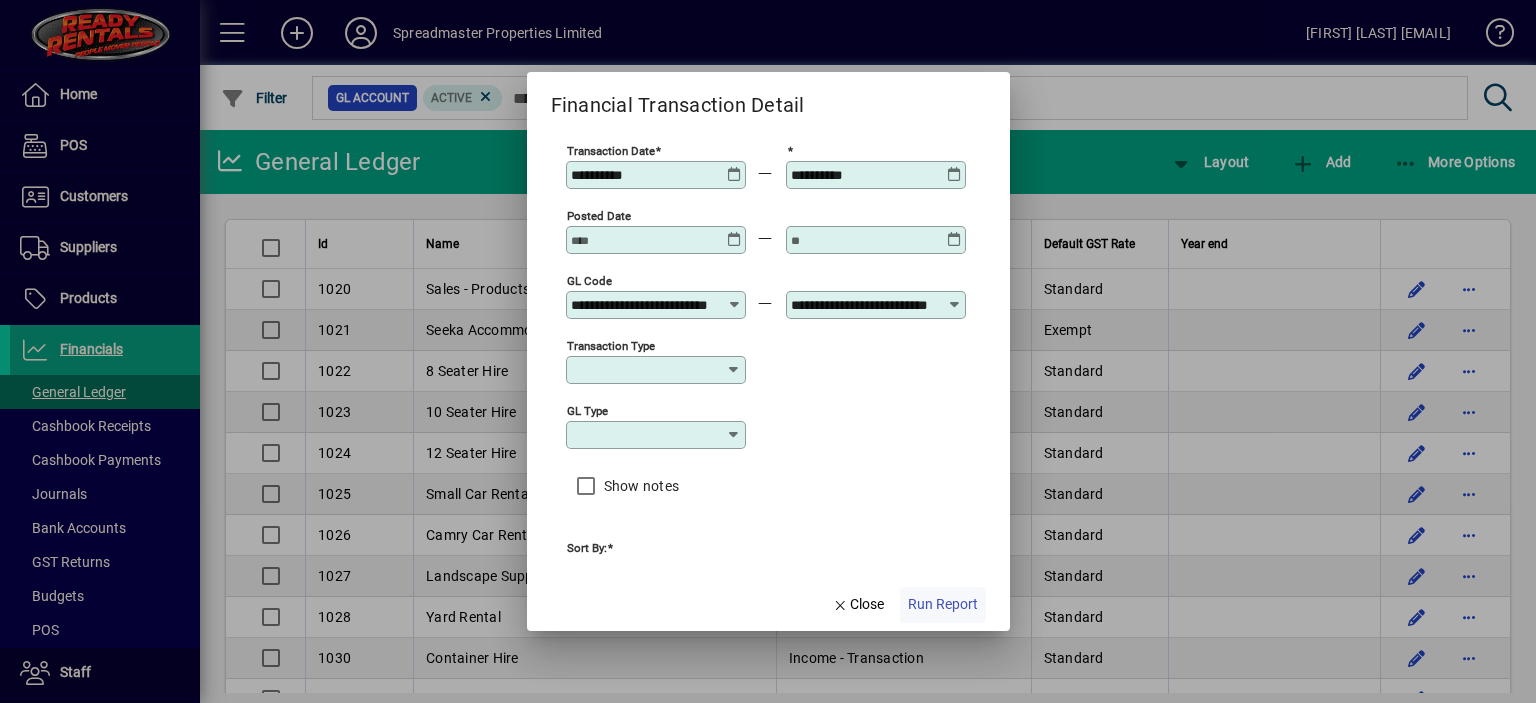 click on "Run Report" 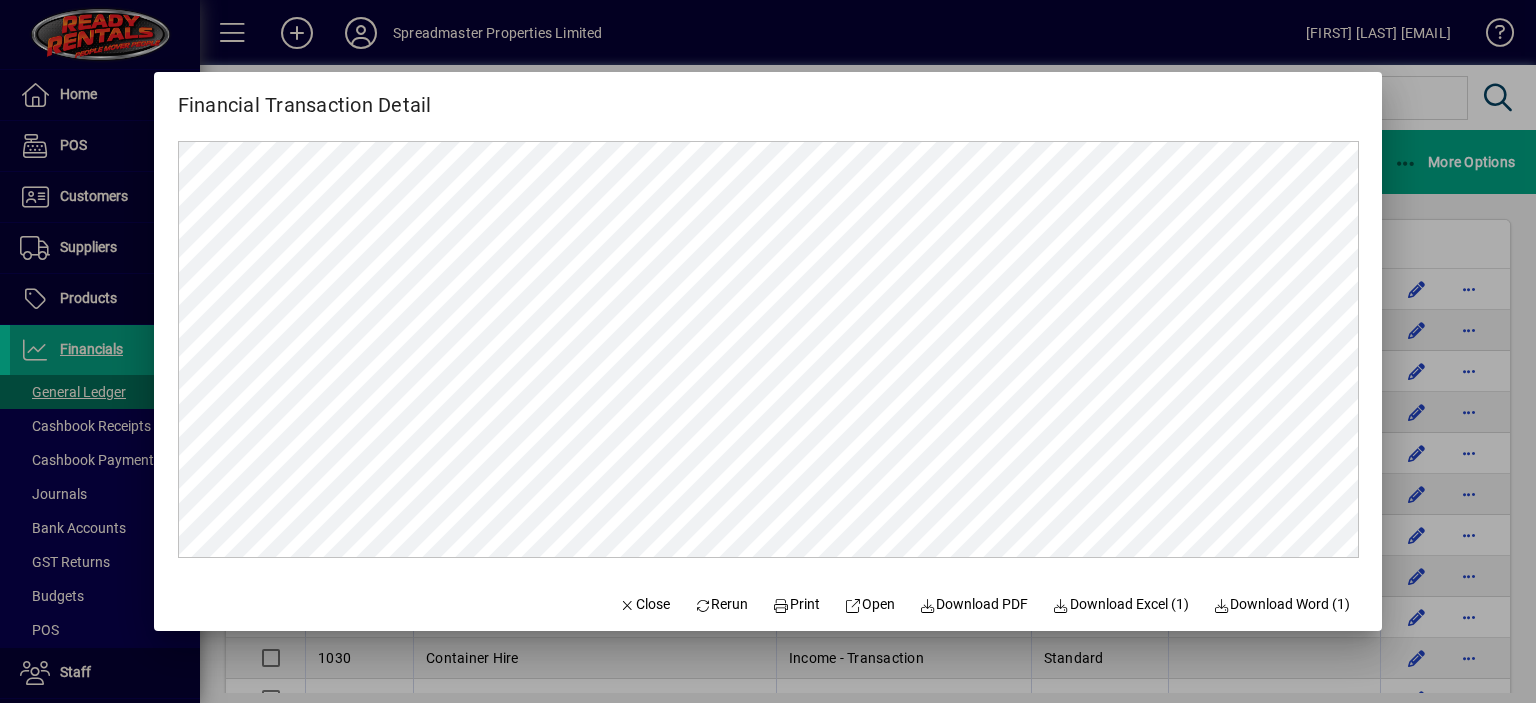 scroll, scrollTop: 0, scrollLeft: 0, axis: both 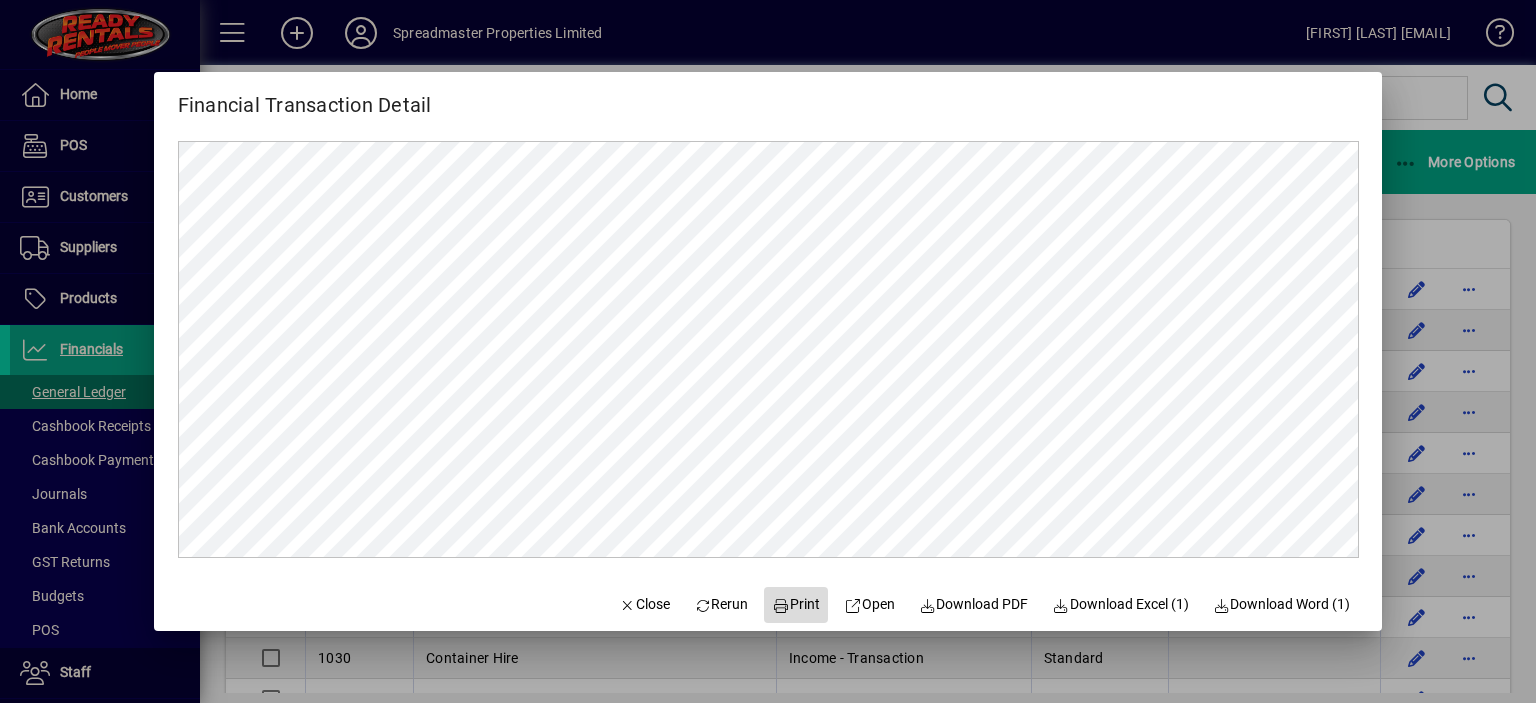 click on "Print" 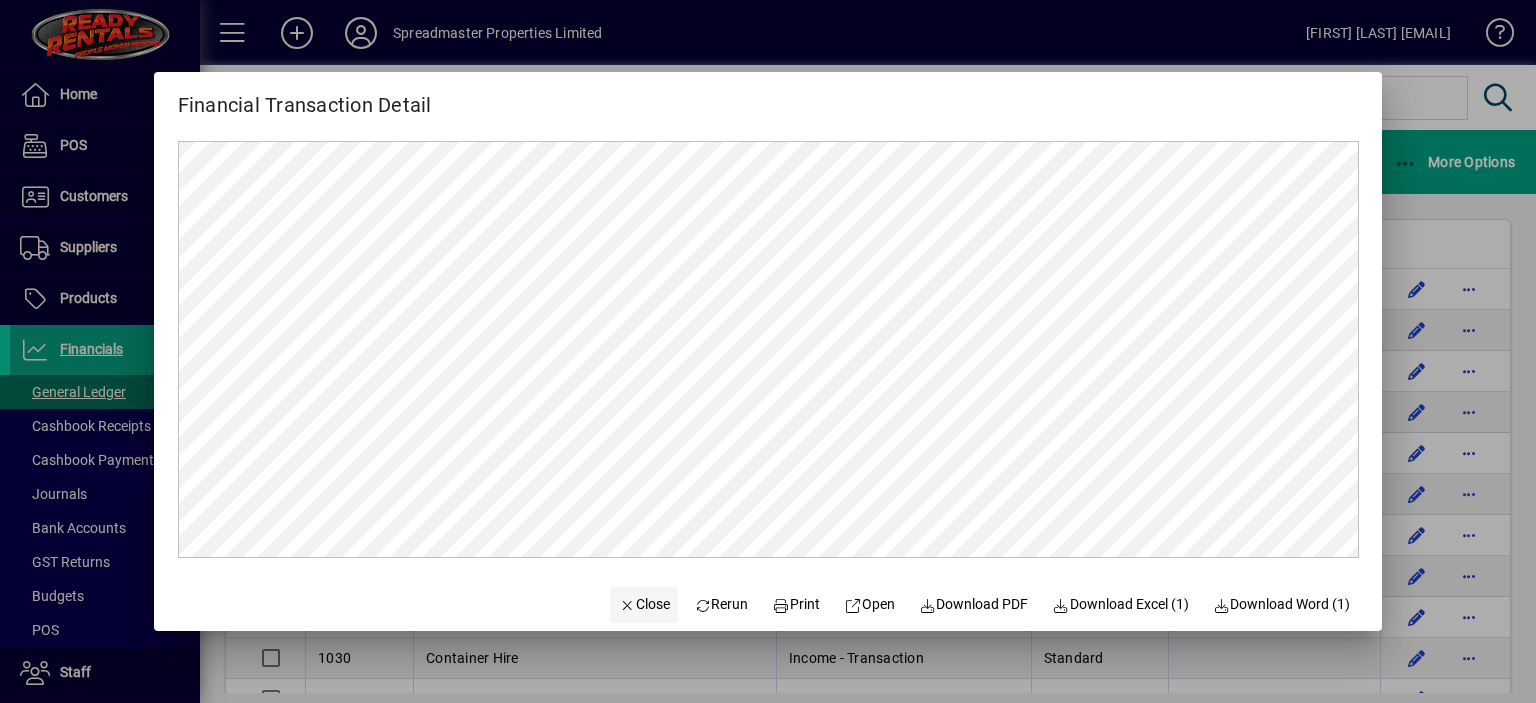 click on "Close" 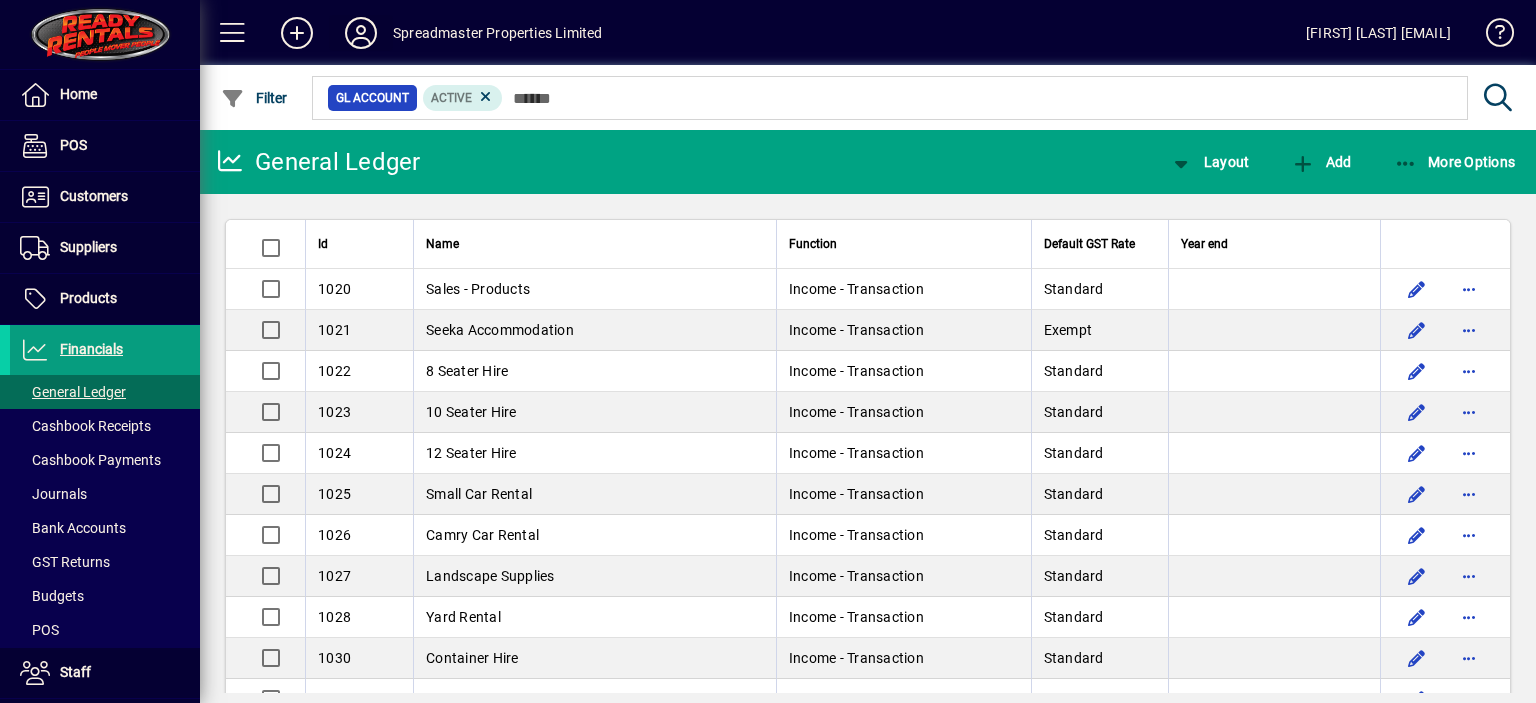 click 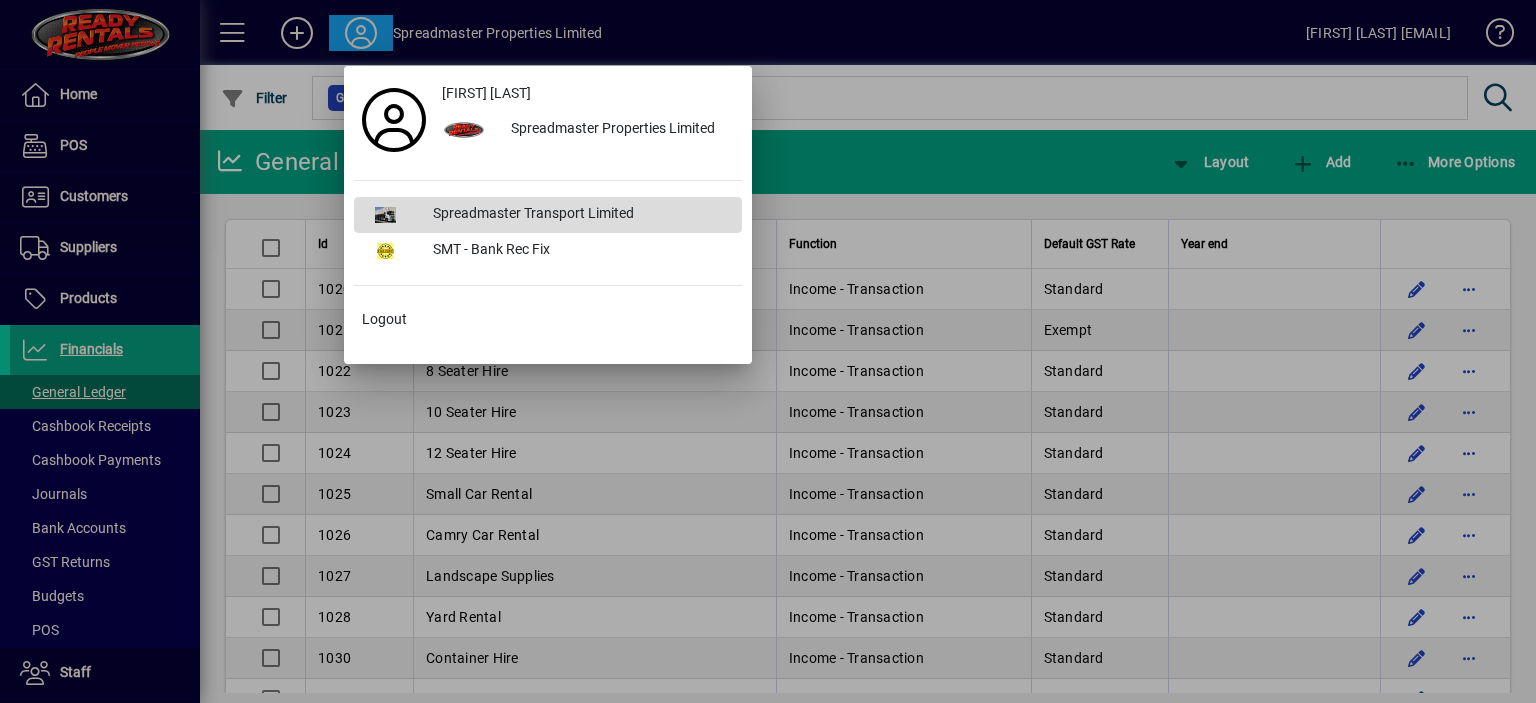 click on "Spreadmaster Transport Limited" at bounding box center (579, 215) 